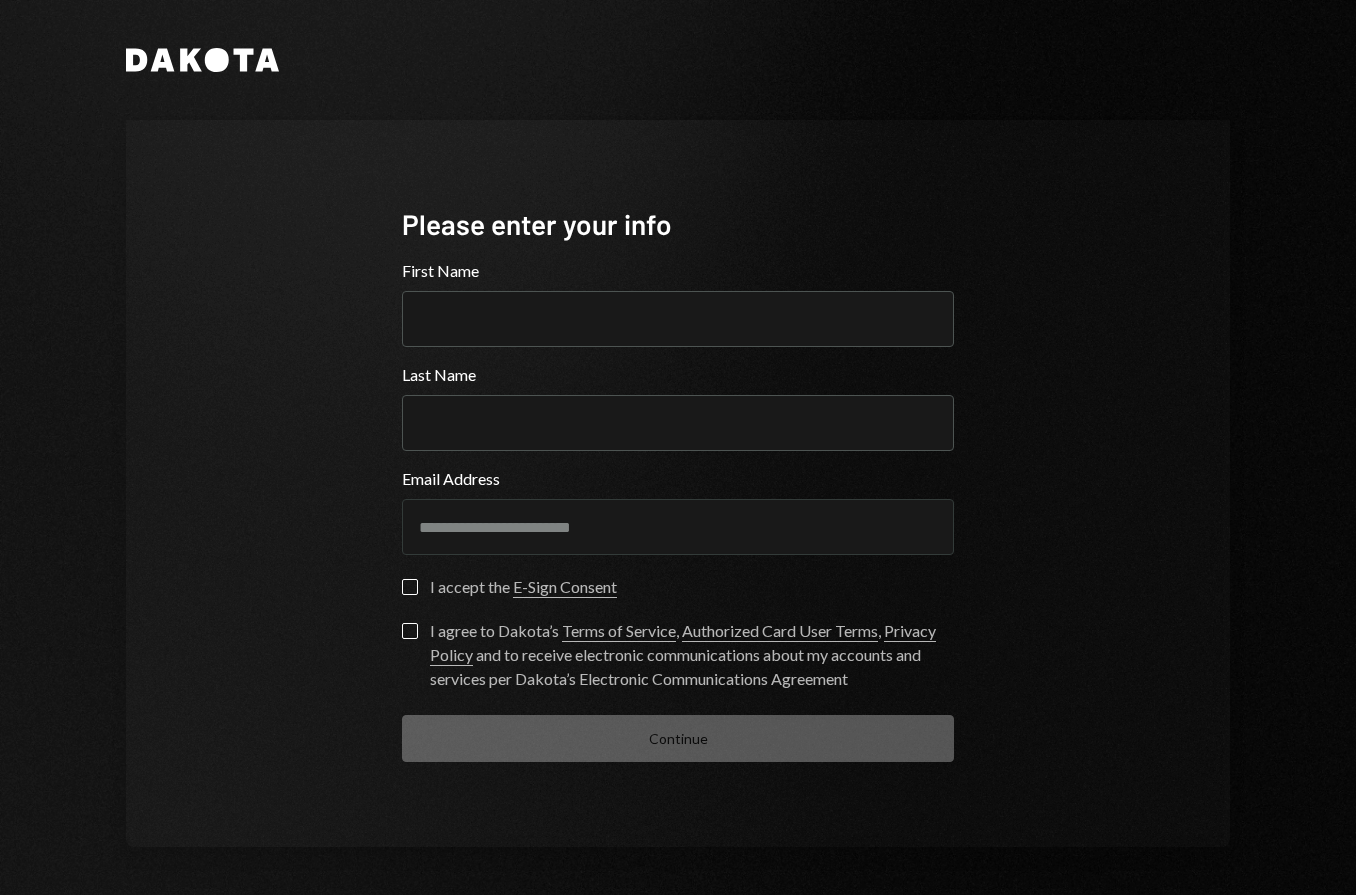 scroll, scrollTop: 0, scrollLeft: 0, axis: both 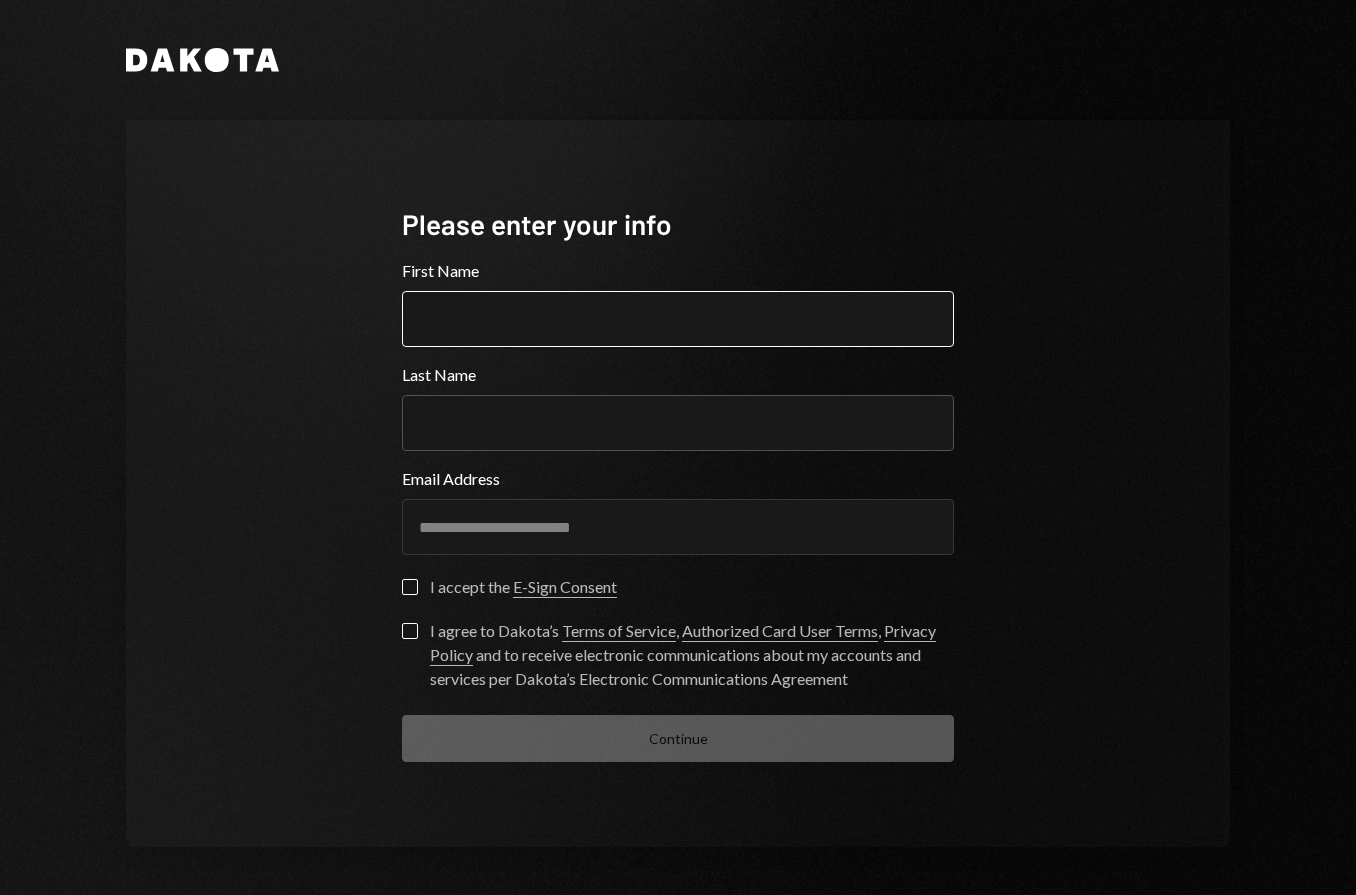 click on "First Name" at bounding box center [678, 319] 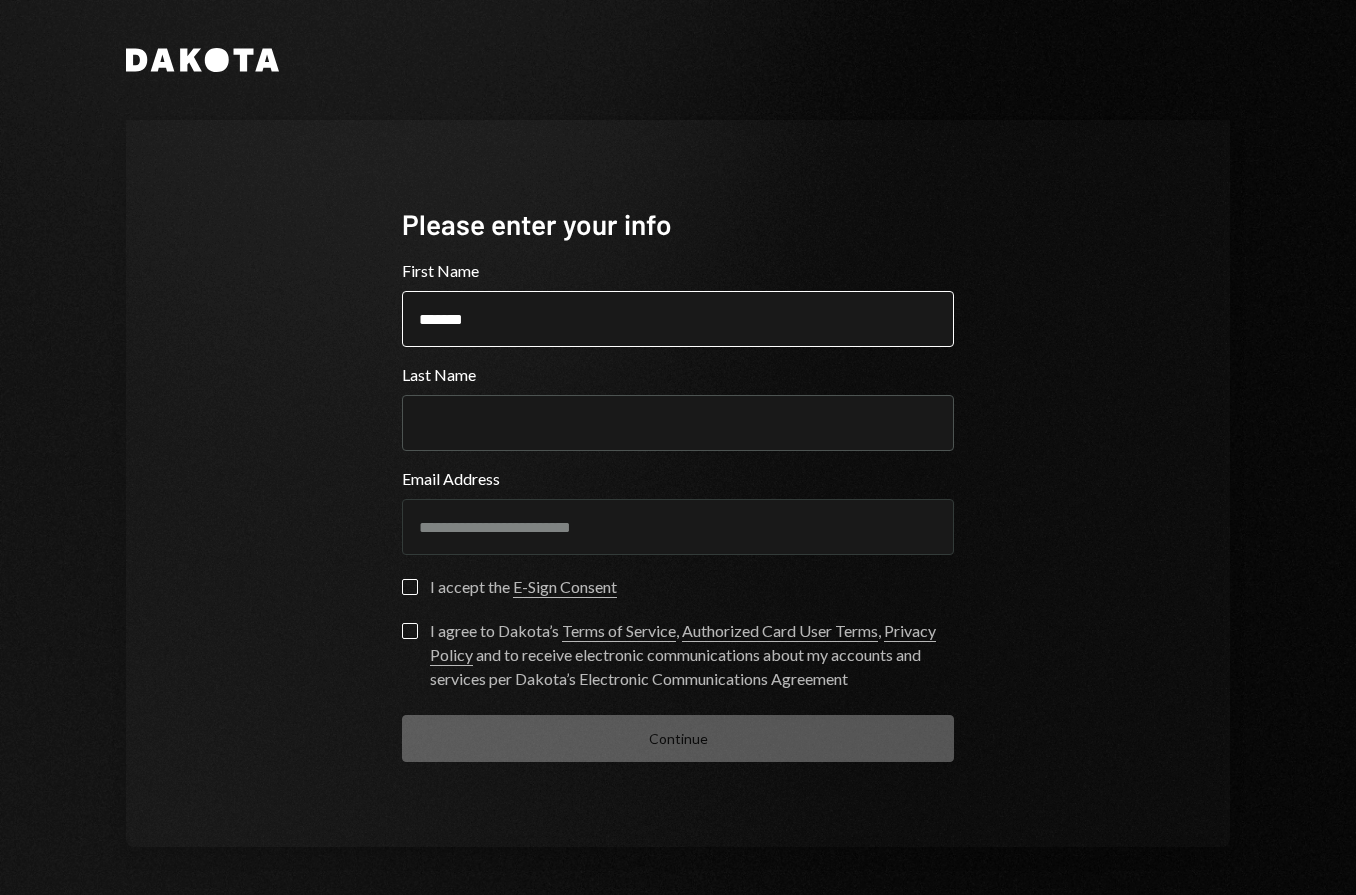 type on "*******" 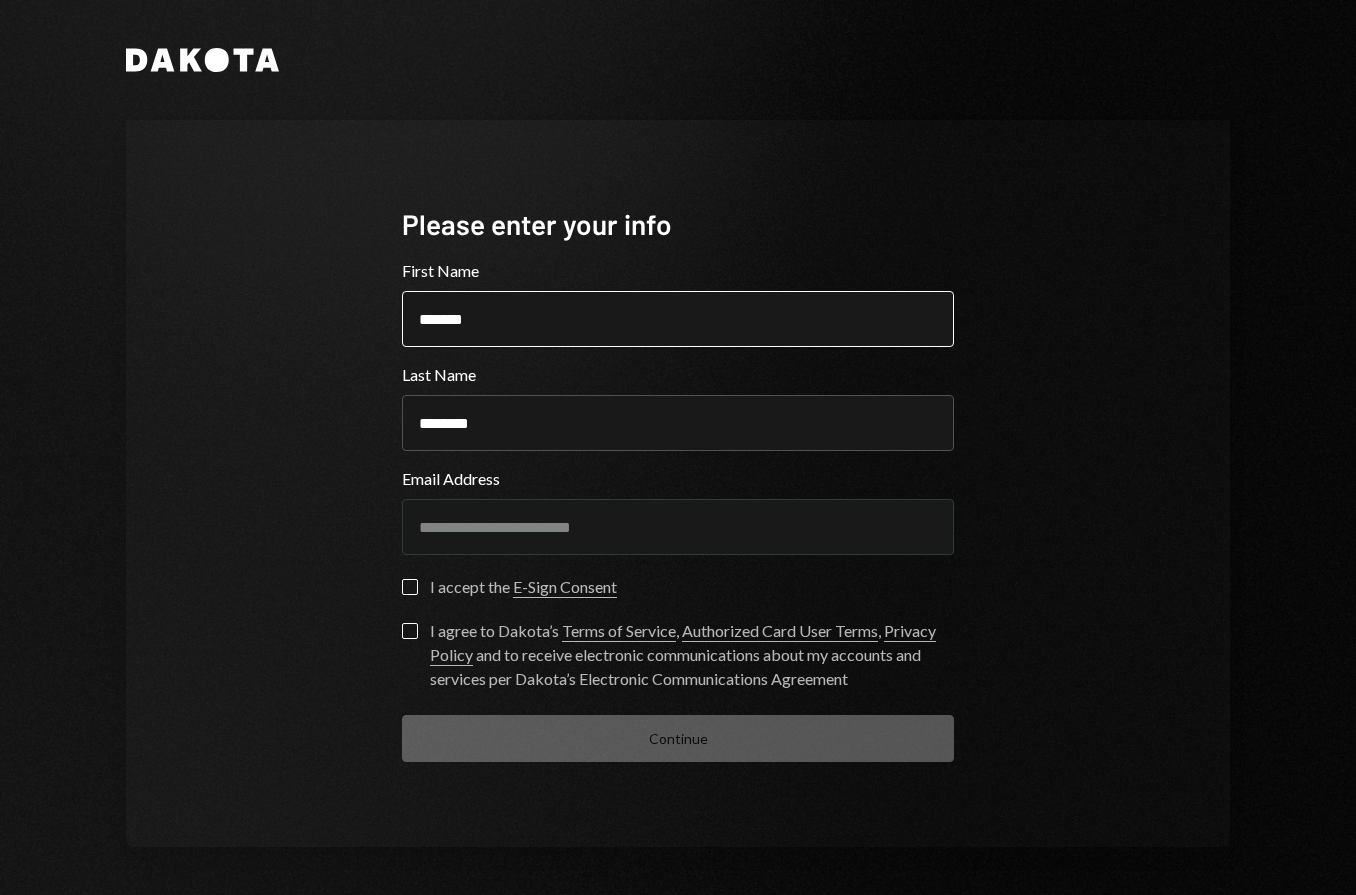 type on "********" 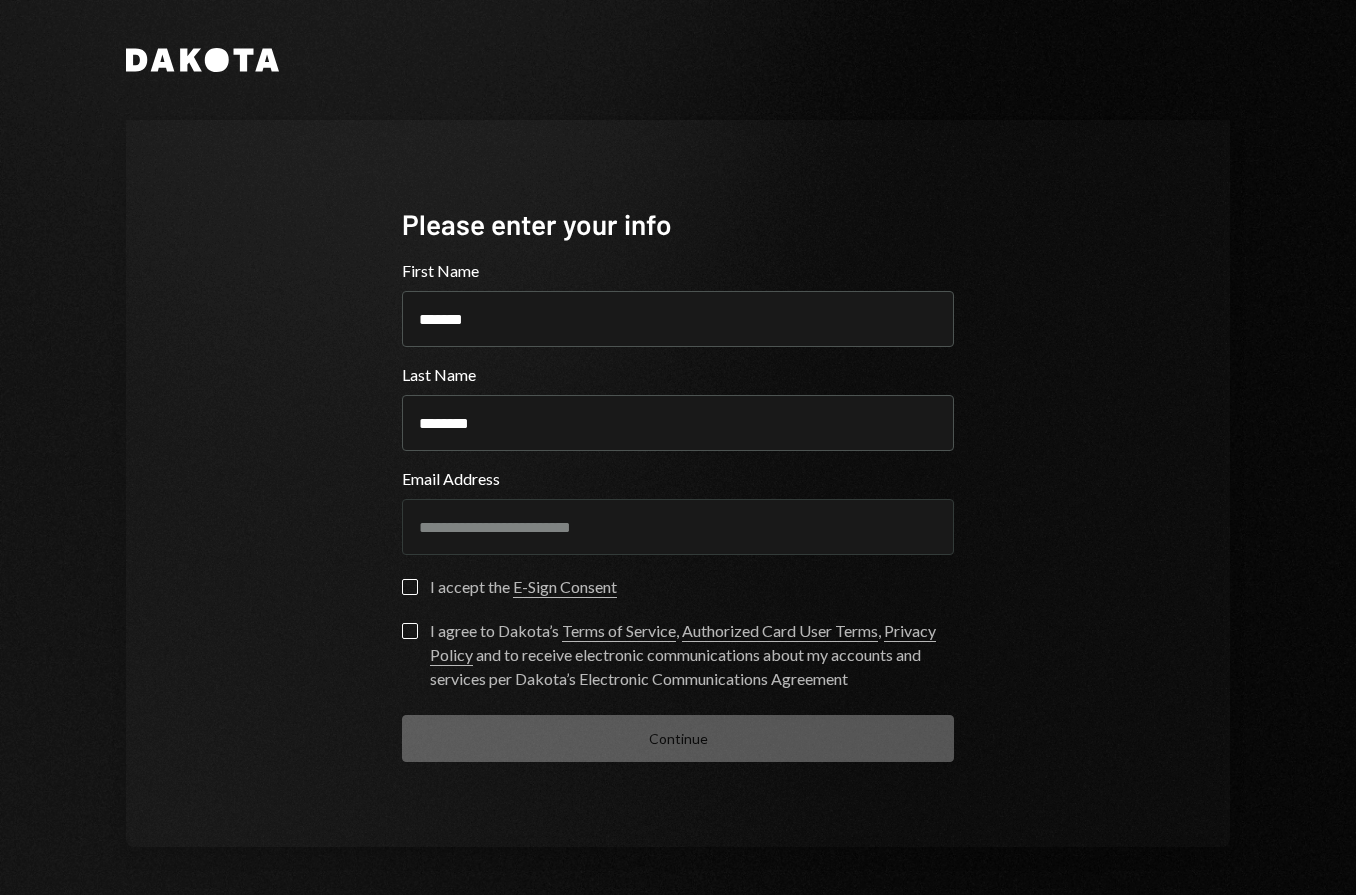 drag, startPoint x: 414, startPoint y: 582, endPoint x: 411, endPoint y: 593, distance: 11.401754 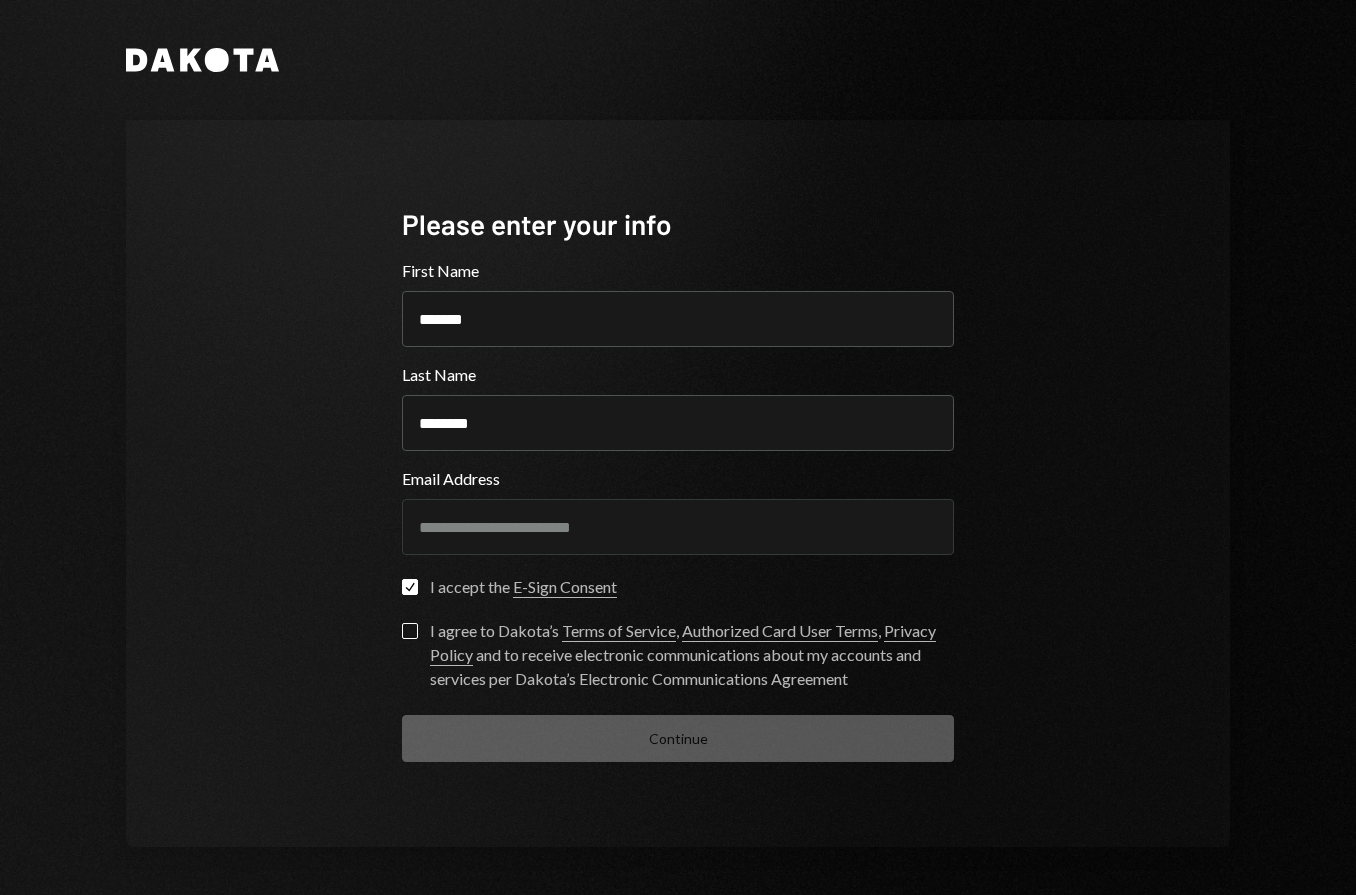 click on "I agree to Dakota’s   Terms of Service ,   Authorized Card User Terms ,   Privacy Policy   and to receive electronic communications about my accounts and services per Dakota’s Electronic Communications Agreement" at bounding box center [410, 631] 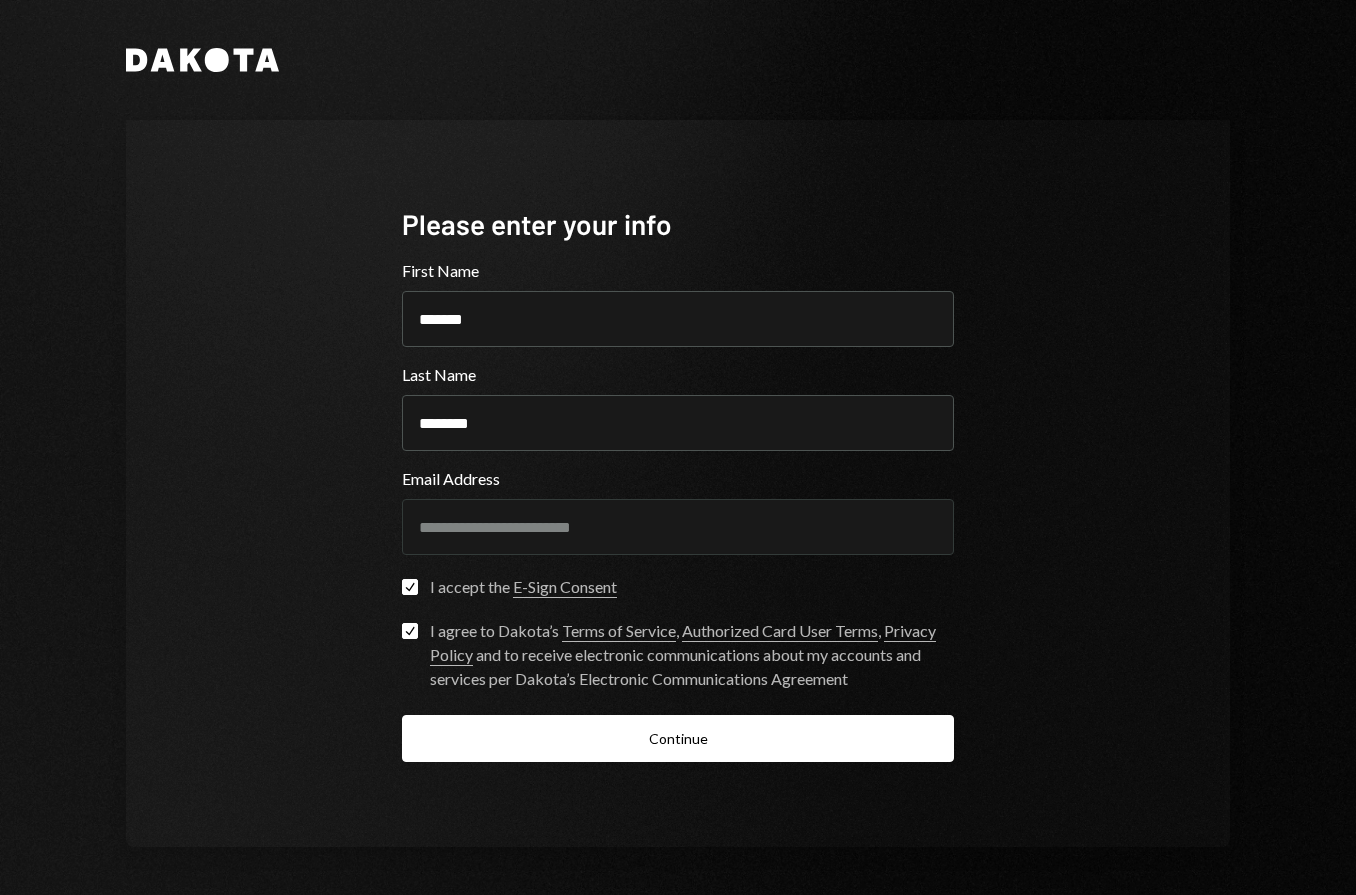 drag, startPoint x: 611, startPoint y: 747, endPoint x: 623, endPoint y: 747, distance: 12 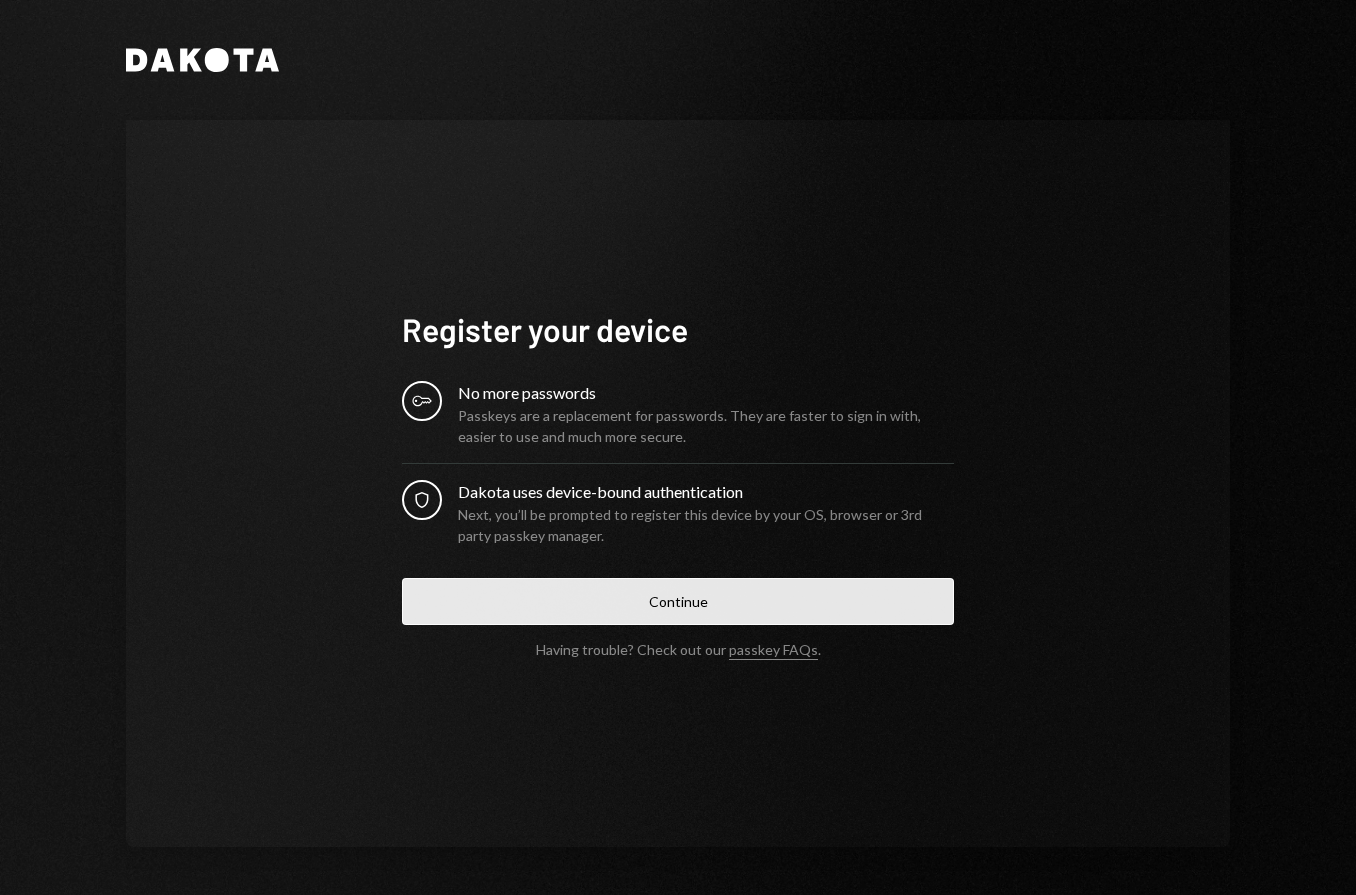 click on "Continue" at bounding box center (678, 601) 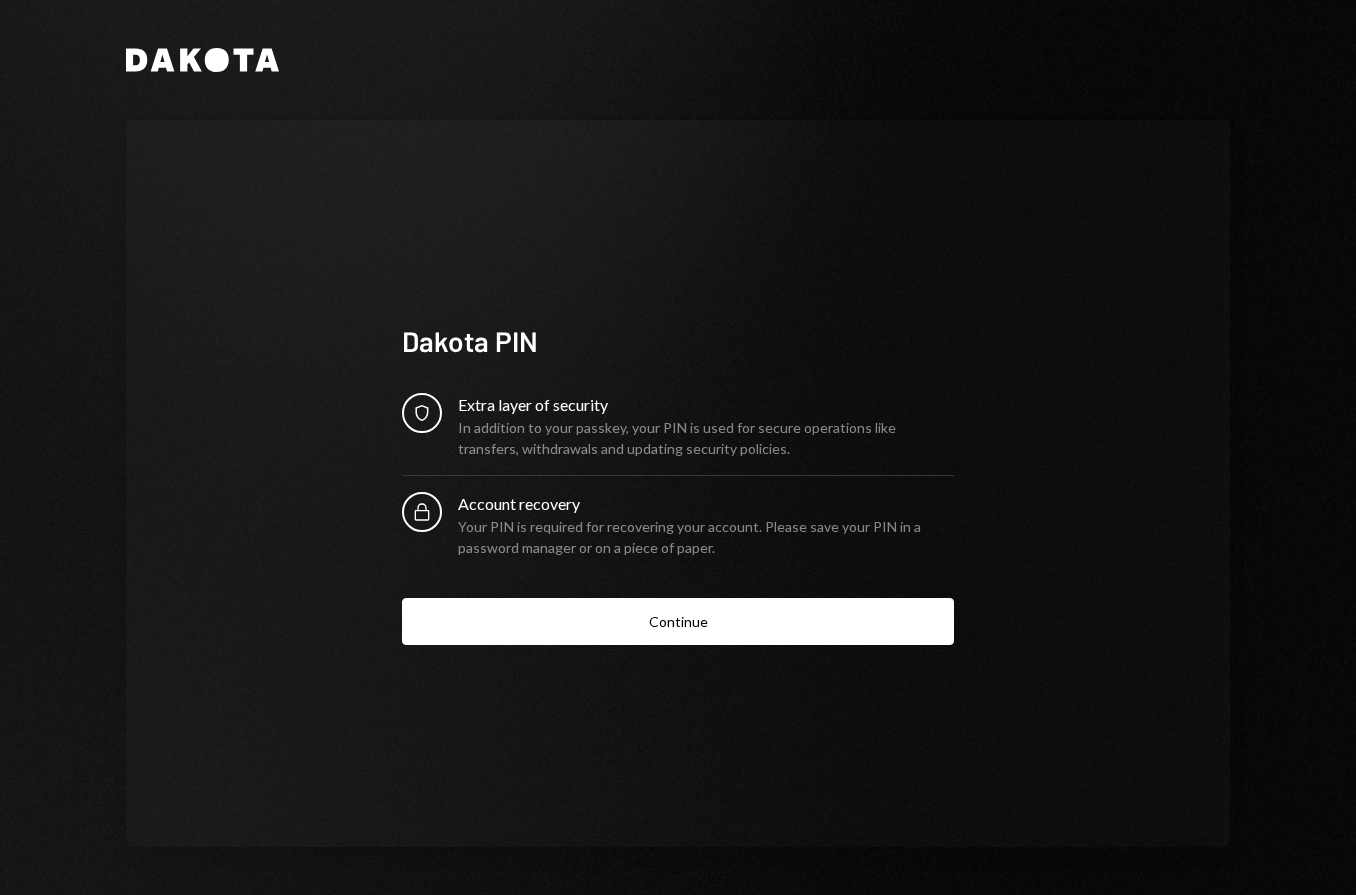click on "Continue" at bounding box center (678, 621) 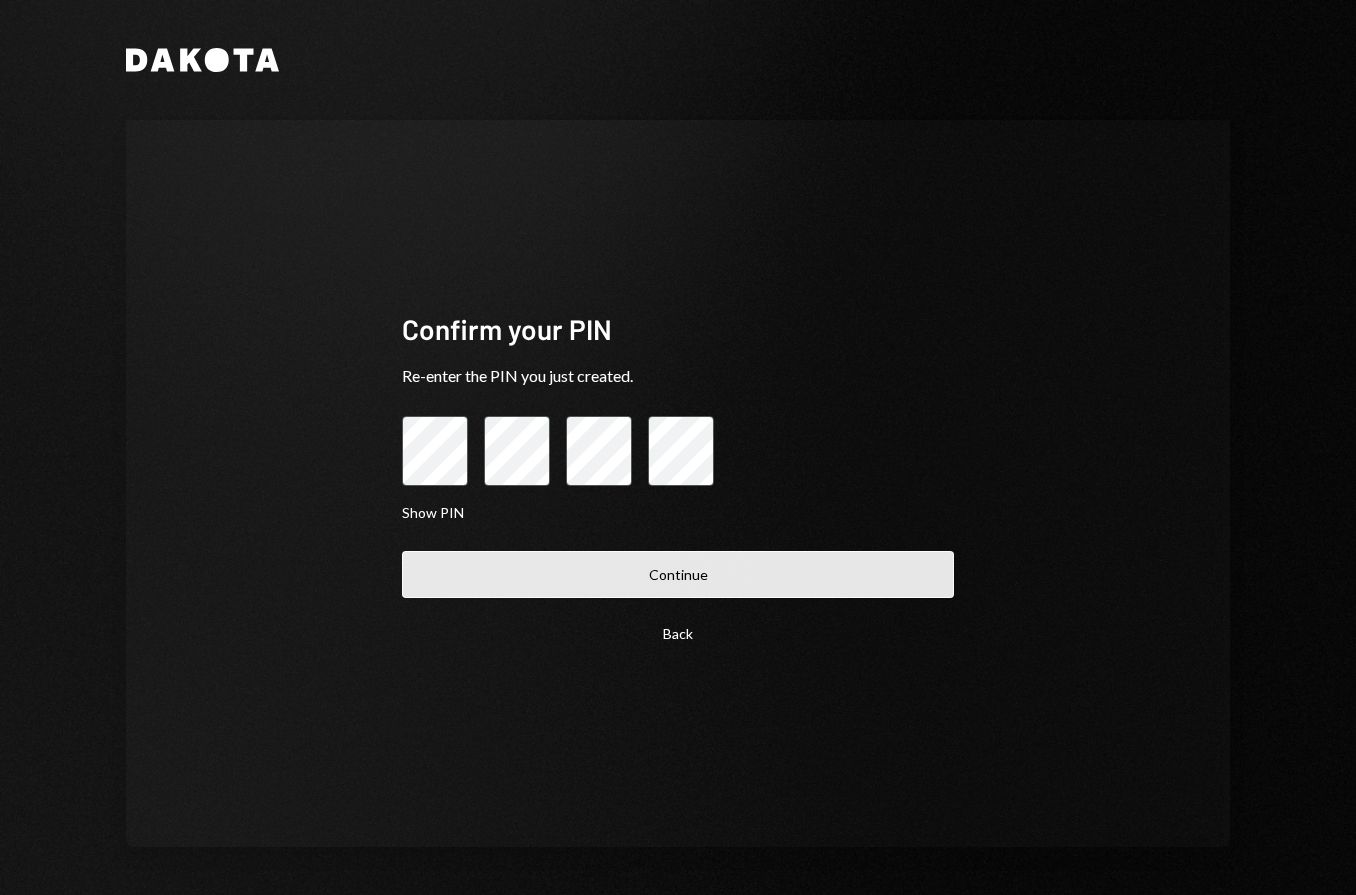 click on "Continue" at bounding box center (678, 574) 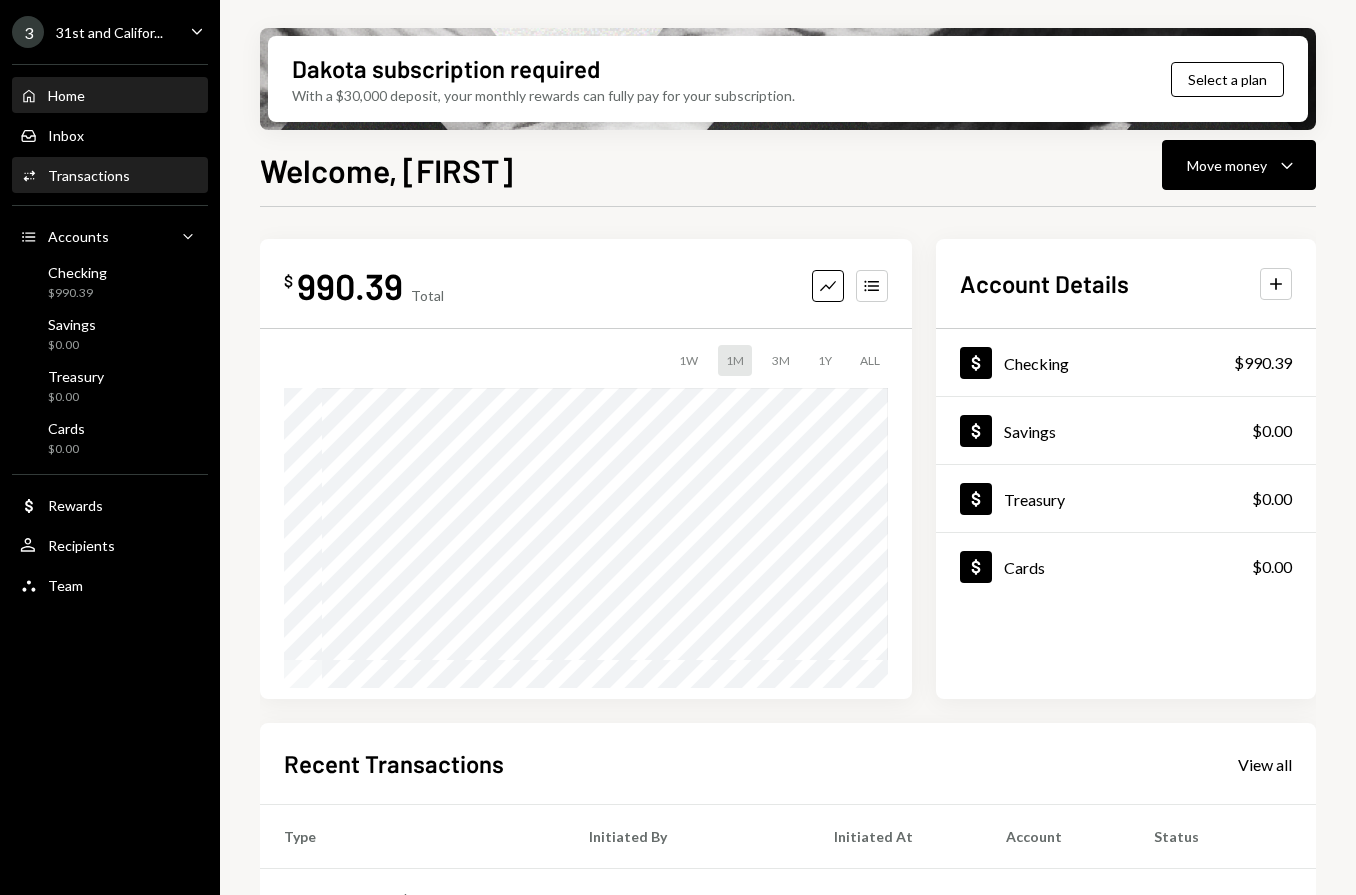 click on "Transactions" at bounding box center [89, 175] 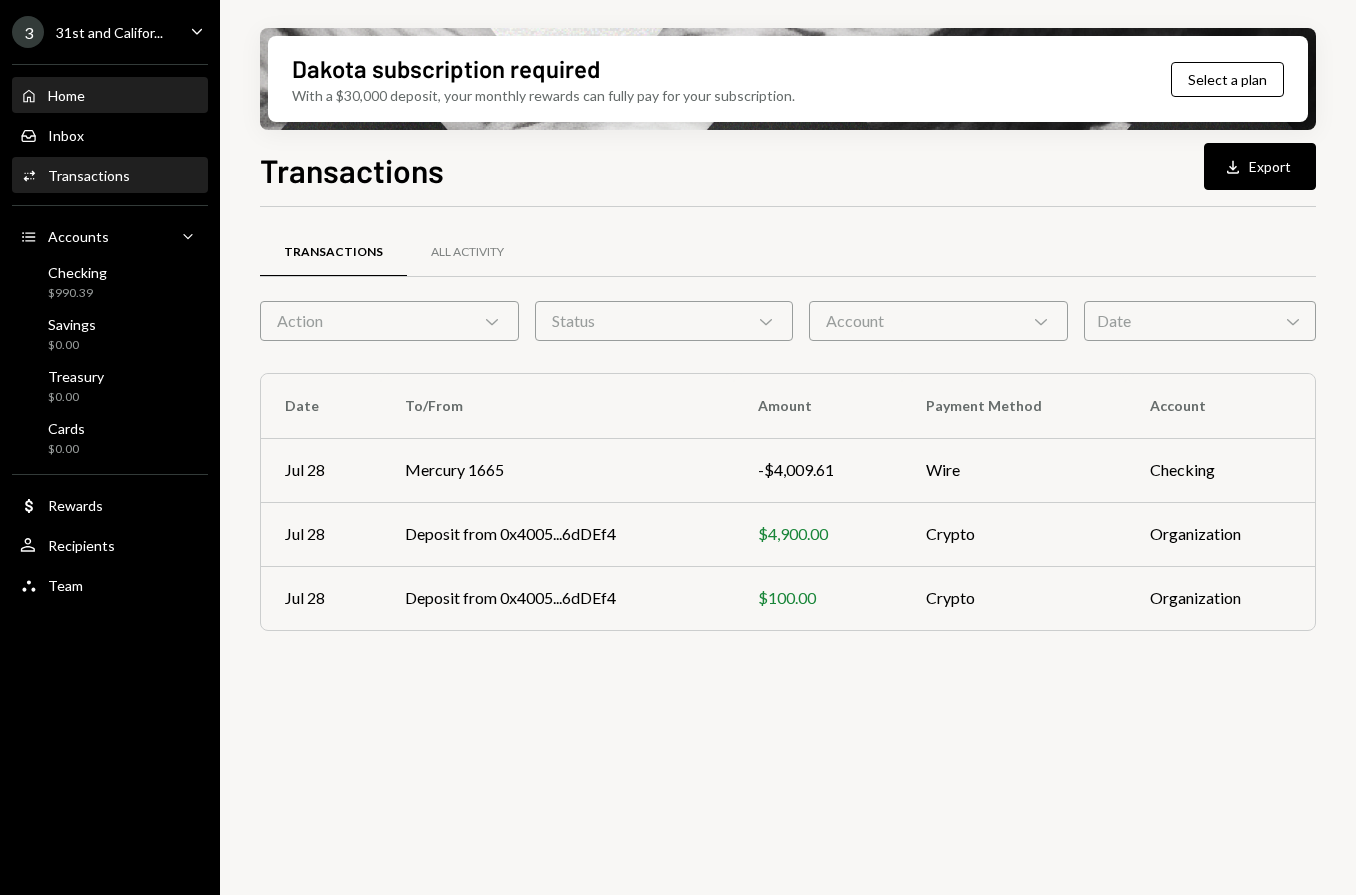 click on "Home Home" at bounding box center (110, 96) 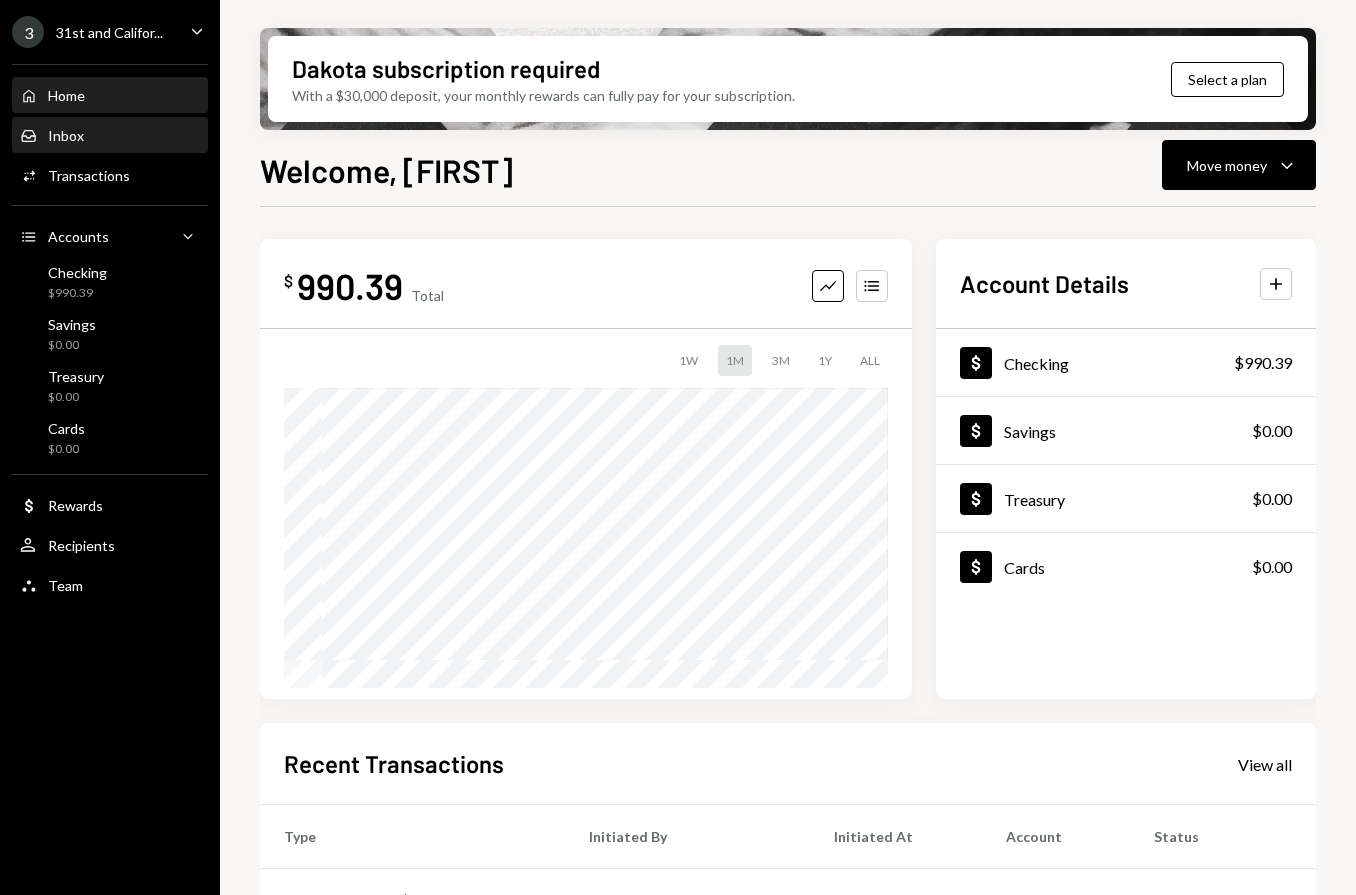 click on "Inbox Inbox" at bounding box center [110, 136] 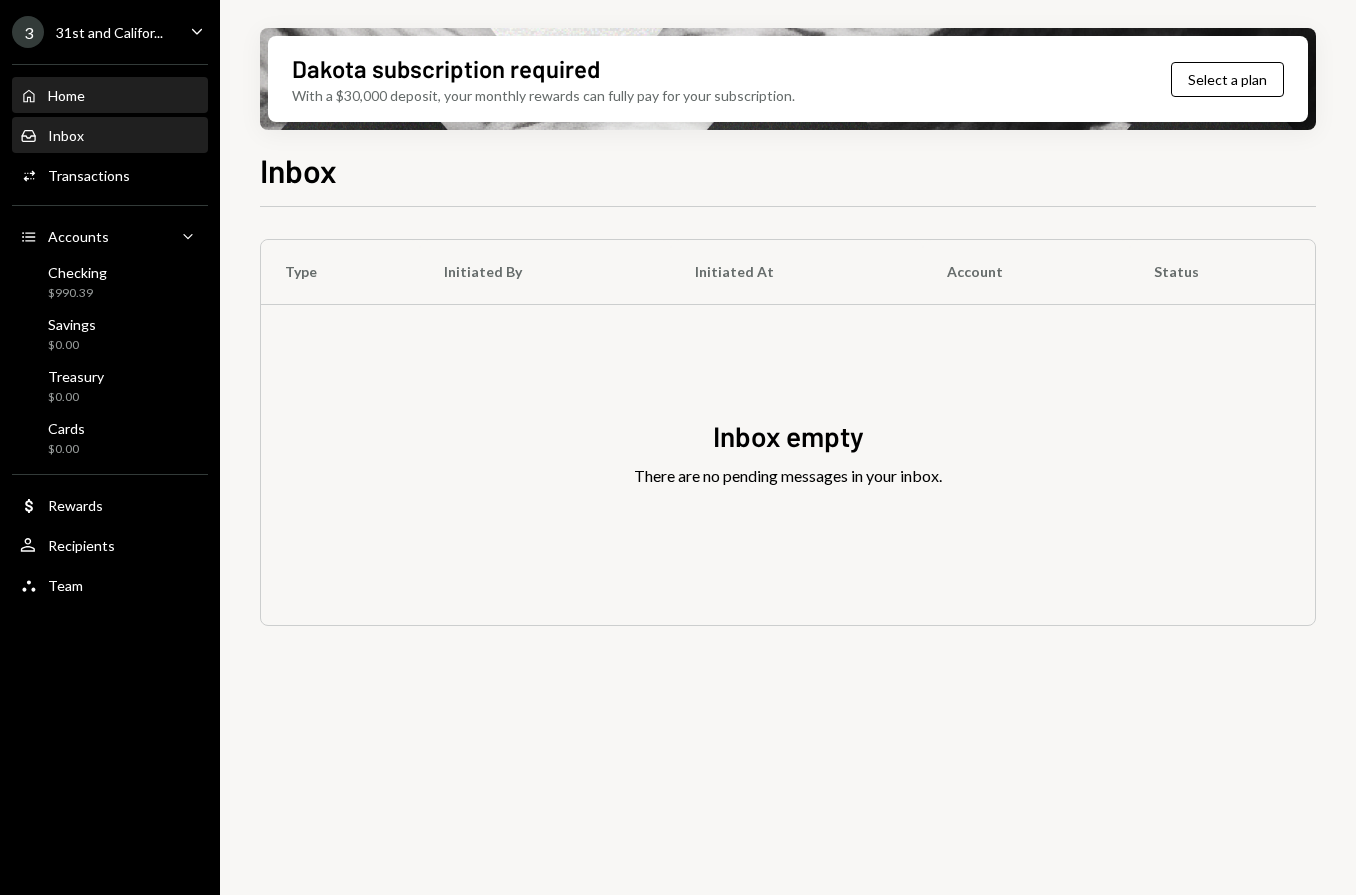 click on "Home Home" at bounding box center [110, 96] 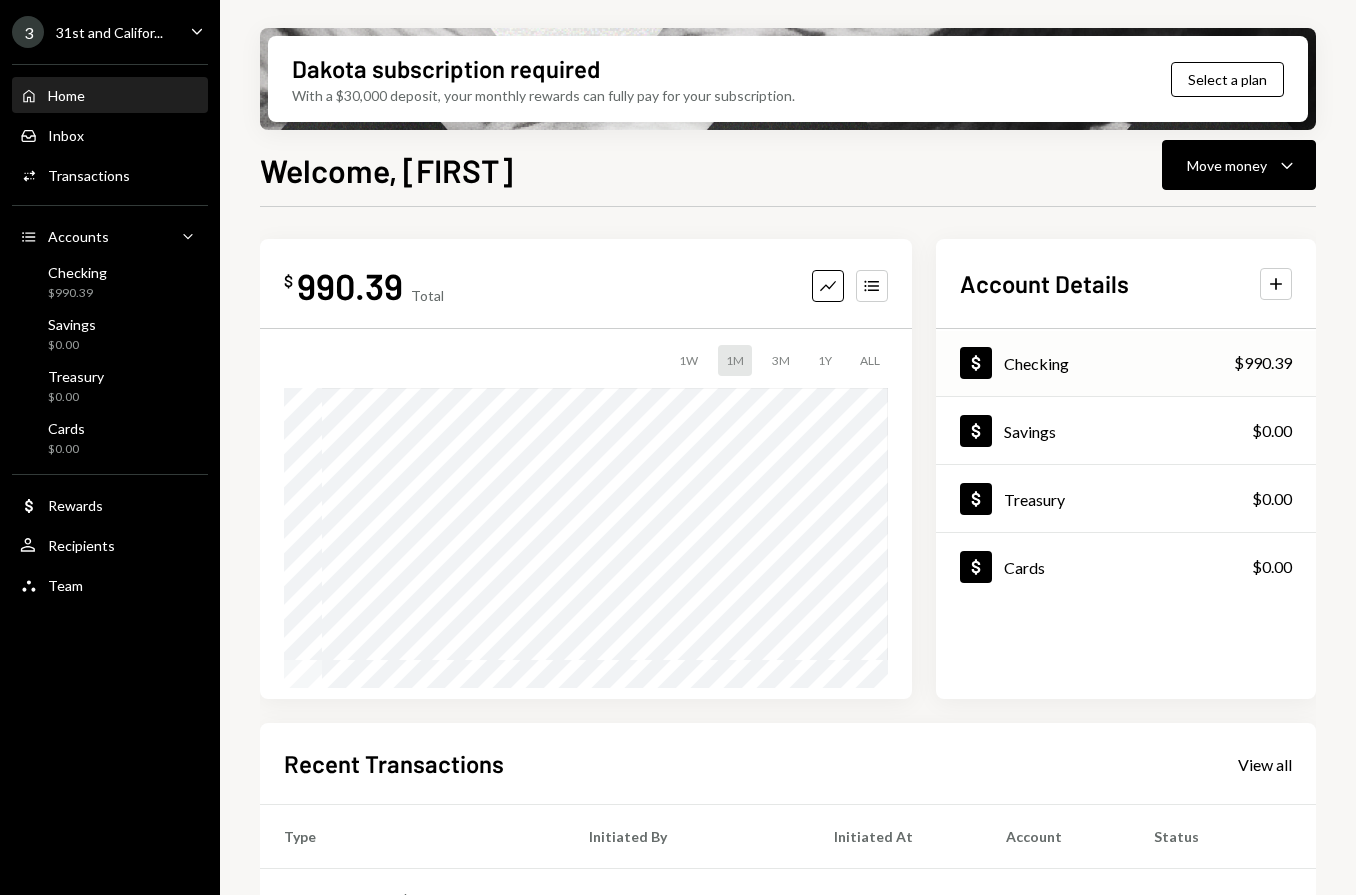 scroll, scrollTop: 5, scrollLeft: 0, axis: vertical 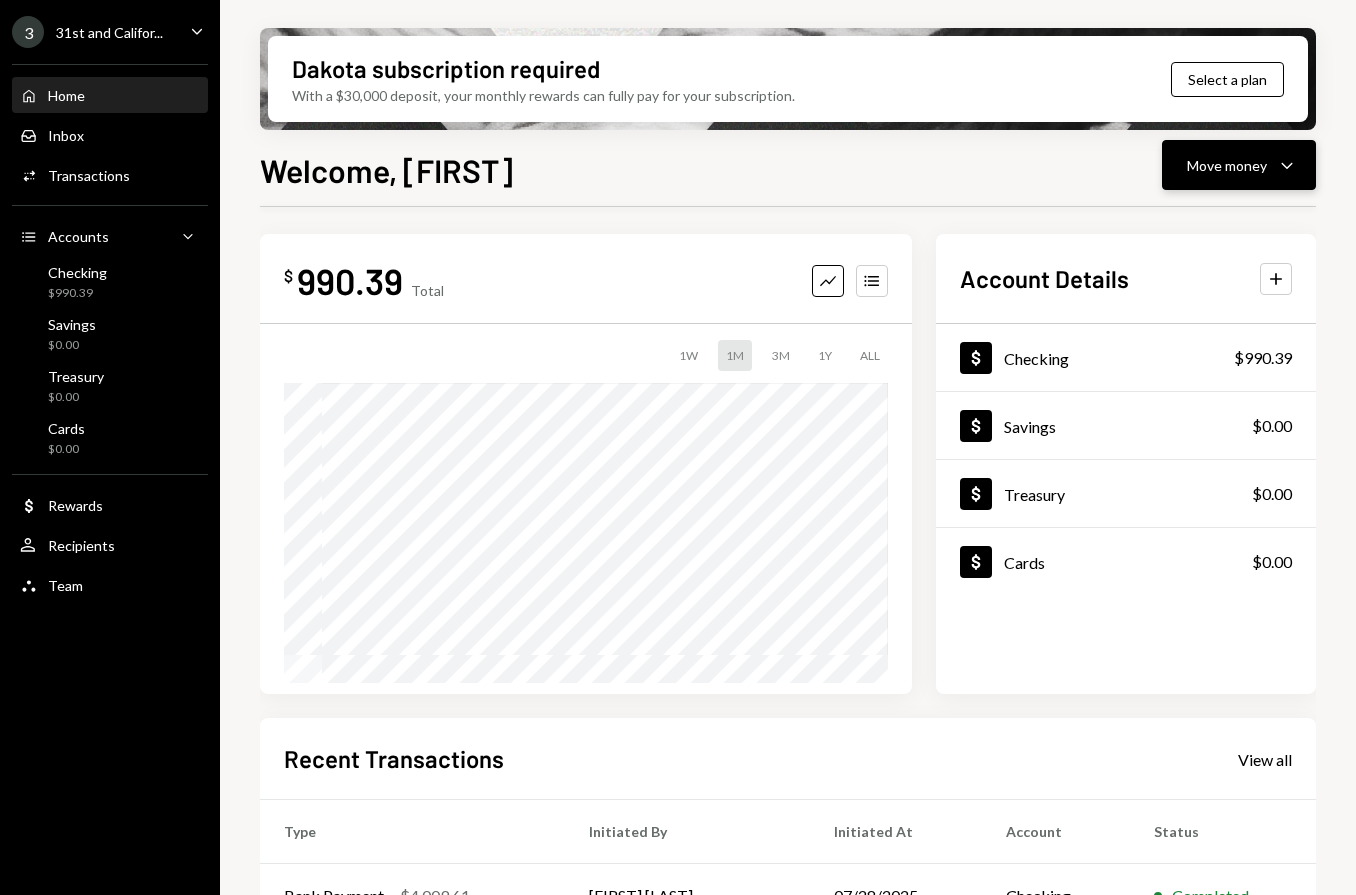 click on "Move money Caret Down" at bounding box center [1239, 165] 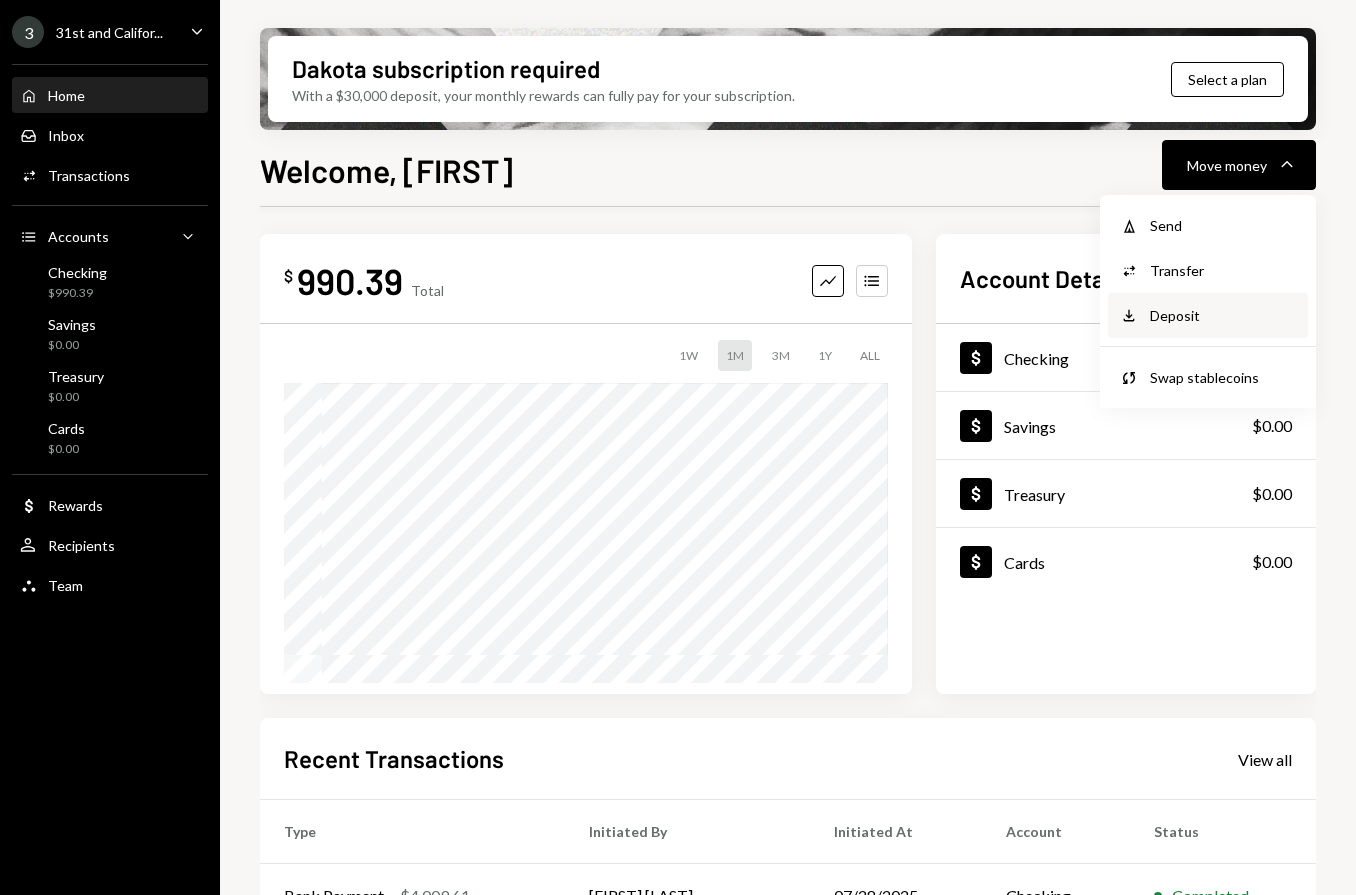 click on "Deposit Deposit" at bounding box center (1208, 315) 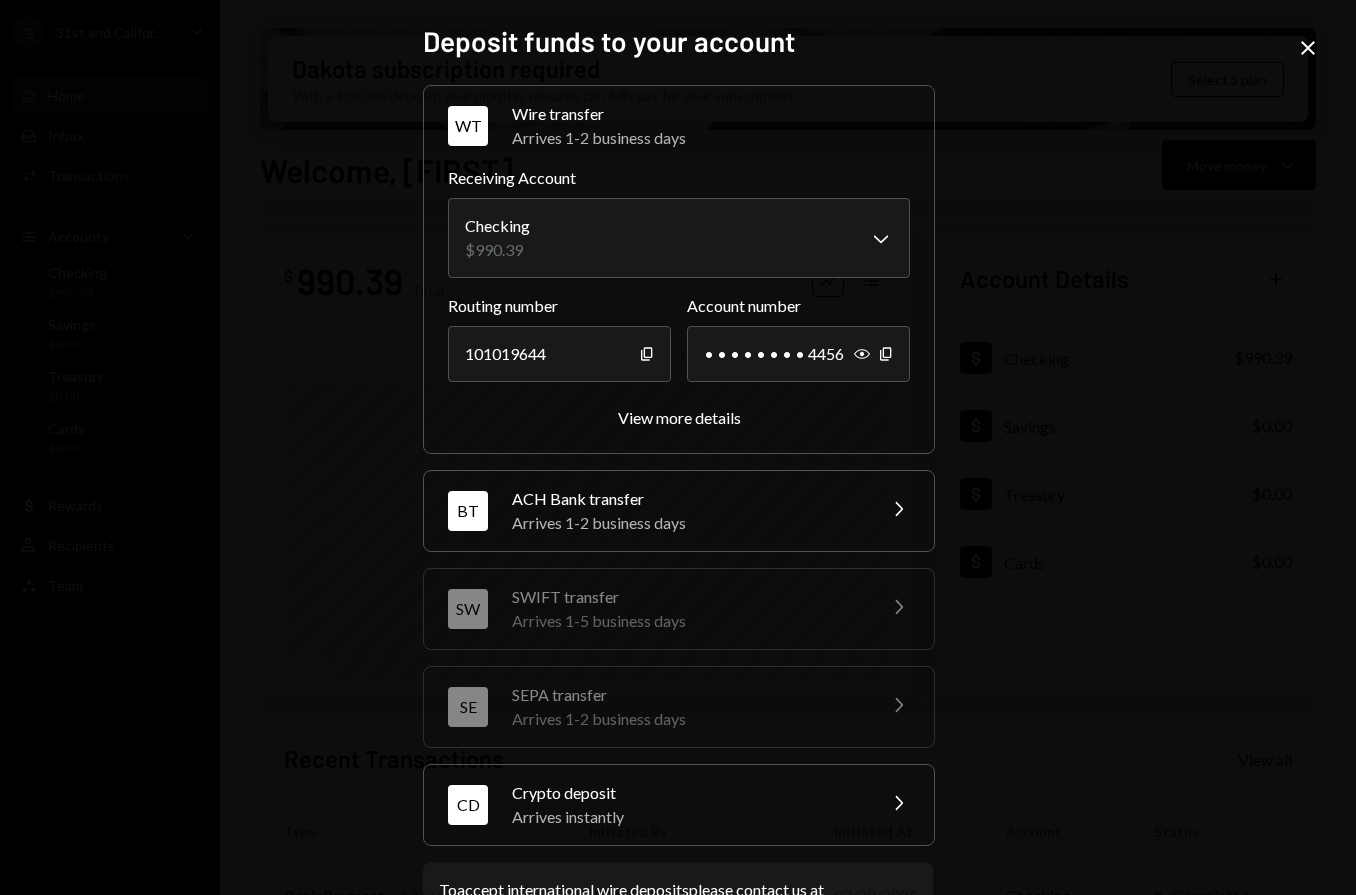 scroll, scrollTop: 79, scrollLeft: 0, axis: vertical 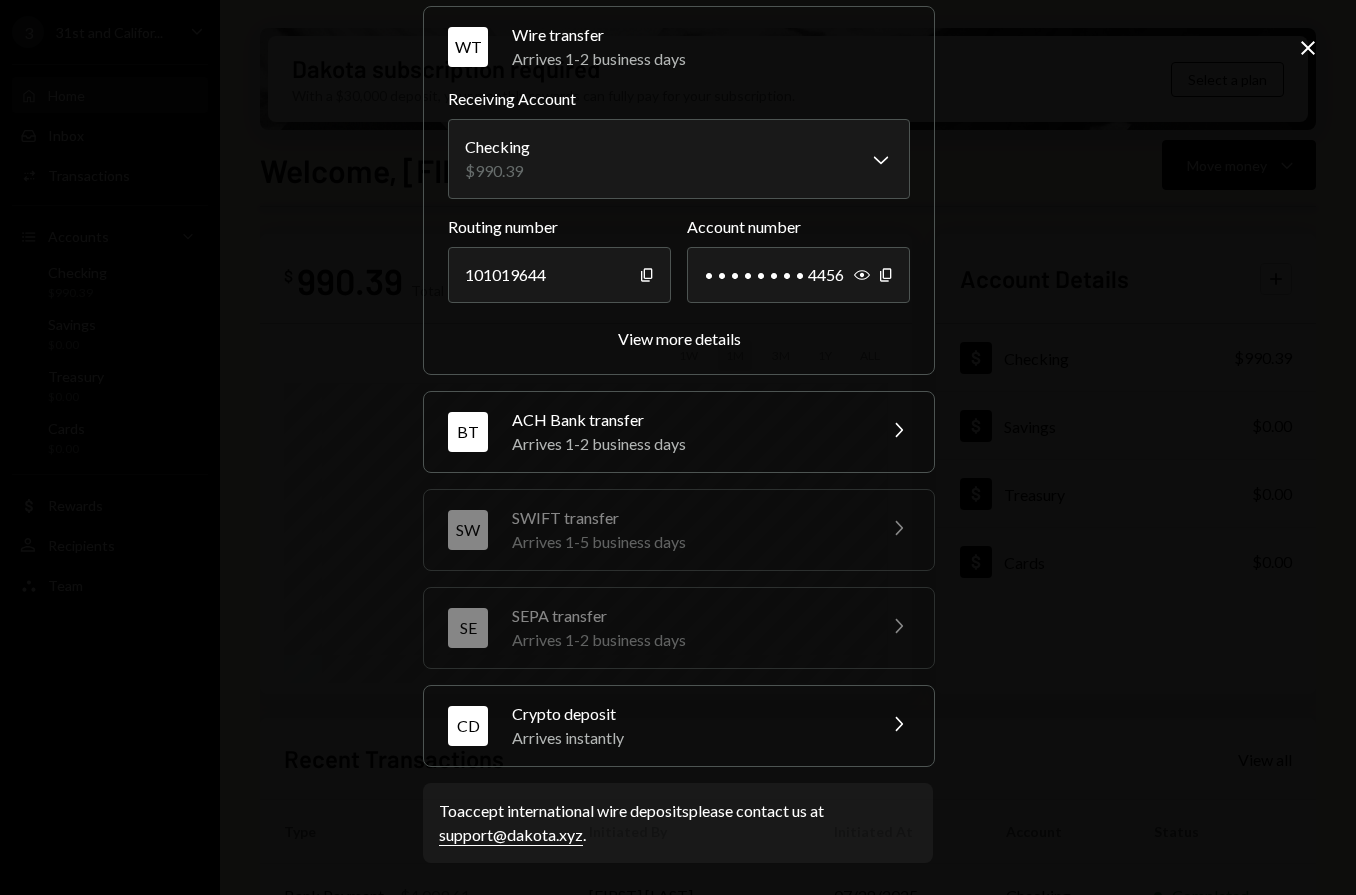 click on "Crypto deposit" at bounding box center (687, 714) 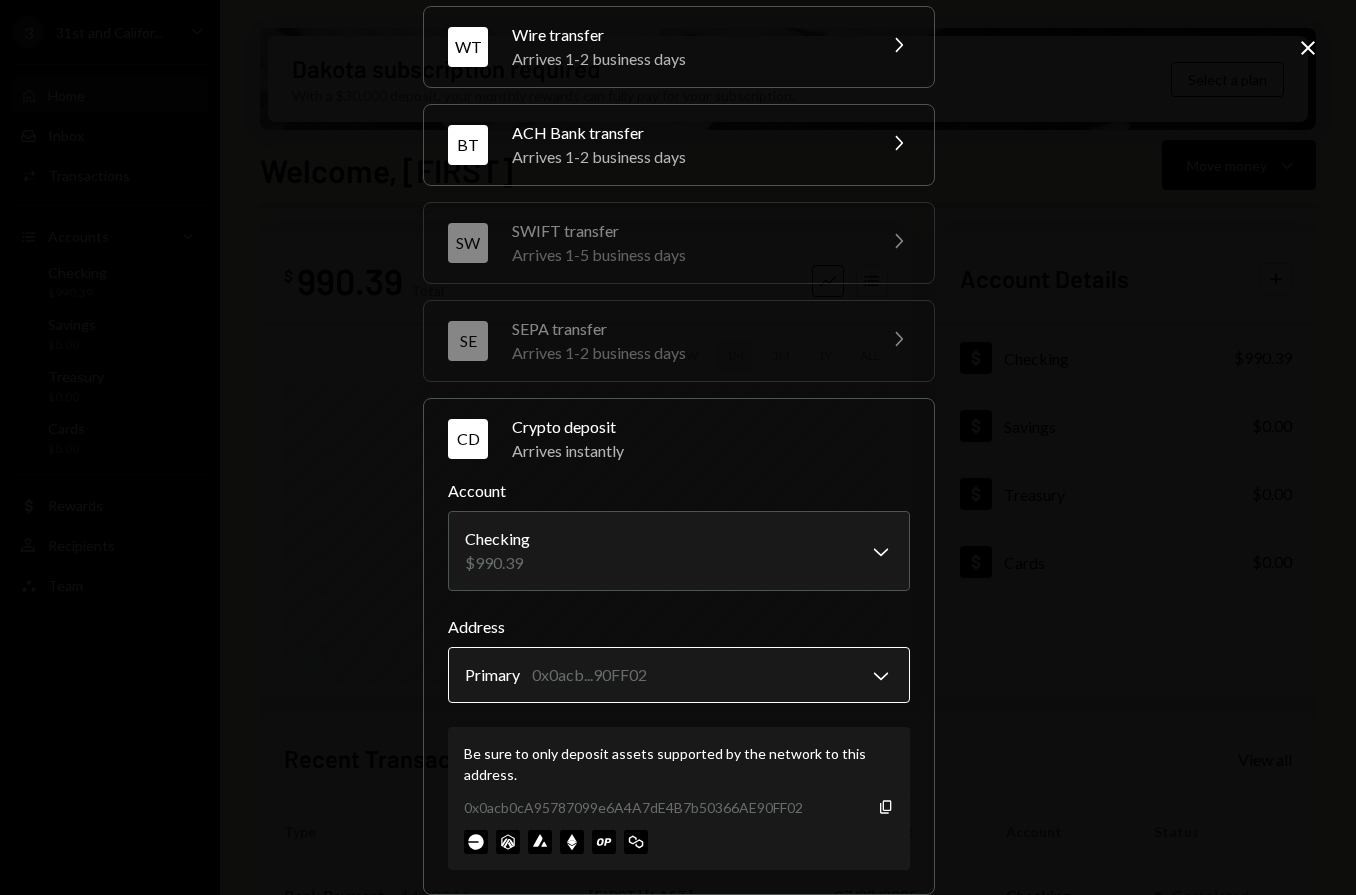 click on "3 31st and Califor... Caret Down Home Home Inbox Inbox Activities Transactions Accounts Accounts Caret Down Checking $990.39 Savings $0.00 Treasury $0.00 Cards $0.00 Dollar Rewards User Recipients Team Team Dakota subscription required With a $30,000 deposit, your monthly rewards can fully pay for your subscription. Select a plan Welcome, Brendan Move money Caret Down $ 990.39 Total Graph Accounts 1W 1M 3M 1Y ALL Account Details Plus Dollar Checking $990.39 Dollar Savings $0.00 Dollar Treasury $0.00 Dollar Cards $0.00 Recent Transactions View all Type Initiated By Initiated At Account Status Bank Payment $4,009.61 Catherine Rung 07/28/2025 Checking Completed Deposit 4,900  USDT 0x4005...6dDEf4 Copy 07/28/2025 Checking Completed Deposit 100  USDT 0x4005...6dDEf4 Copy 07/28/2025 Checking Completed Welcome, Brendan - Dakota Deposit funds to your account WT Wire transfer Arrives 1-2 business days Chevron Right BT ACH Bank transfer Arrives 1-2 business days Chevron Right SW SWIFT transfer Arrives 1-5 business days" at bounding box center (678, 447) 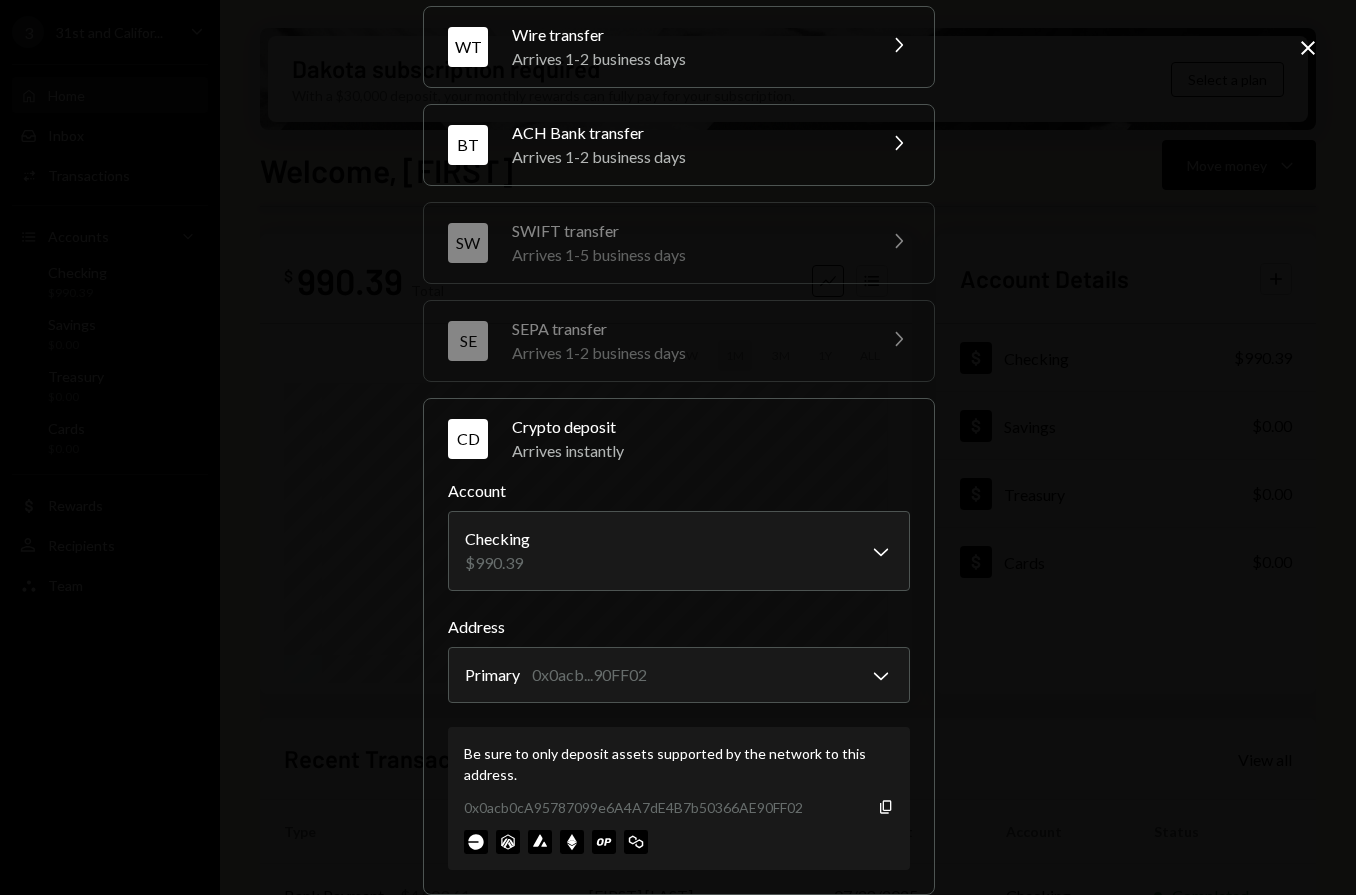 click on "**********" at bounding box center [678, 447] 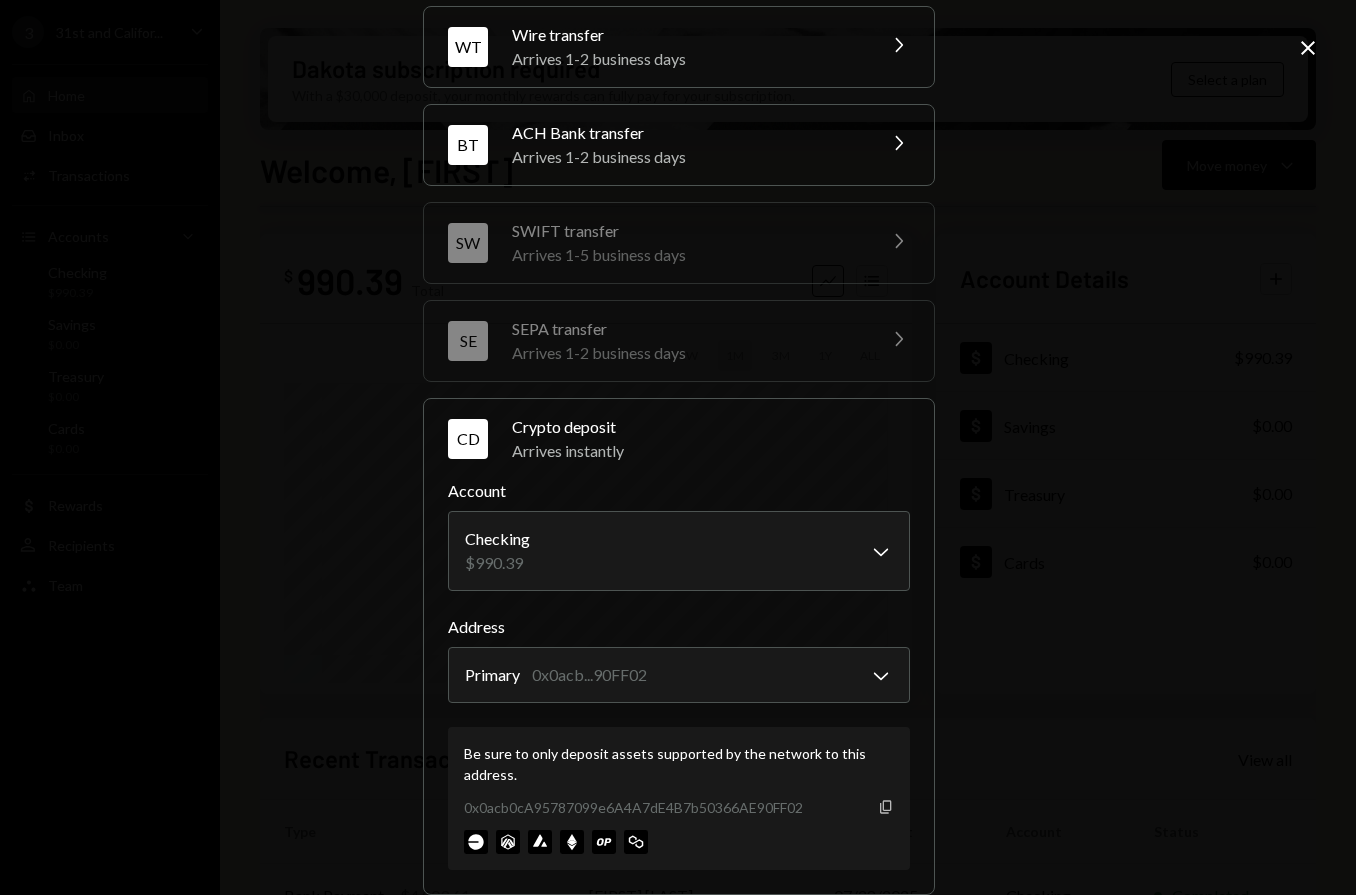 click on "Copy" 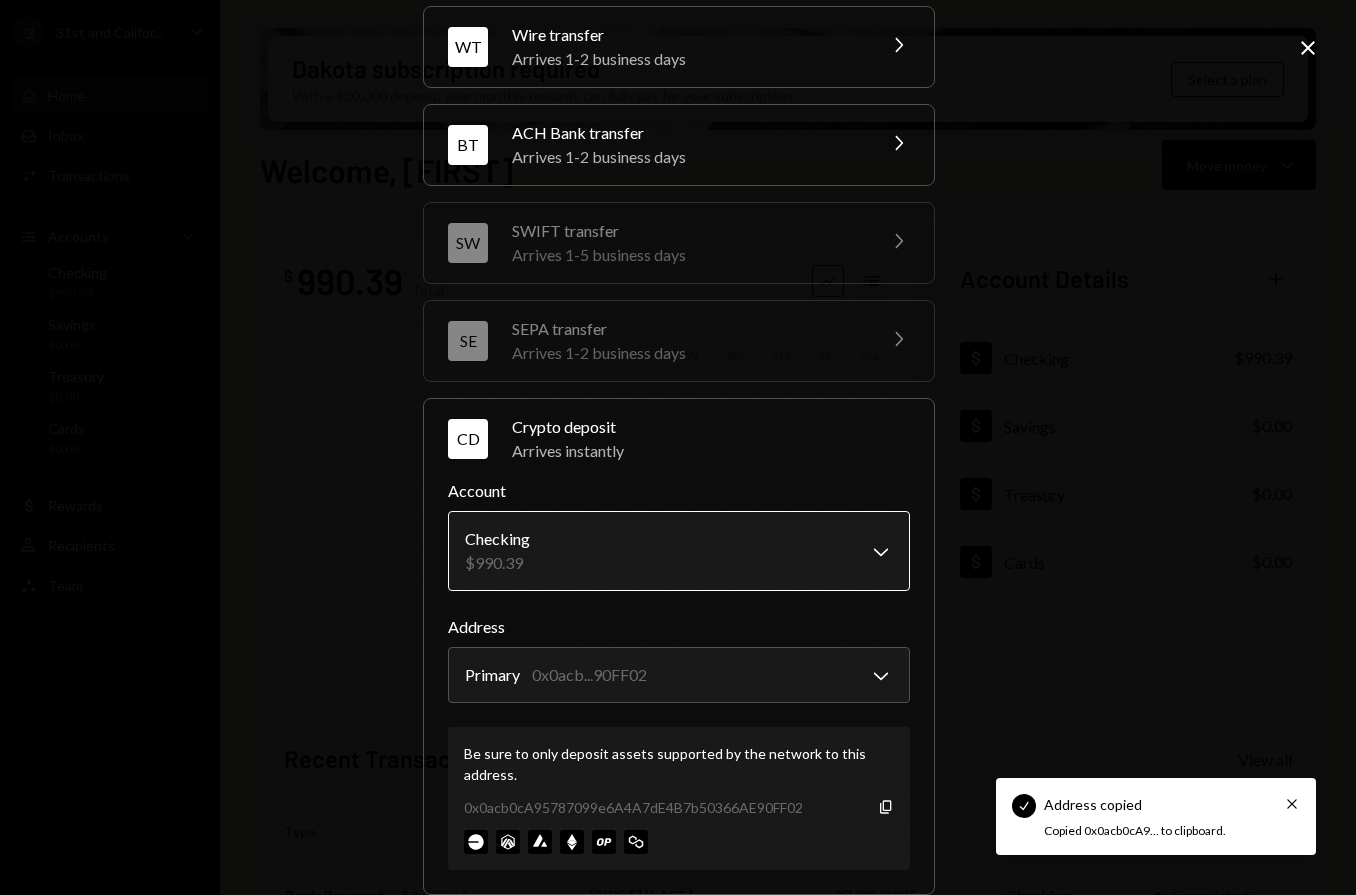 click on "Check Address copied Cross Copied 0x0acb0cA9... to clipboard. 3 31st and Califor... Caret Down Home Home Inbox Inbox Activities Transactions Accounts Accounts Caret Down Checking $990.39 Savings $0.00 Treasury $0.00 Cards $0.00 Dollar Rewards User Recipients Team Team Dakota subscription required With a $30,000 deposit, your monthly rewards can fully pay for your subscription. Select a plan Welcome, Brendan Move money Caret Down $ 990.39 Total Graph Accounts 1W 1M 3M 1Y ALL Account Details Plus Dollar Checking $990.39 Dollar Savings $0.00 Dollar Treasury $0.00 Dollar Cards $0.00 Recent Transactions View all Type Initiated By Initiated At Account Status Bank Payment $4,009.61 Catherine Rung 07/28/2025 Checking Completed Deposit 4,900  USDT 0x4005...6dDEf4 Copy 07/28/2025 Checking Completed Deposit 100  USDT 0x4005...6dDEf4 Copy 07/28/2025 Checking Completed Welcome, Brendan - Dakota Deposit funds to your account WT Wire transfer Arrives 1-2 business days Chevron Right BT ACH Bank transfer Chevron Right SW SE" at bounding box center [678, 447] 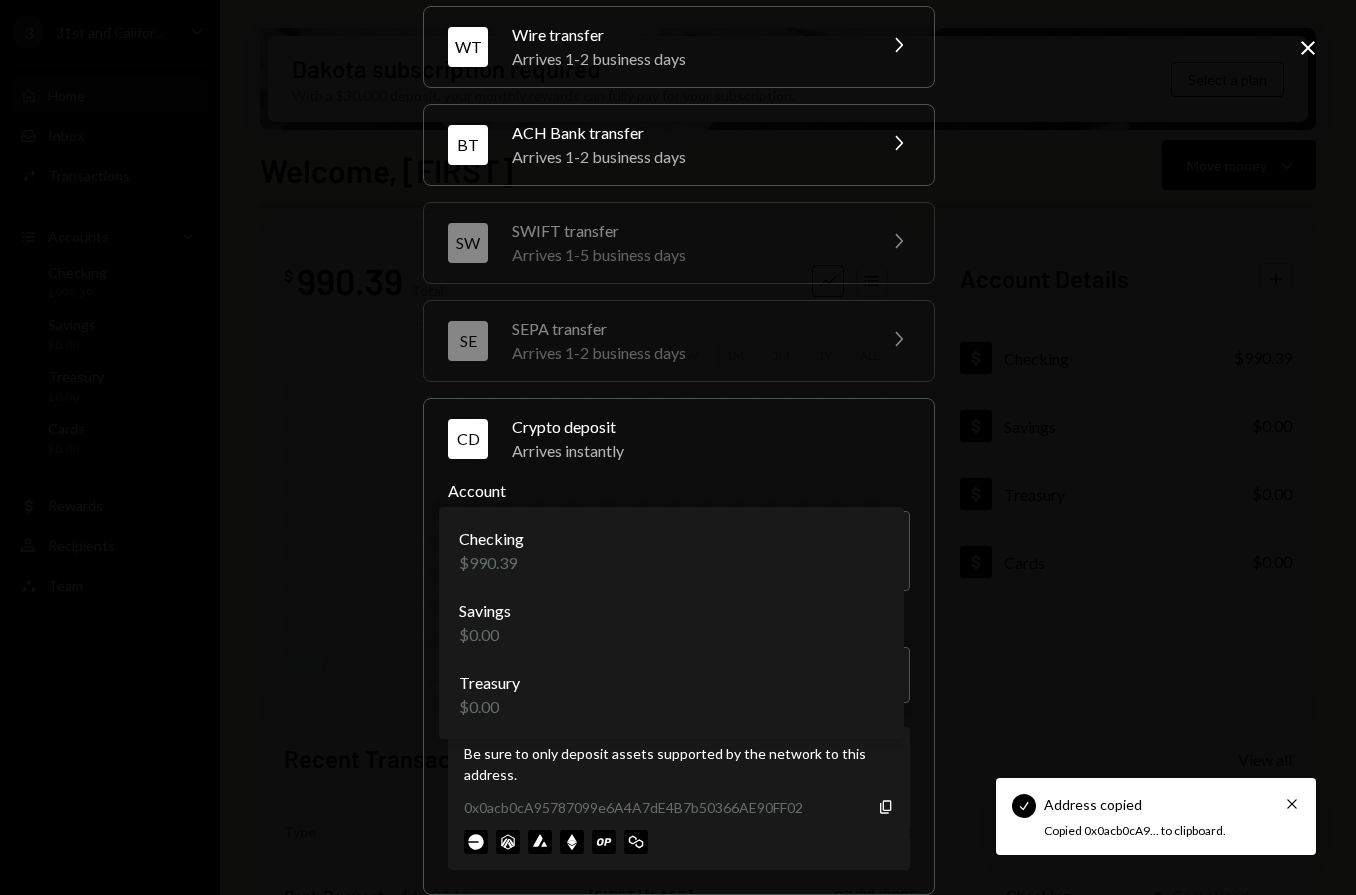 click on "**********" at bounding box center [678, 447] 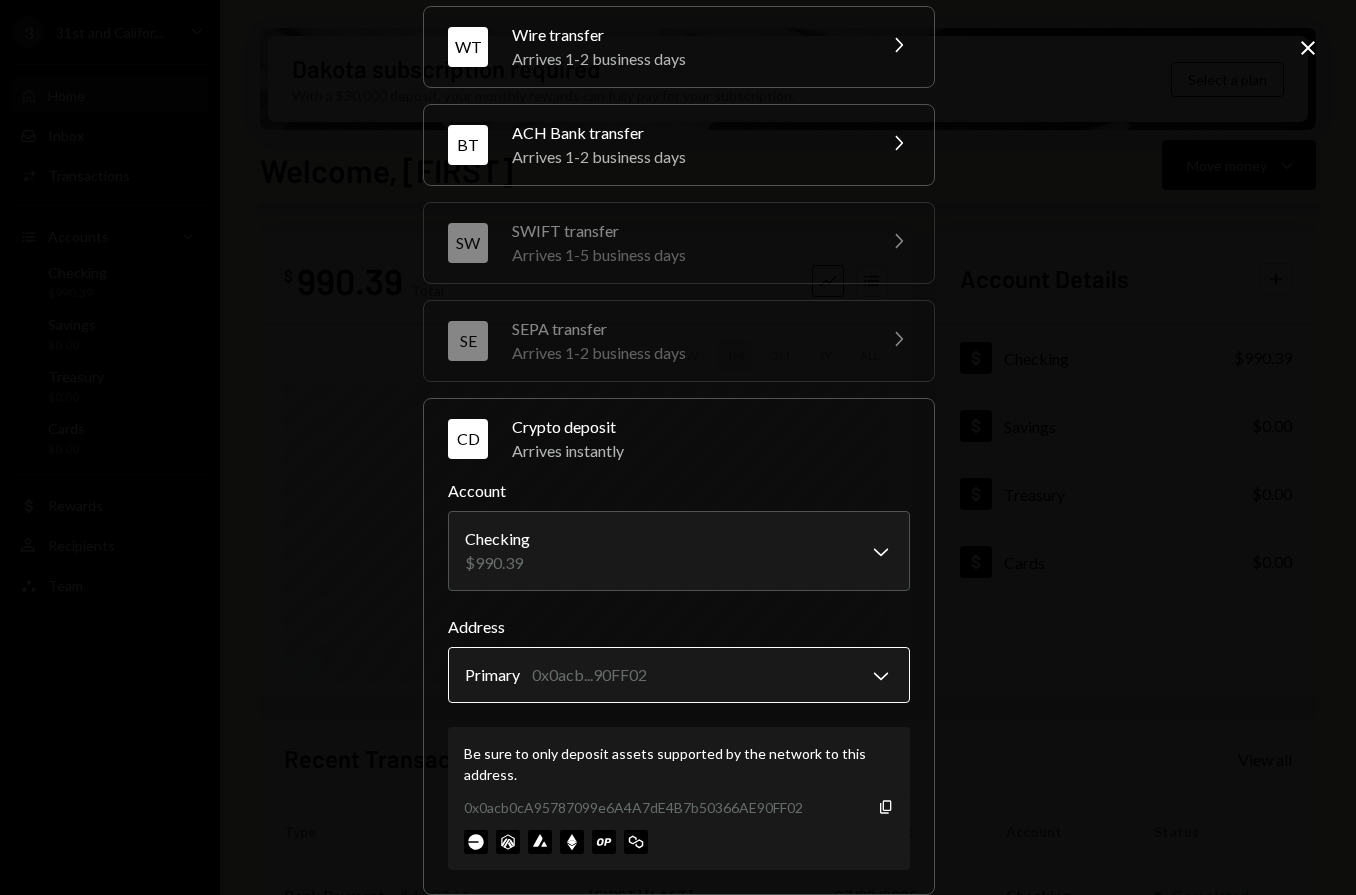 click on "3 31st and Califor... Caret Down Home Home Inbox Inbox Activities Transactions Accounts Accounts Caret Down Checking $990.39 Savings $0.00 Treasury $0.00 Cards $0.00 Dollar Rewards User Recipients Team Team Dakota subscription required With a $30,000 deposit, your monthly rewards can fully pay for your subscription. Select a plan Welcome, Brendan Move money Caret Down $ 990.39 Total Graph Accounts 1W 1M 3M 1Y ALL Account Details Plus Dollar Checking $990.39 Dollar Savings $0.00 Dollar Treasury $0.00 Dollar Cards $0.00 Recent Transactions View all Type Initiated By Initiated At Account Status Bank Payment $4,009.61 Catherine Rung 07/28/2025 Checking Completed Deposit 4,900  USDT 0x4005...6dDEf4 Copy 07/28/2025 Checking Completed Deposit 100  USDT 0x4005...6dDEf4 Copy 07/28/2025 Checking Completed Welcome, Brendan - Dakota Deposit funds to your account WT Wire transfer Arrives 1-2 business days Chevron Right BT ACH Bank transfer Arrives 1-2 business days Chevron Right SW SWIFT transfer Arrives 1-5 business days" at bounding box center [678, 447] 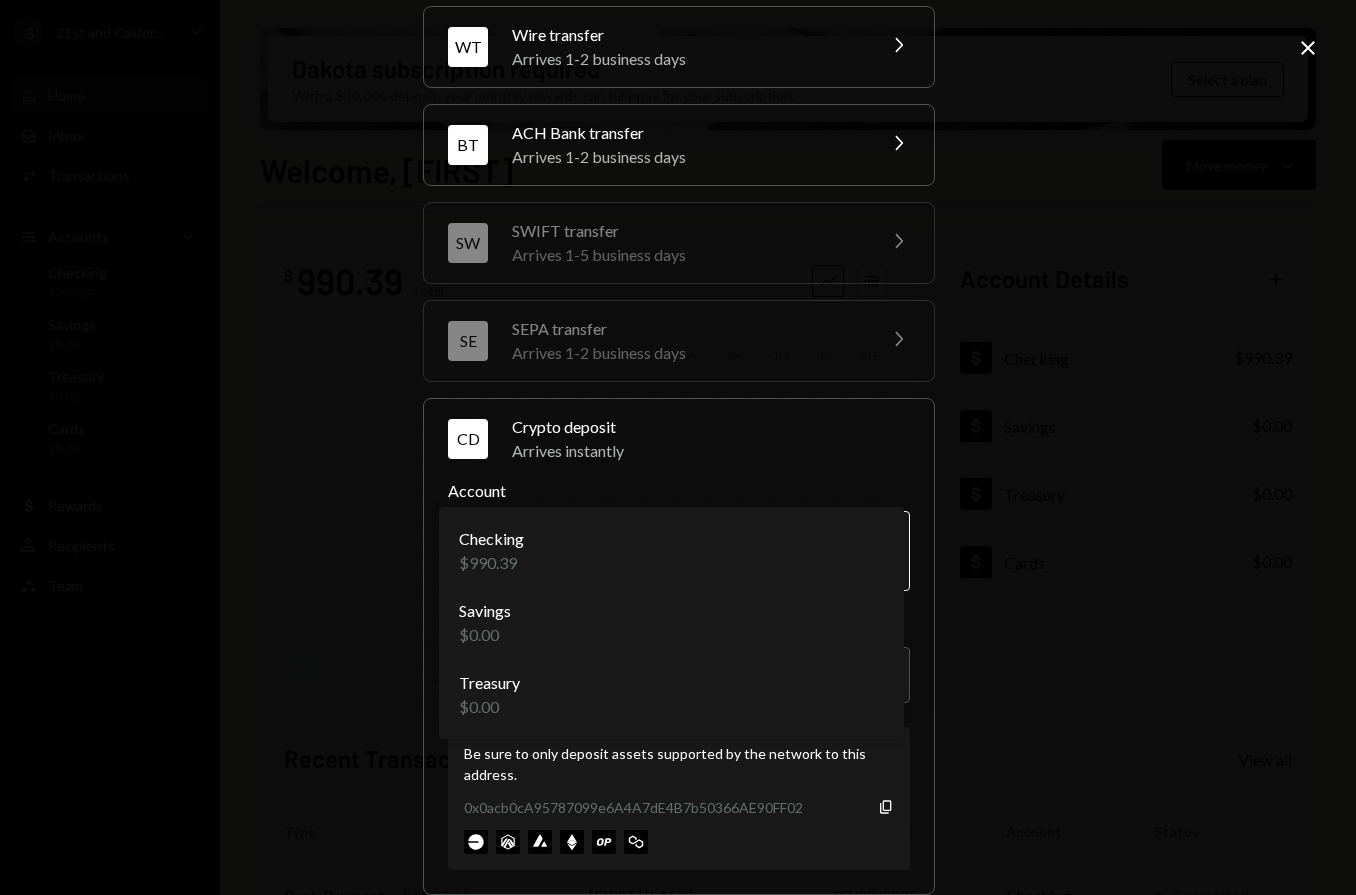 click on "3 31st and Califor... Caret Down Home Home Inbox Inbox Activities Transactions Accounts Accounts Caret Down Checking $990.39 Savings $0.00 Treasury $0.00 Cards $0.00 Dollar Rewards User Recipients Team Team Dakota subscription required With a $30,000 deposit, your monthly rewards can fully pay for your subscription. Select a plan Welcome, Brendan Move money Caret Down $ 990.39 Total Graph Accounts 1W 1M 3M 1Y ALL Account Details Plus Dollar Checking $990.39 Dollar Savings $0.00 Dollar Treasury $0.00 Dollar Cards $0.00 Recent Transactions View all Type Initiated By Initiated At Account Status Bank Payment $4,009.61 Catherine Rung 07/28/2025 Checking Completed Deposit 4,900  USDT 0x4005...6dDEf4 Copy 07/28/2025 Checking Completed Deposit 100  USDT 0x4005...6dDEf4 Copy 07/28/2025 Checking Completed Welcome, Brendan - Dakota Deposit funds to your account WT Wire transfer Arrives 1-2 business days Chevron Right BT ACH Bank transfer Arrives 1-2 business days Chevron Right SW SWIFT transfer Arrives 1-5 business days" at bounding box center (678, 447) 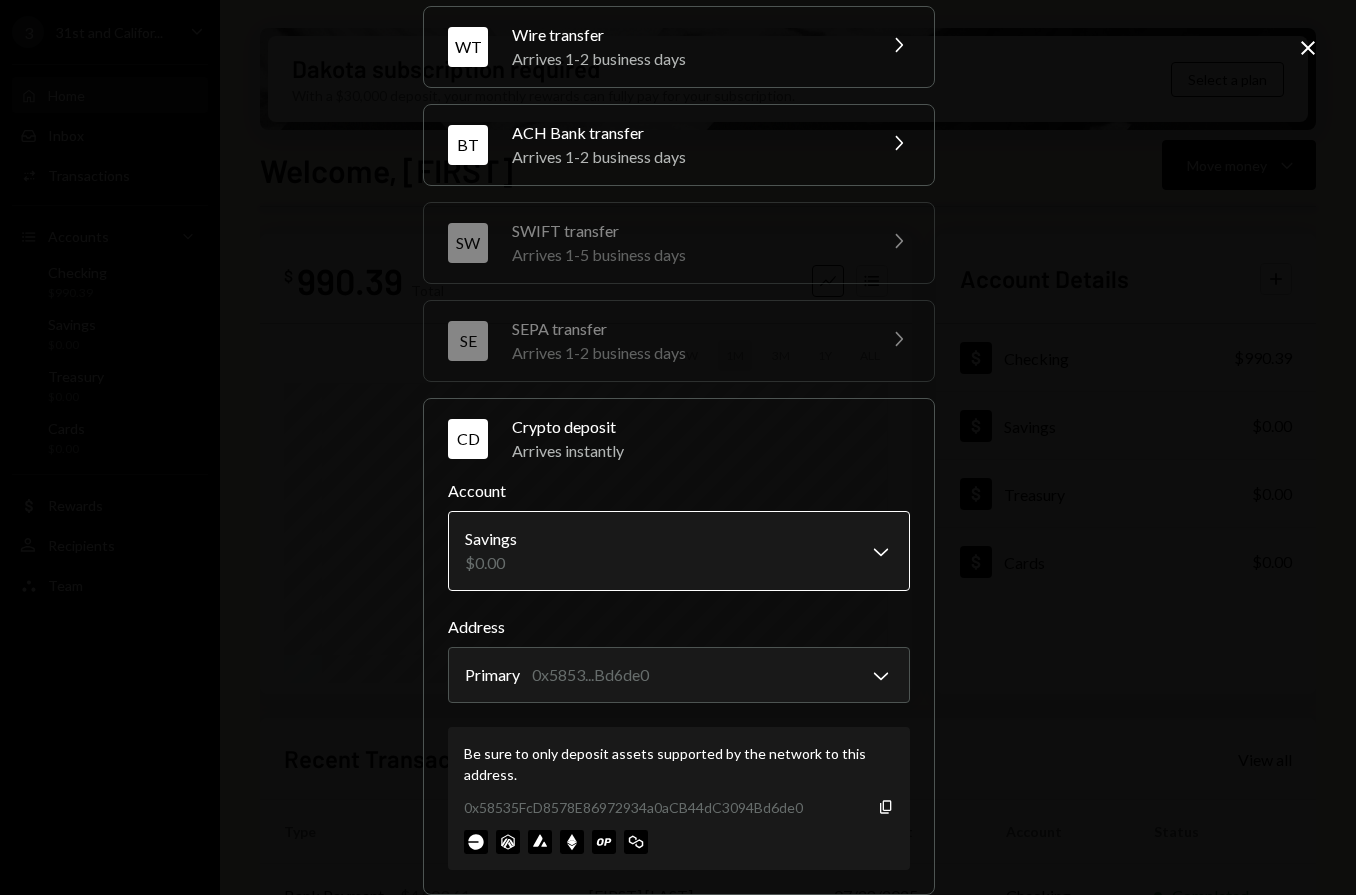 click on "3 31st and Califor... Caret Down Home Home Inbox Inbox Activities Transactions Accounts Accounts Caret Down Checking $990.39 Savings $0.00 Treasury $0.00 Cards $0.00 Dollar Rewards User Recipients Team Team Dakota subscription required With a $30,000 deposit, your monthly rewards can fully pay for your subscription. Select a plan Welcome, Brendan Move money Caret Down $ 990.39 Total Graph Accounts 1W 1M 3M 1Y ALL Account Details Plus Dollar Checking $990.39 Dollar Savings $0.00 Dollar Treasury $0.00 Dollar Cards $0.00 Recent Transactions View all Type Initiated By Initiated At Account Status Bank Payment $4,009.61 Catherine Rung 07/28/2025 Checking Completed Deposit 4,900  USDT 0x4005...6dDEf4 Copy 07/28/2025 Checking Completed Deposit 100  USDT 0x4005...6dDEf4 Copy 07/28/2025 Checking Completed Welcome, Brendan - Dakota Deposit funds to your account WT Wire transfer Arrives 1-2 business days Chevron Right BT ACH Bank transfer Arrives 1-2 business days Chevron Right SW SWIFT transfer Arrives 1-5 business days" at bounding box center (678, 447) 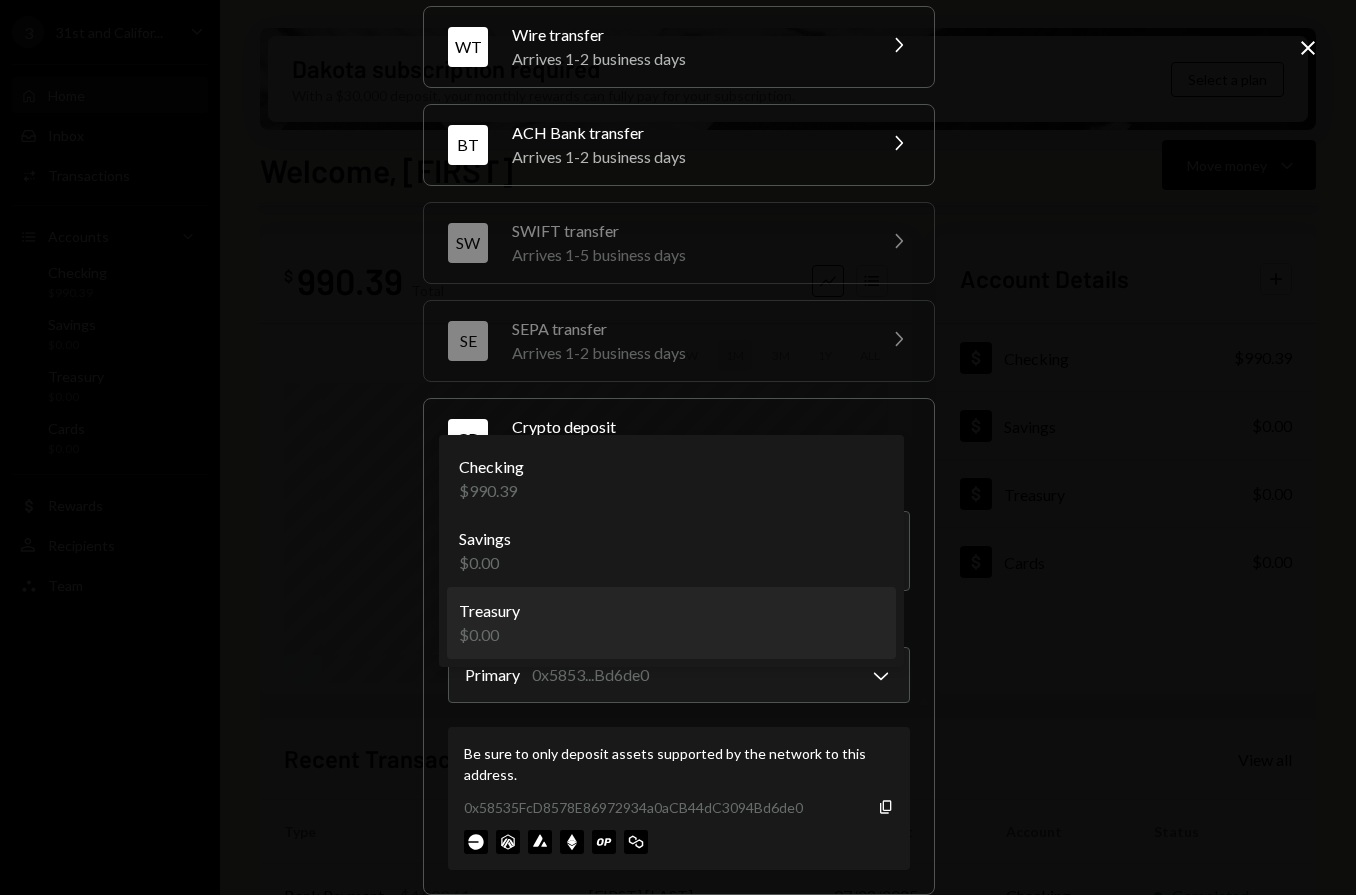 select on "**********" 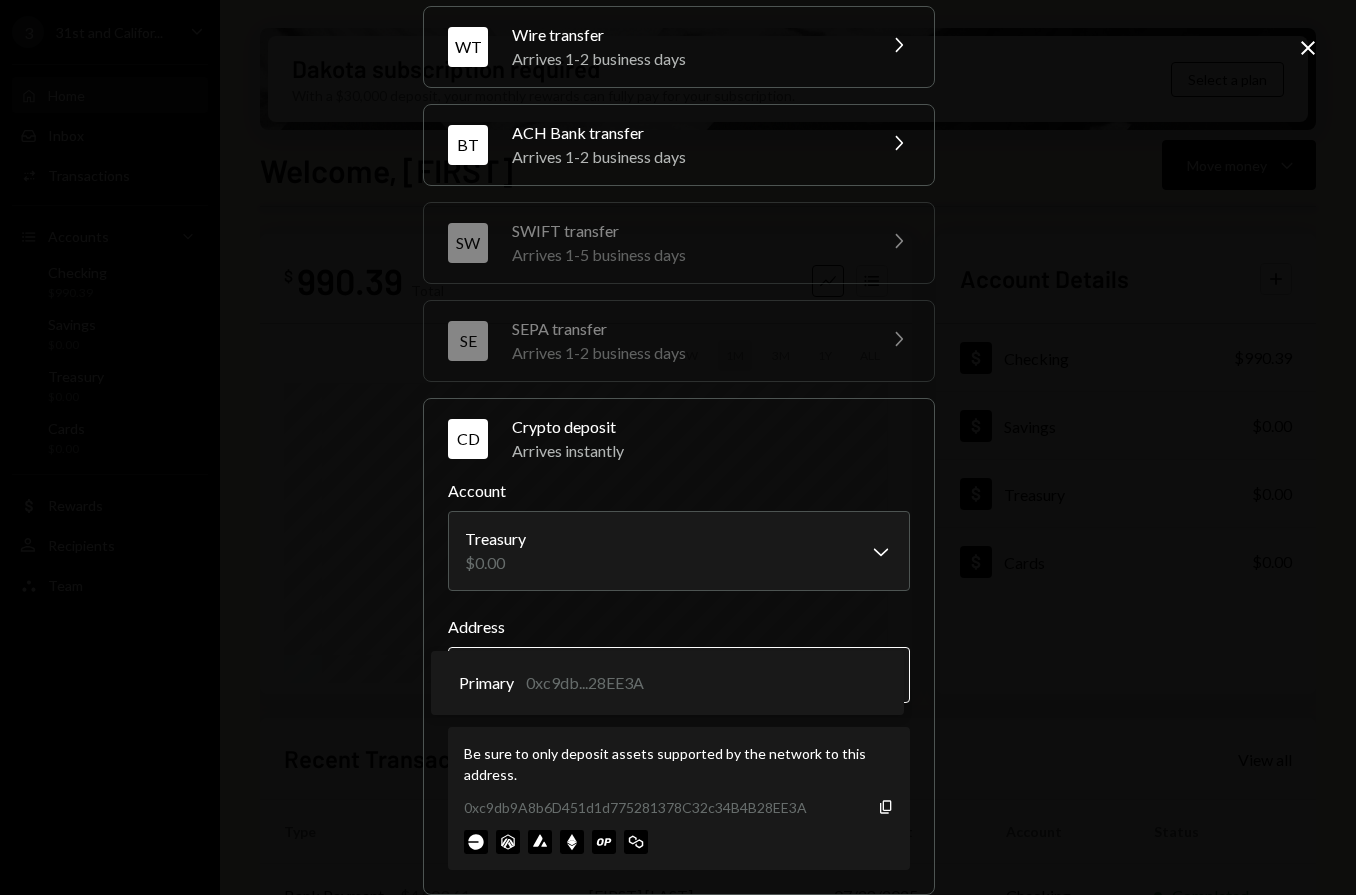 click on "3 31st and Califor... Caret Down Home Home Inbox Inbox Activities Transactions Accounts Accounts Caret Down Checking $990.39 Savings $0.00 Treasury $0.00 Cards $0.00 Dollar Rewards User Recipients Team Team Dakota subscription required With a $30,000 deposit, your monthly rewards can fully pay for your subscription. Select a plan Welcome, Brendan Move money Caret Down $ 990.39 Total Graph Accounts 1W 1M 3M 1Y ALL Account Details Plus Dollar Checking $990.39 Dollar Savings $0.00 Dollar Treasury $0.00 Dollar Cards $0.00 Recent Transactions View all Type Initiated By Initiated At Account Status Bank Payment $4,009.61 Catherine Rung 07/28/2025 Checking Completed Deposit 4,900  USDT 0x4005...6dDEf4 Copy 07/28/2025 Checking Completed Deposit 100  USDT 0x4005...6dDEf4 Copy 07/28/2025 Checking Completed Welcome, Brendan - Dakota Deposit funds to your account WT Wire transfer Arrives 1-2 business days Chevron Right BT ACH Bank transfer Arrives 1-2 business days Chevron Right SW SWIFT transfer Arrives 1-5 business days" at bounding box center [678, 447] 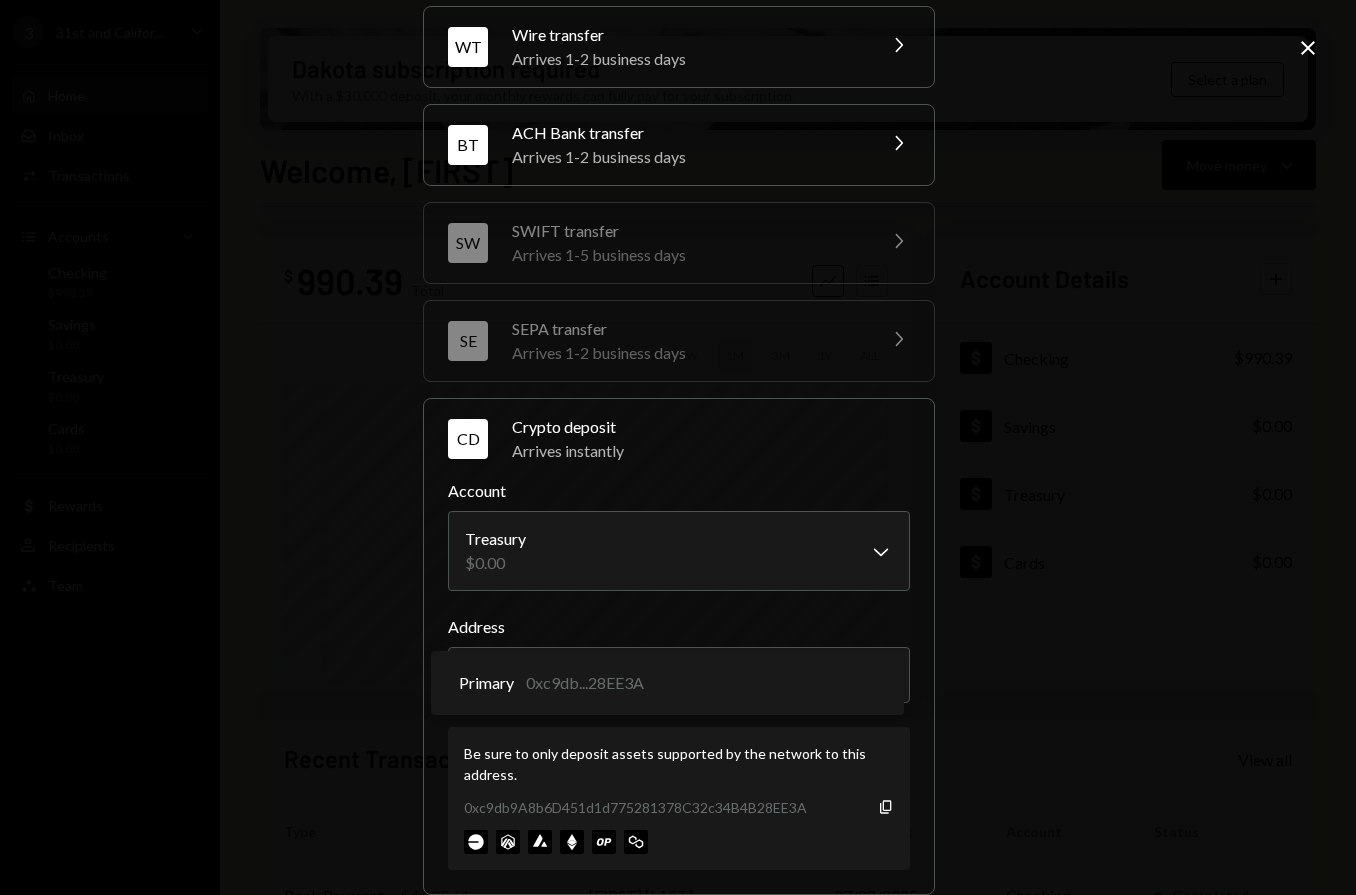 click on "**********" at bounding box center [678, 447] 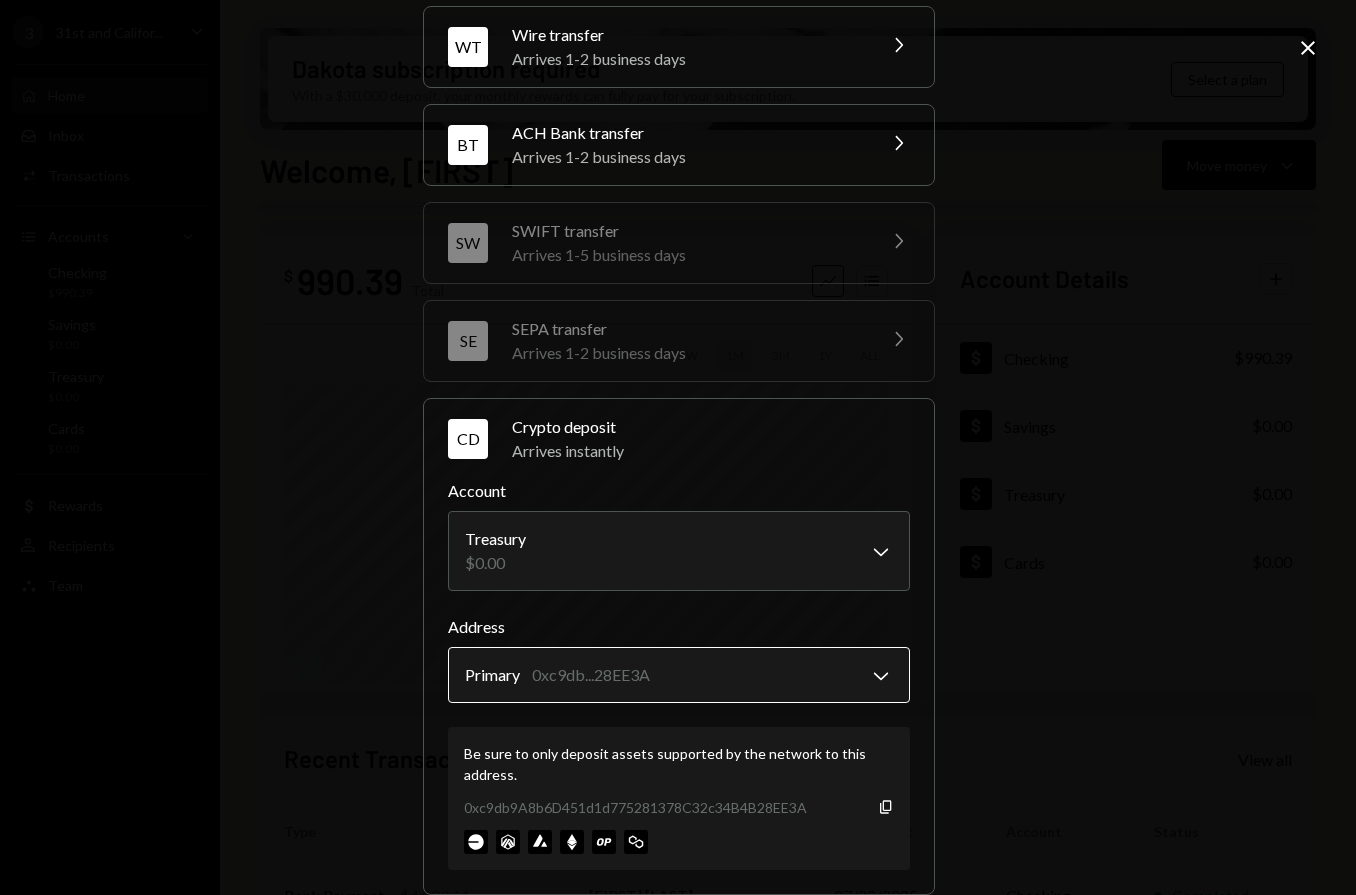 click on "3 31st and Califor... Caret Down Home Home Inbox Inbox Activities Transactions Accounts Accounts Caret Down Checking $990.39 Savings $0.00 Treasury $0.00 Cards $0.00 Dollar Rewards User Recipients Team Team Dakota subscription required With a $30,000 deposit, your monthly rewards can fully pay for your subscription. Select a plan Welcome, Brendan Move money Caret Down $ 990.39 Total Graph Accounts 1W 1M 3M 1Y ALL Account Details Plus Dollar Checking $990.39 Dollar Savings $0.00 Dollar Treasury $0.00 Dollar Cards $0.00 Recent Transactions View all Type Initiated By Initiated At Account Status Bank Payment $4,009.61 Catherine Rung 07/28/2025 Checking Completed Deposit 4,900  USDT 0x4005...6dDEf4 Copy 07/28/2025 Checking Completed Deposit 100  USDT 0x4005...6dDEf4 Copy 07/28/2025 Checking Completed Welcome, Brendan - Dakota Deposit funds to your account WT Wire transfer Arrives 1-2 business days Chevron Right BT ACH Bank transfer Arrives 1-2 business days Chevron Right SW SWIFT transfer Arrives 1-5 business days" at bounding box center [678, 447] 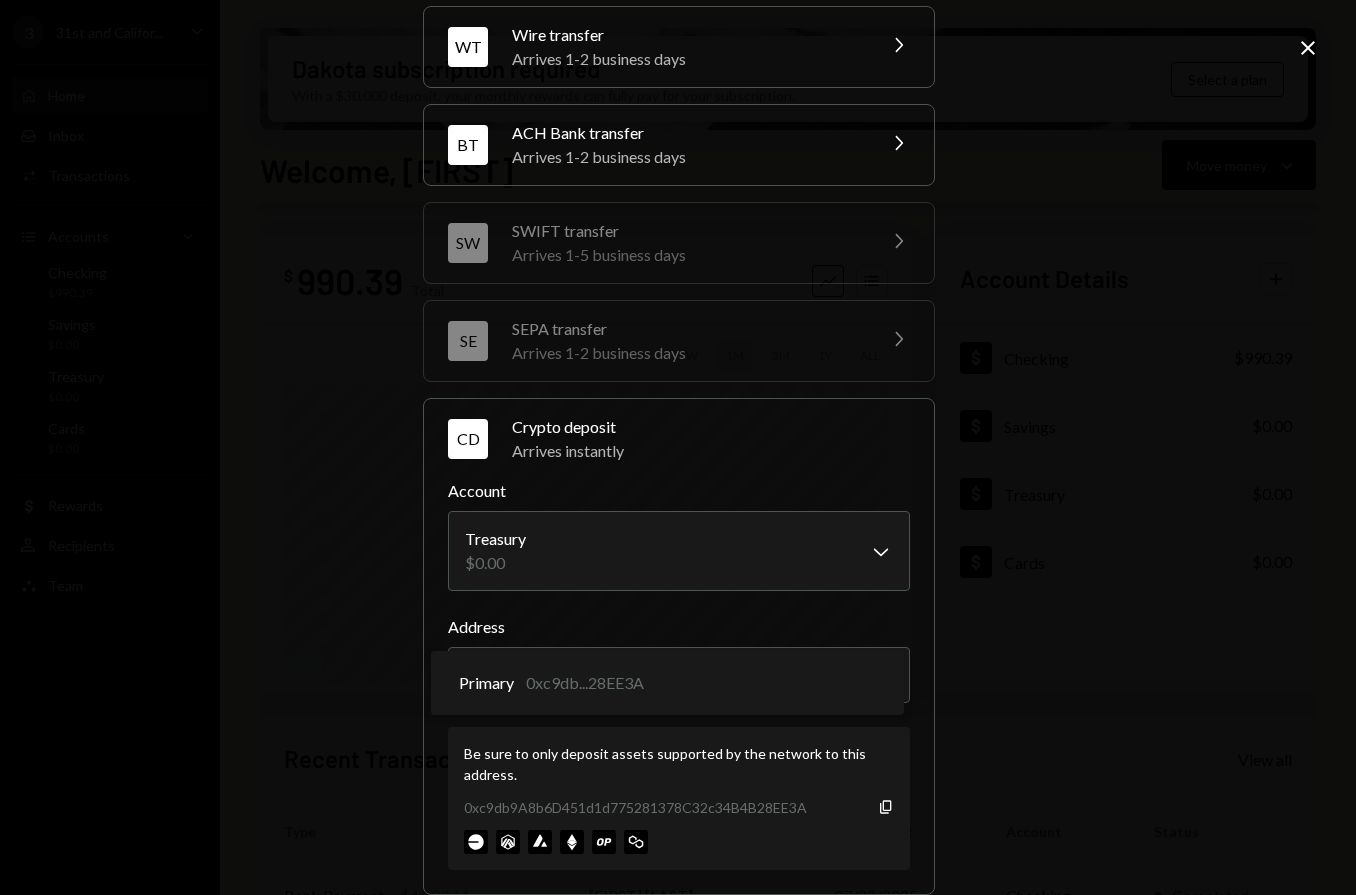 click on "**********" at bounding box center (678, 447) 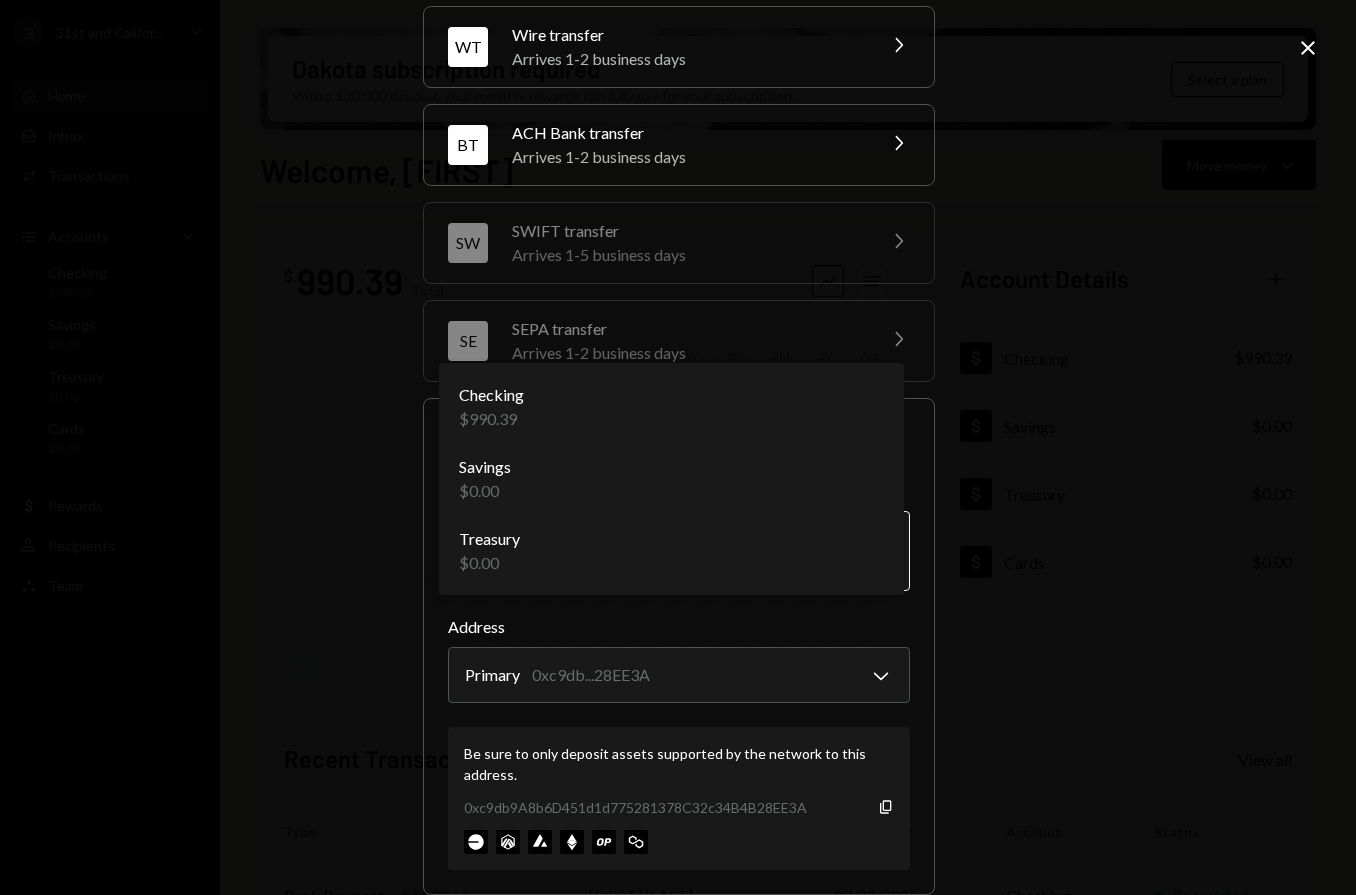 click on "3 31st and Califor... Caret Down Home Home Inbox Inbox Activities Transactions Accounts Accounts Caret Down Checking $990.39 Savings $0.00 Treasury $0.00 Cards $0.00 Dollar Rewards User Recipients Team Team Dakota subscription required With a $30,000 deposit, your monthly rewards can fully pay for your subscription. Select a plan Welcome, Brendan Move money Caret Down $ 990.39 Total Graph Accounts 1W 1M 3M 1Y ALL Account Details Plus Dollar Checking $990.39 Dollar Savings $0.00 Dollar Treasury $0.00 Dollar Cards $0.00 Recent Transactions View all Type Initiated By Initiated At Account Status Bank Payment $4,009.61 Catherine Rung 07/28/2025 Checking Completed Deposit 4,900  USDT 0x4005...6dDEf4 Copy 07/28/2025 Checking Completed Deposit 100  USDT 0x4005...6dDEf4 Copy 07/28/2025 Checking Completed Welcome, Brendan - Dakota Deposit funds to your account WT Wire transfer Arrives 1-2 business days Chevron Right BT ACH Bank transfer Arrives 1-2 business days Chevron Right SW SWIFT transfer Arrives 1-5 business days" at bounding box center [678, 447] 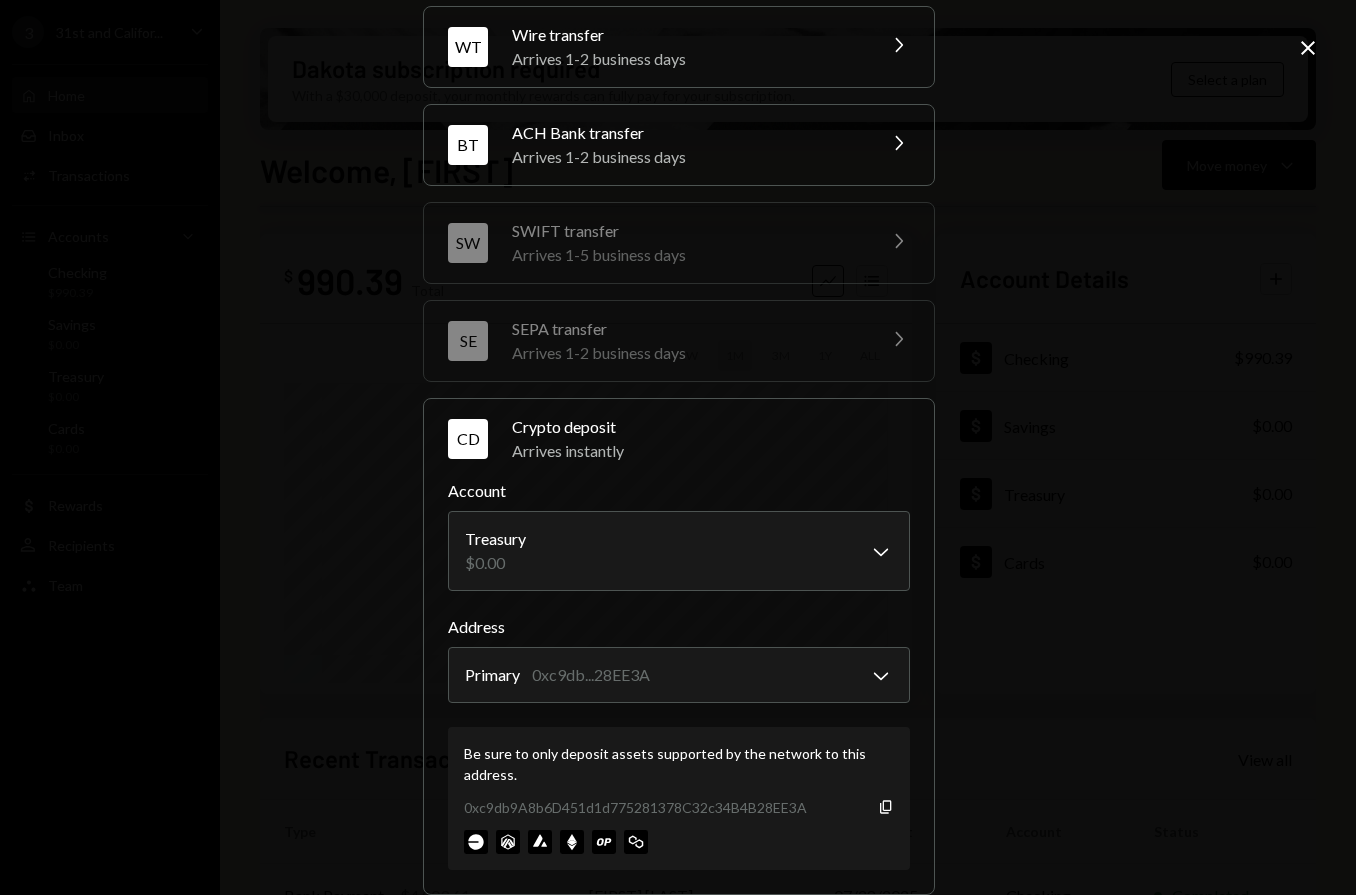 click on "**********" at bounding box center [678, 447] 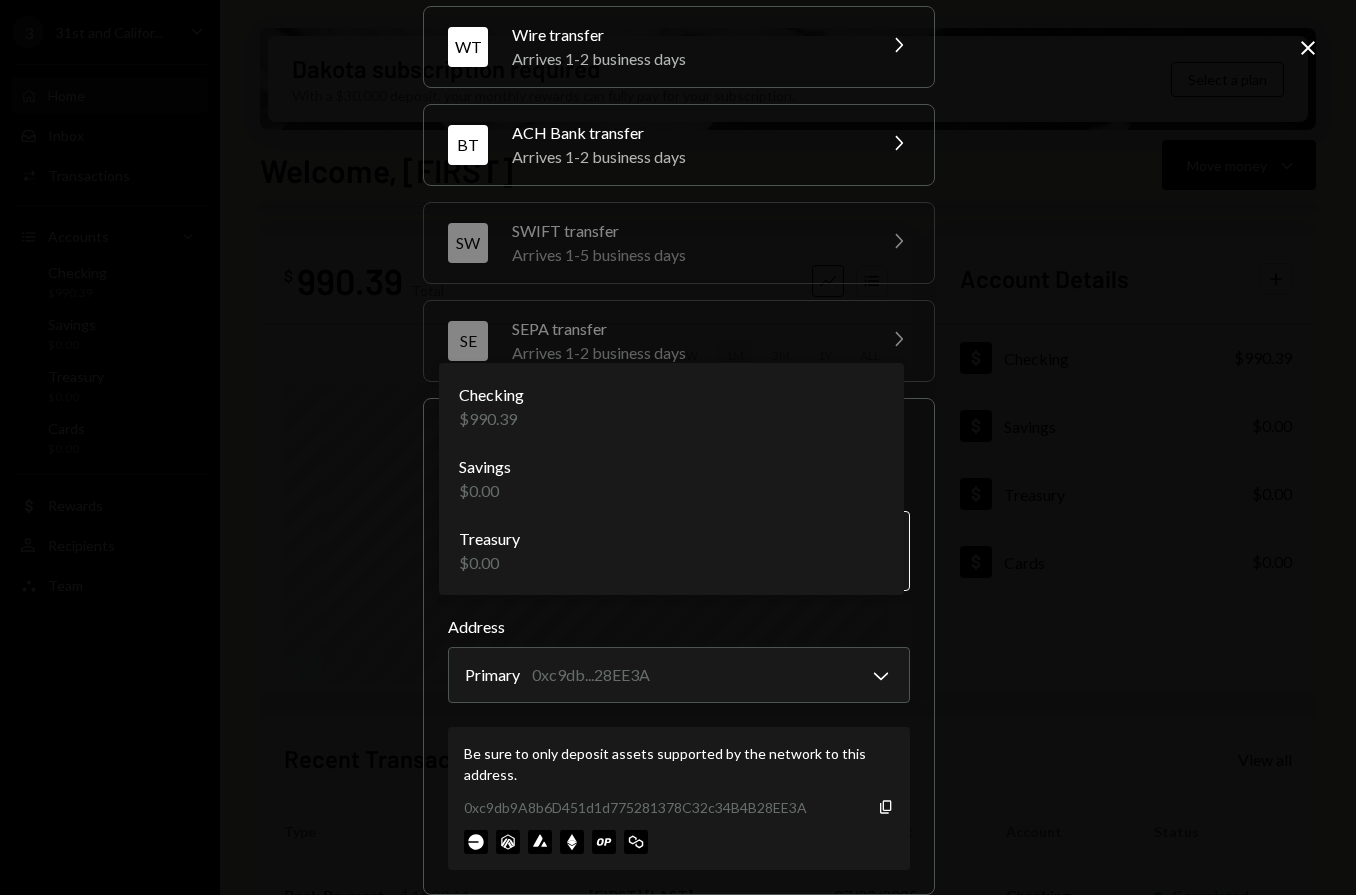 click on "3 31st and Califor... Caret Down Home Home Inbox Inbox Activities Transactions Accounts Accounts Caret Down Checking $990.39 Savings $0.00 Treasury $0.00 Cards $0.00 Dollar Rewards User Recipients Team Team Dakota subscription required With a $30,000 deposit, your monthly rewards can fully pay for your subscription. Select a plan Welcome, Brendan Move money Caret Down $ 990.39 Total Graph Accounts 1W 1M 3M 1Y ALL Account Details Plus Dollar Checking $990.39 Dollar Savings $0.00 Dollar Treasury $0.00 Dollar Cards $0.00 Recent Transactions View all Type Initiated By Initiated At Account Status Bank Payment $4,009.61 Catherine Rung 07/28/2025 Checking Completed Deposit 4,900  USDT 0x4005...6dDEf4 Copy 07/28/2025 Checking Completed Deposit 100  USDT 0x4005...6dDEf4 Copy 07/28/2025 Checking Completed Welcome, Brendan - Dakota Deposit funds to your account WT Wire transfer Arrives 1-2 business days Chevron Right BT ACH Bank transfer Arrives 1-2 business days Chevron Right SW SWIFT transfer Arrives 1-5 business days" at bounding box center [678, 447] 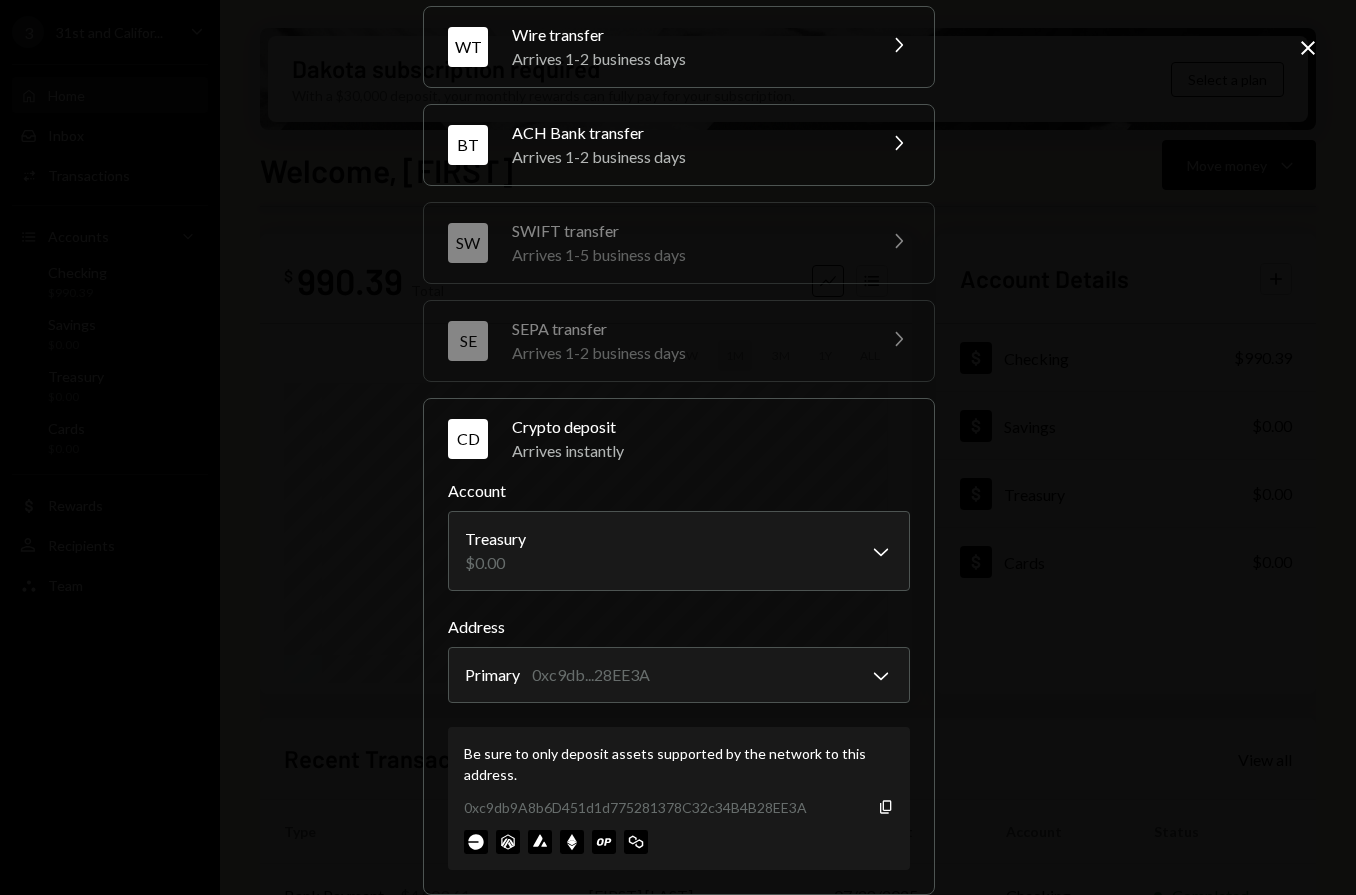 click on "Be sure to only deposit assets supported by the network to this address. 0xc9db9A8b6D451d1d775281378C32c34B4B28EE3A Copy" at bounding box center [679, 798] 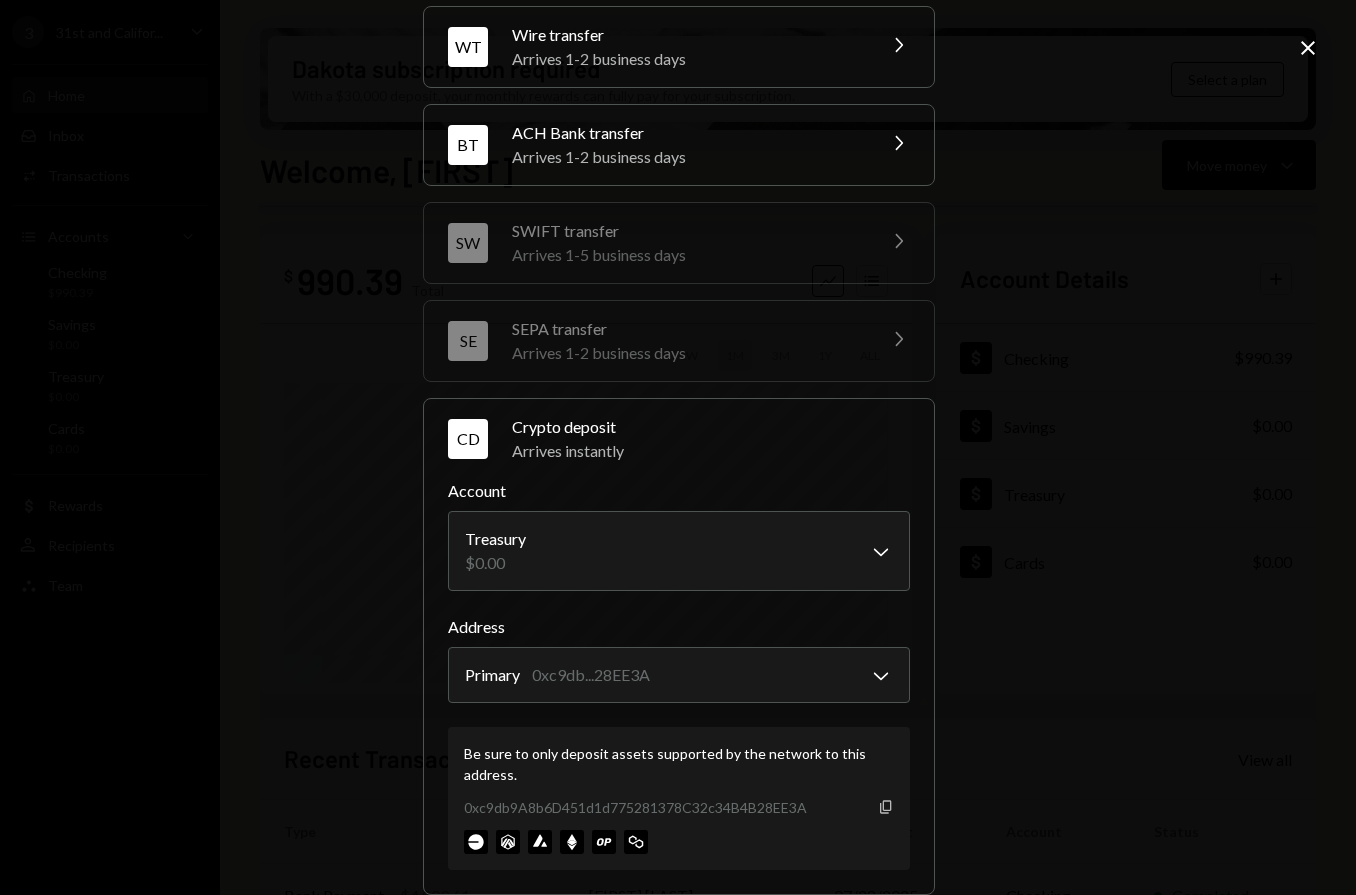 click on "Copy" 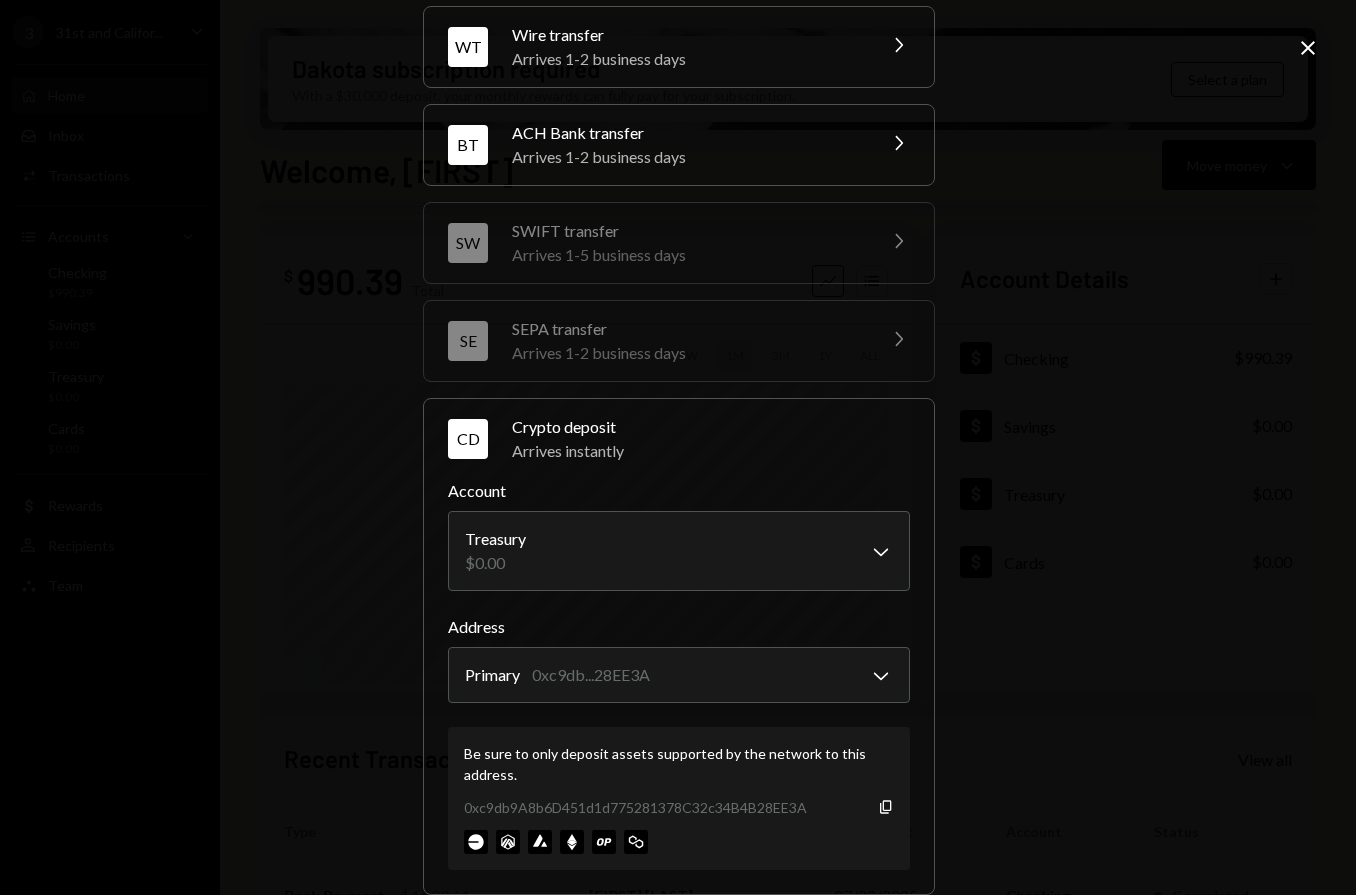 scroll, scrollTop: 0, scrollLeft: 0, axis: both 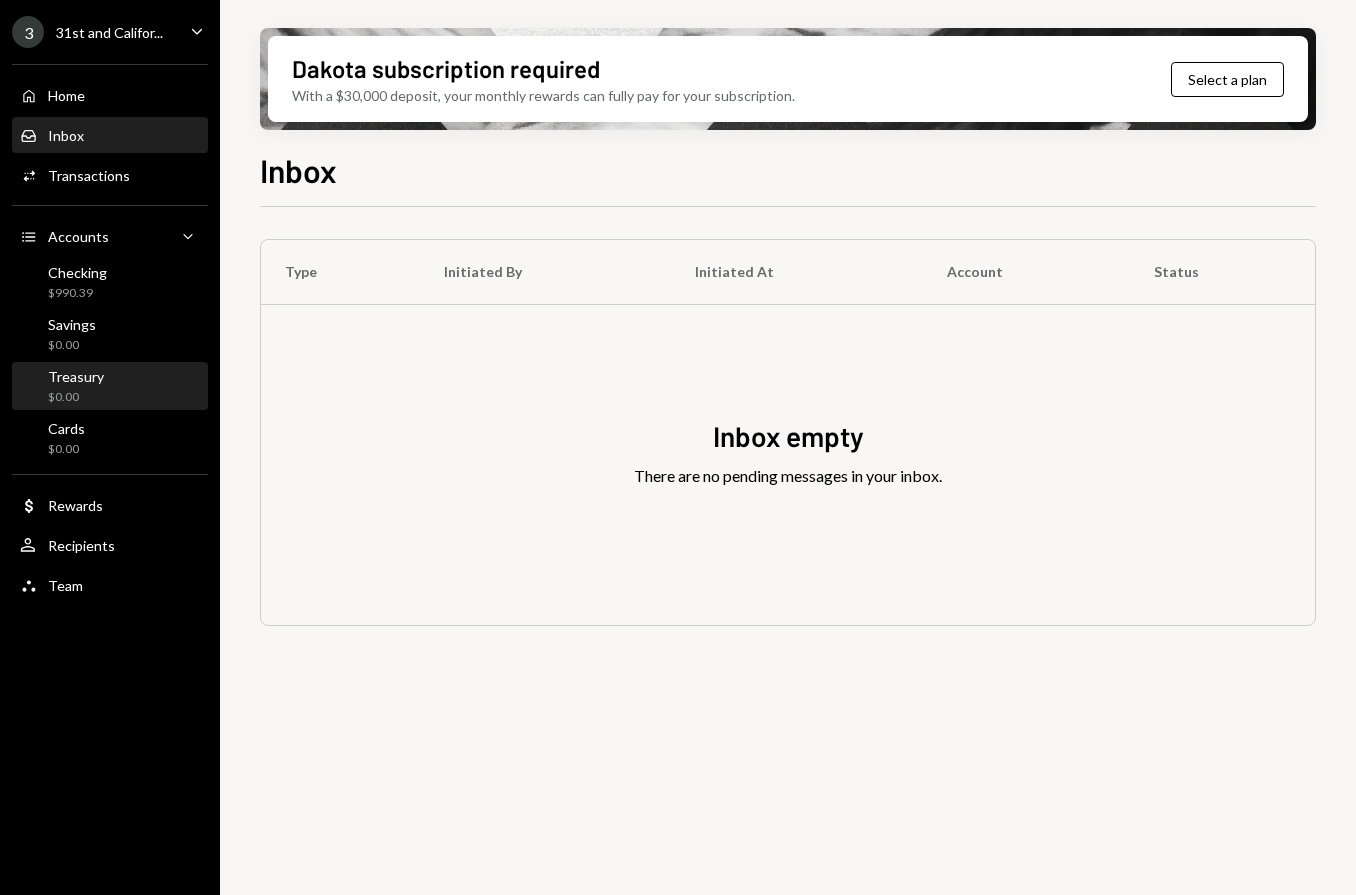 click on "Treasury $0.00" at bounding box center (110, 387) 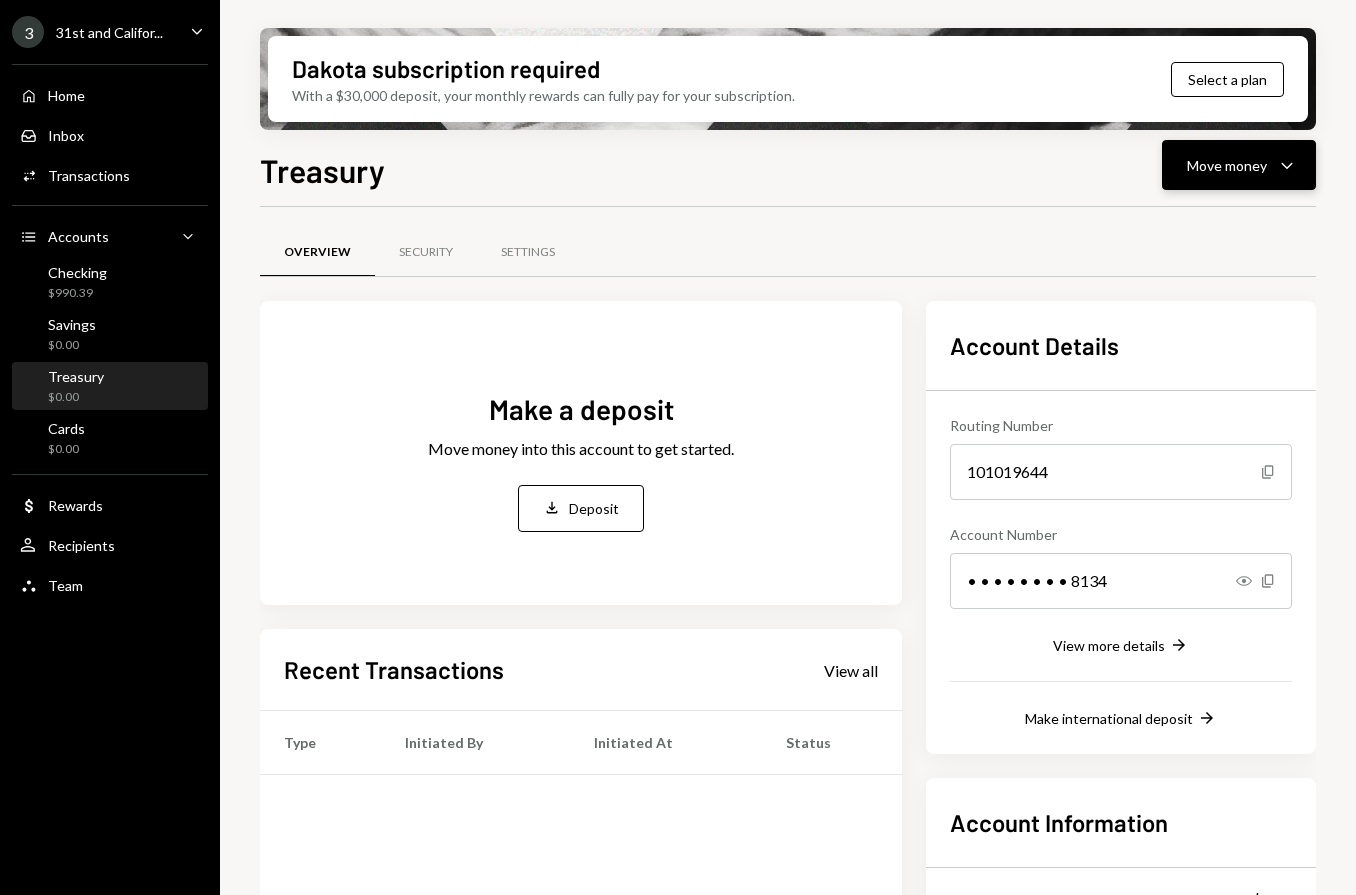 click on "Move money Caret Down" at bounding box center (1239, 165) 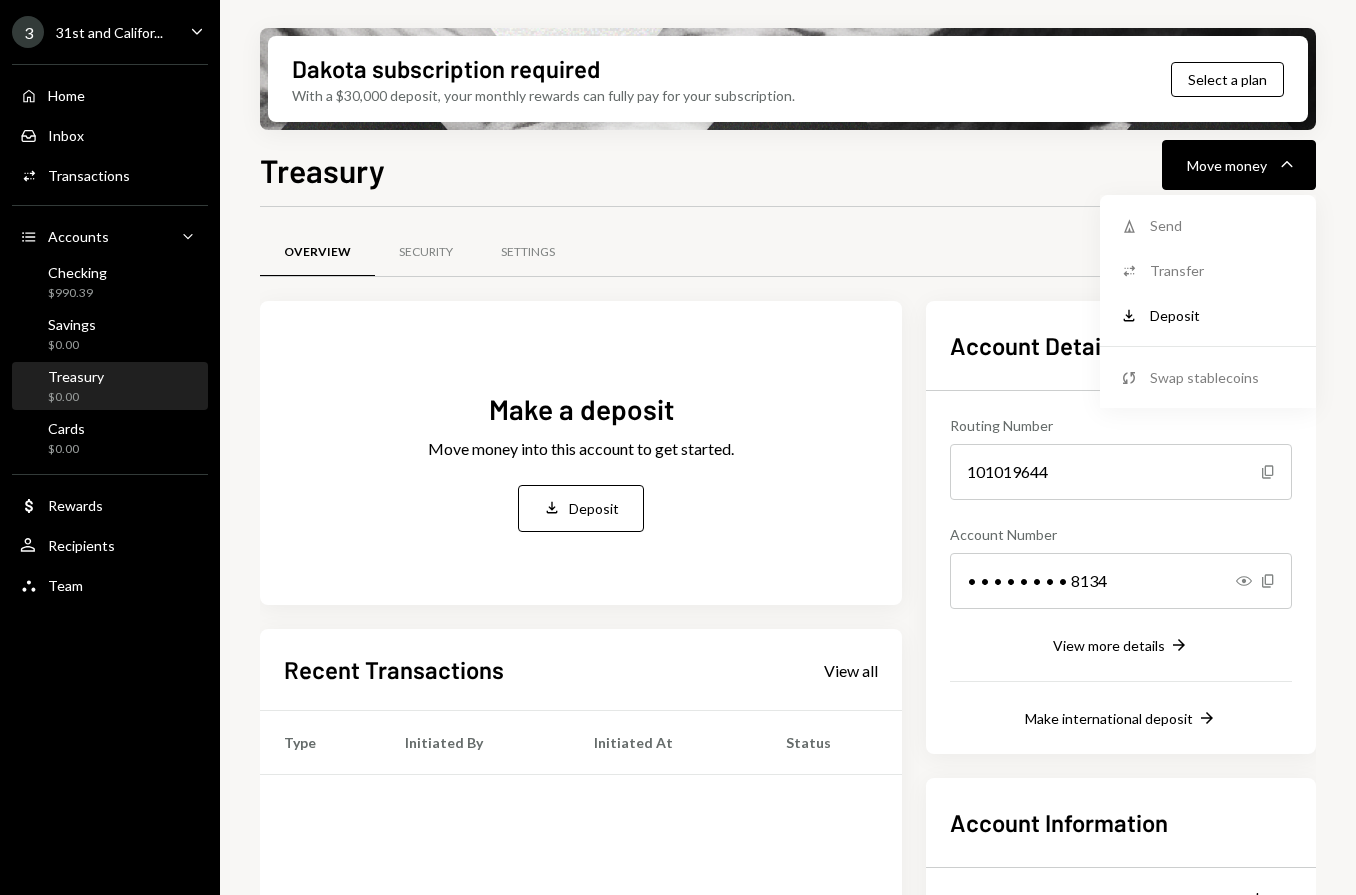 click on "Overview Security Settings" at bounding box center (788, 252) 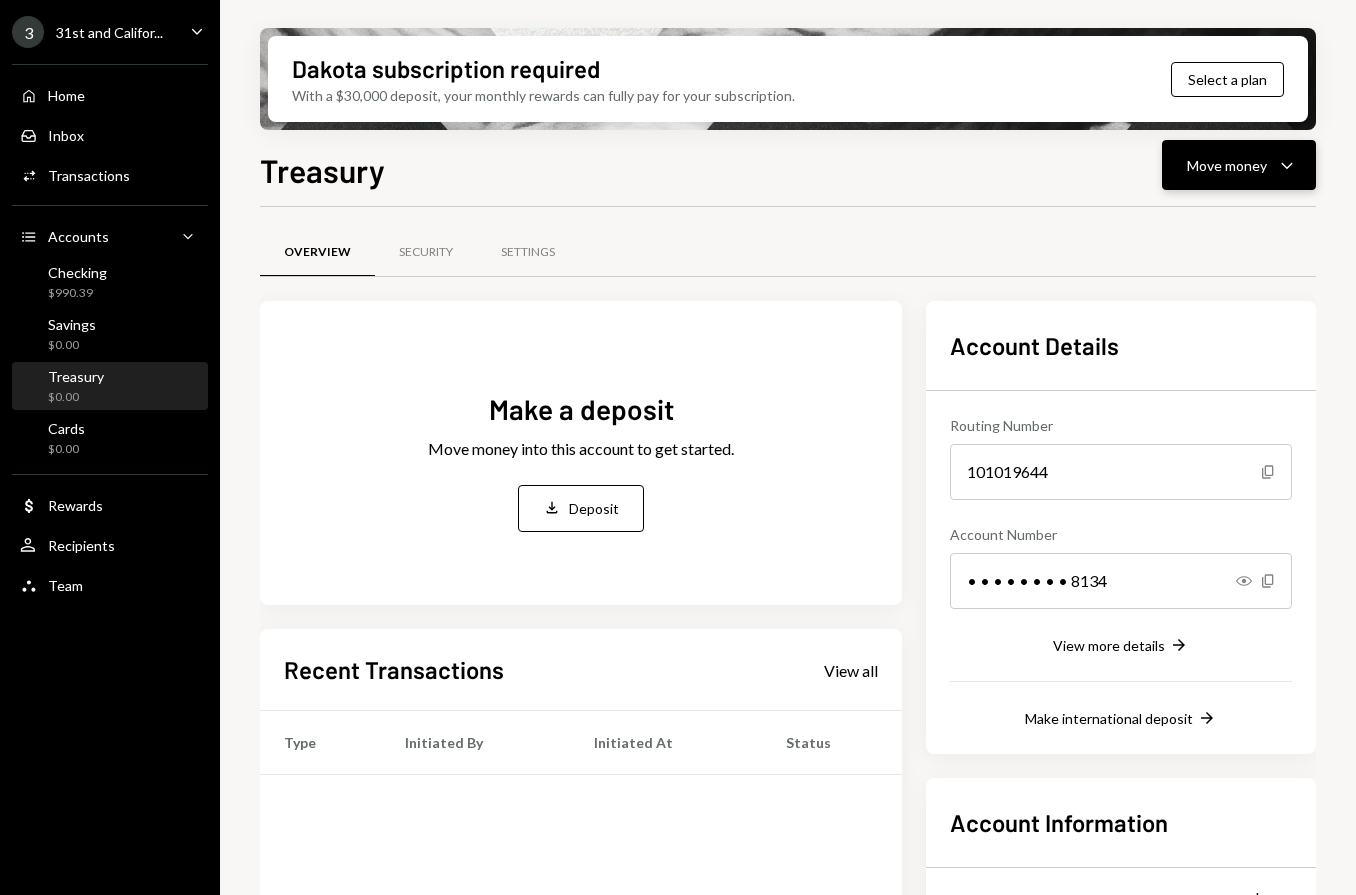 click on "Move money" at bounding box center [1227, 165] 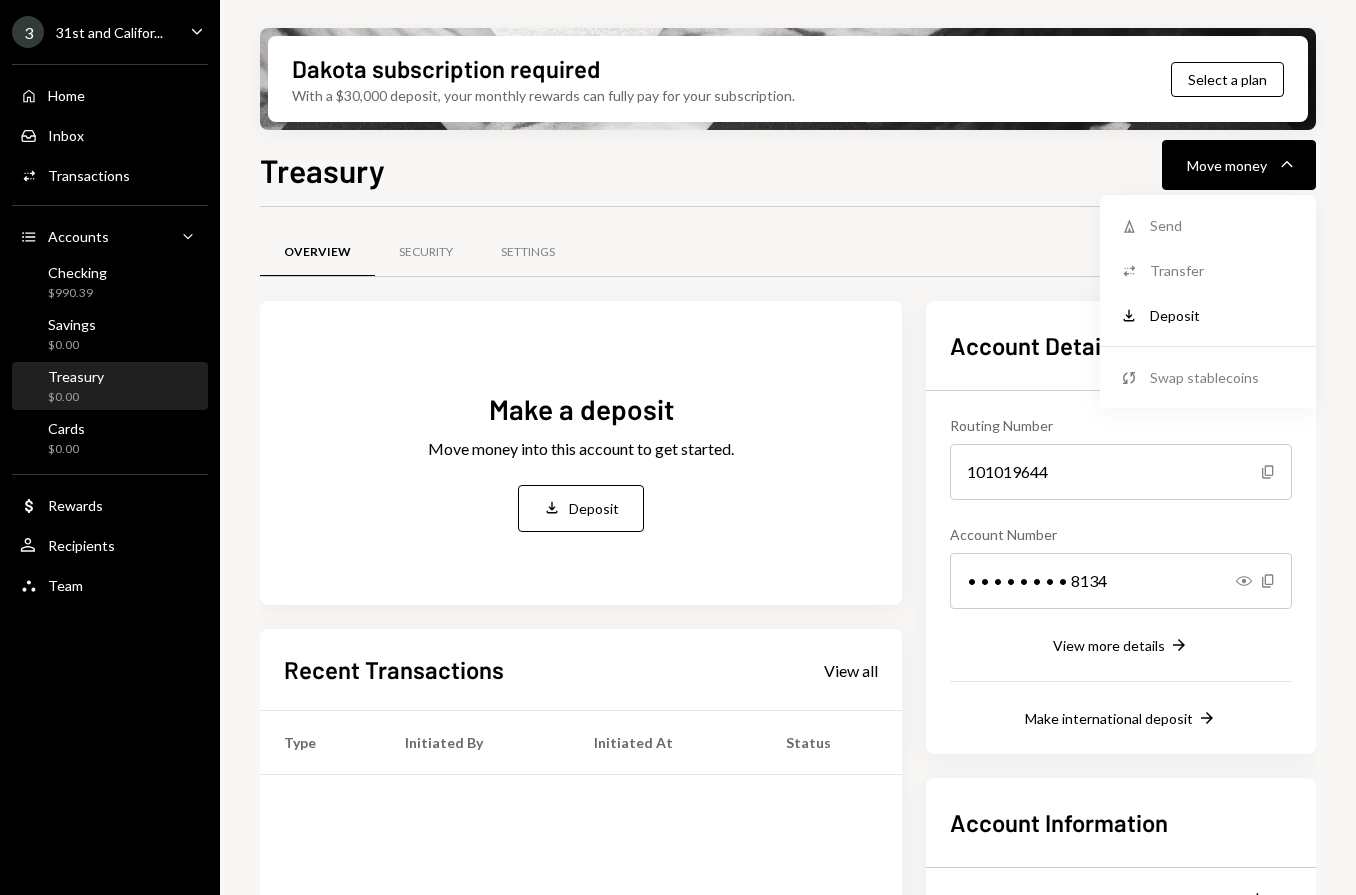 click on "Send" at bounding box center [1223, 225] 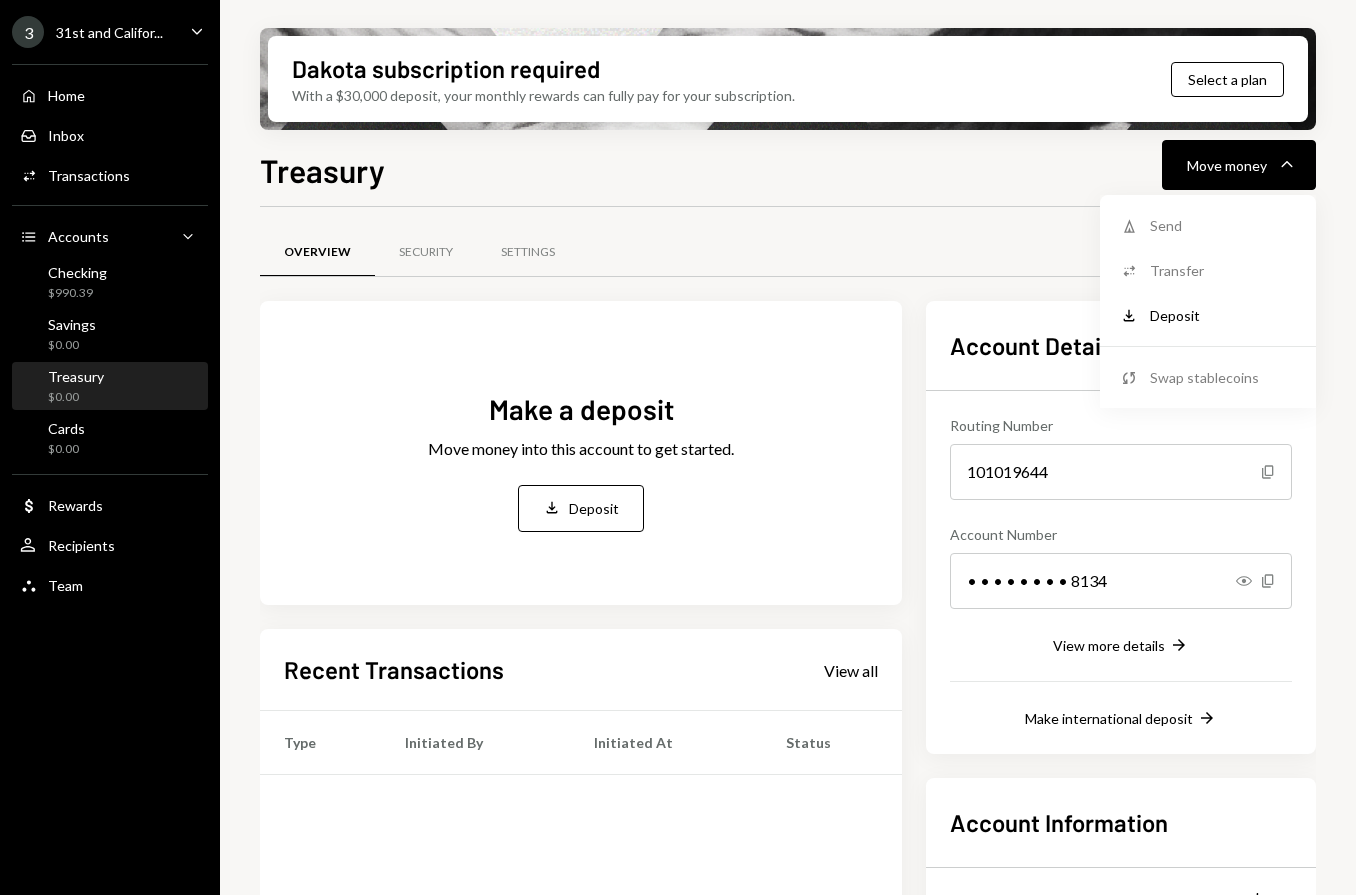 click on "Treasury Move money Caret Down" at bounding box center [788, 168] 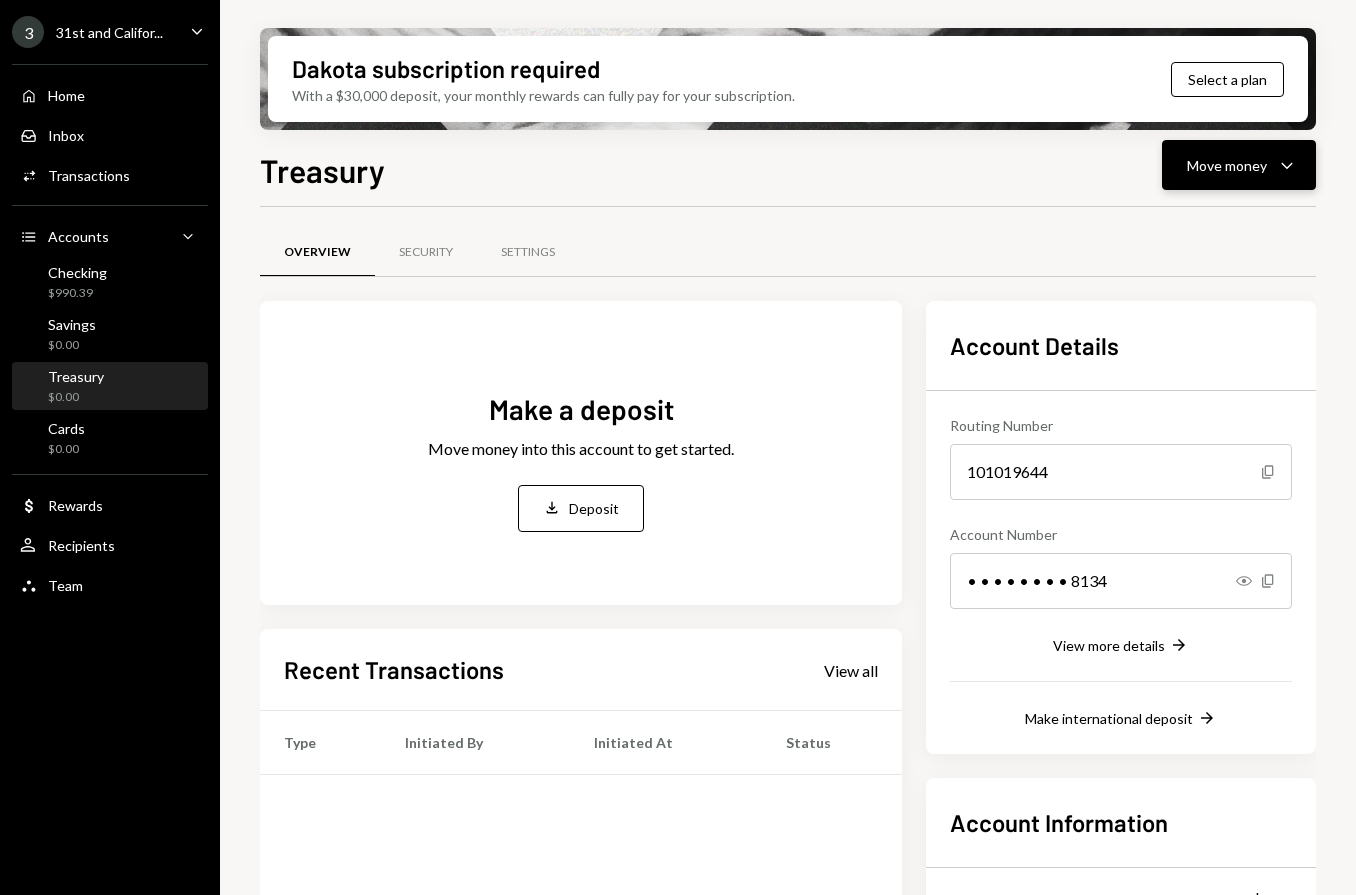 click on "Move money" at bounding box center [1227, 165] 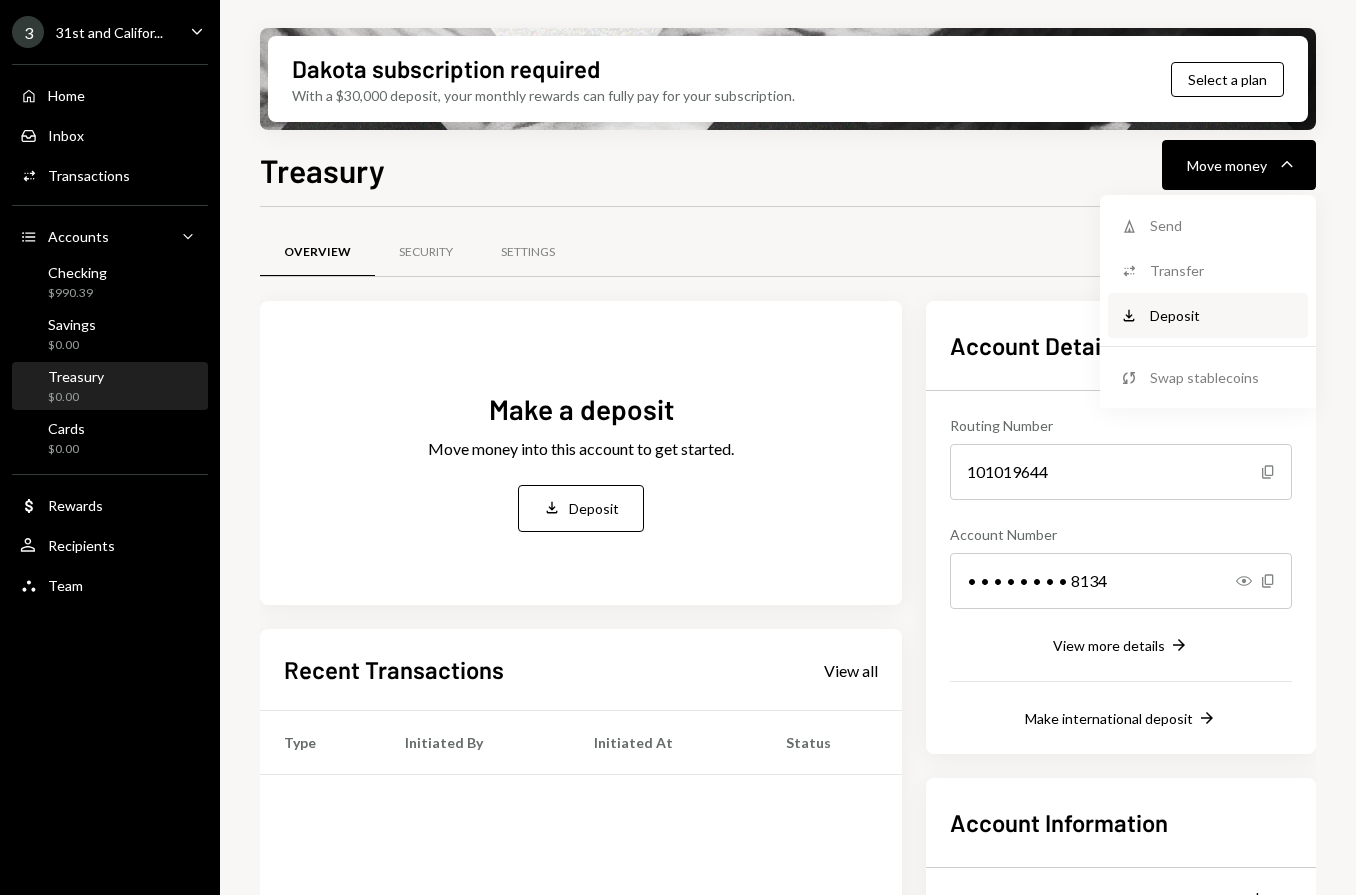 click on "Deposit" at bounding box center [1223, 315] 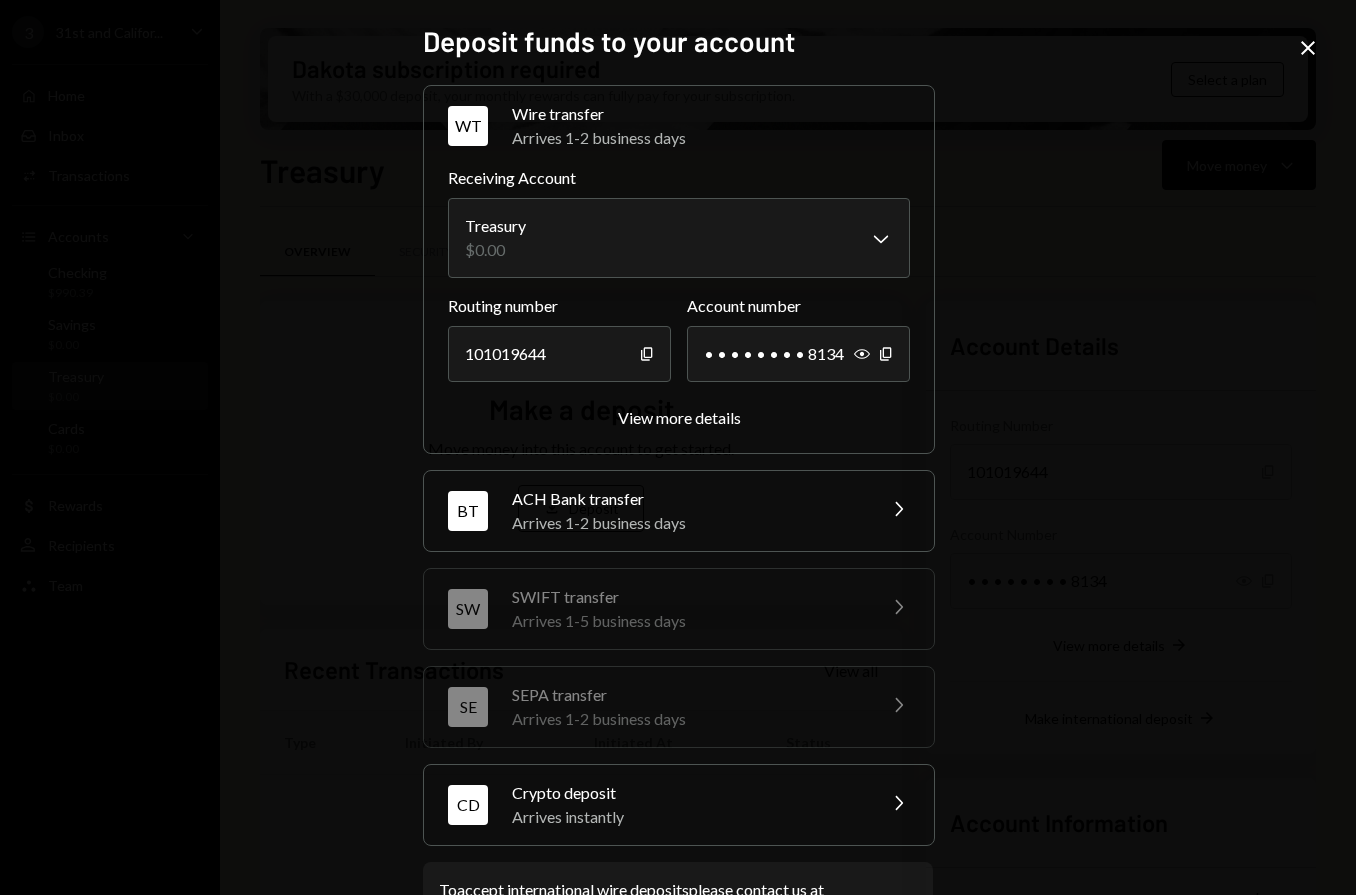 click on "Close" 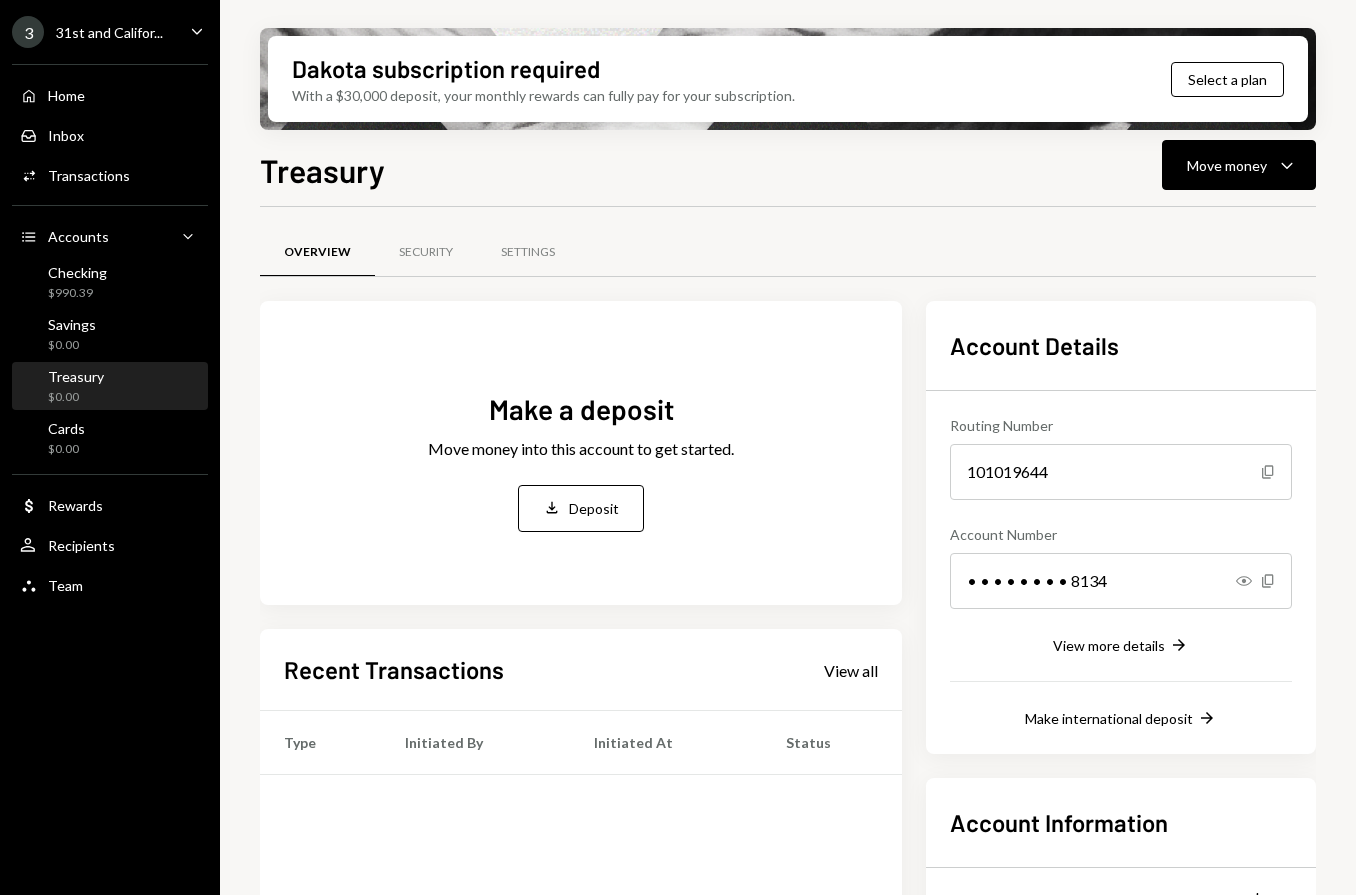 click on "Treasury $0.00" at bounding box center [110, 387] 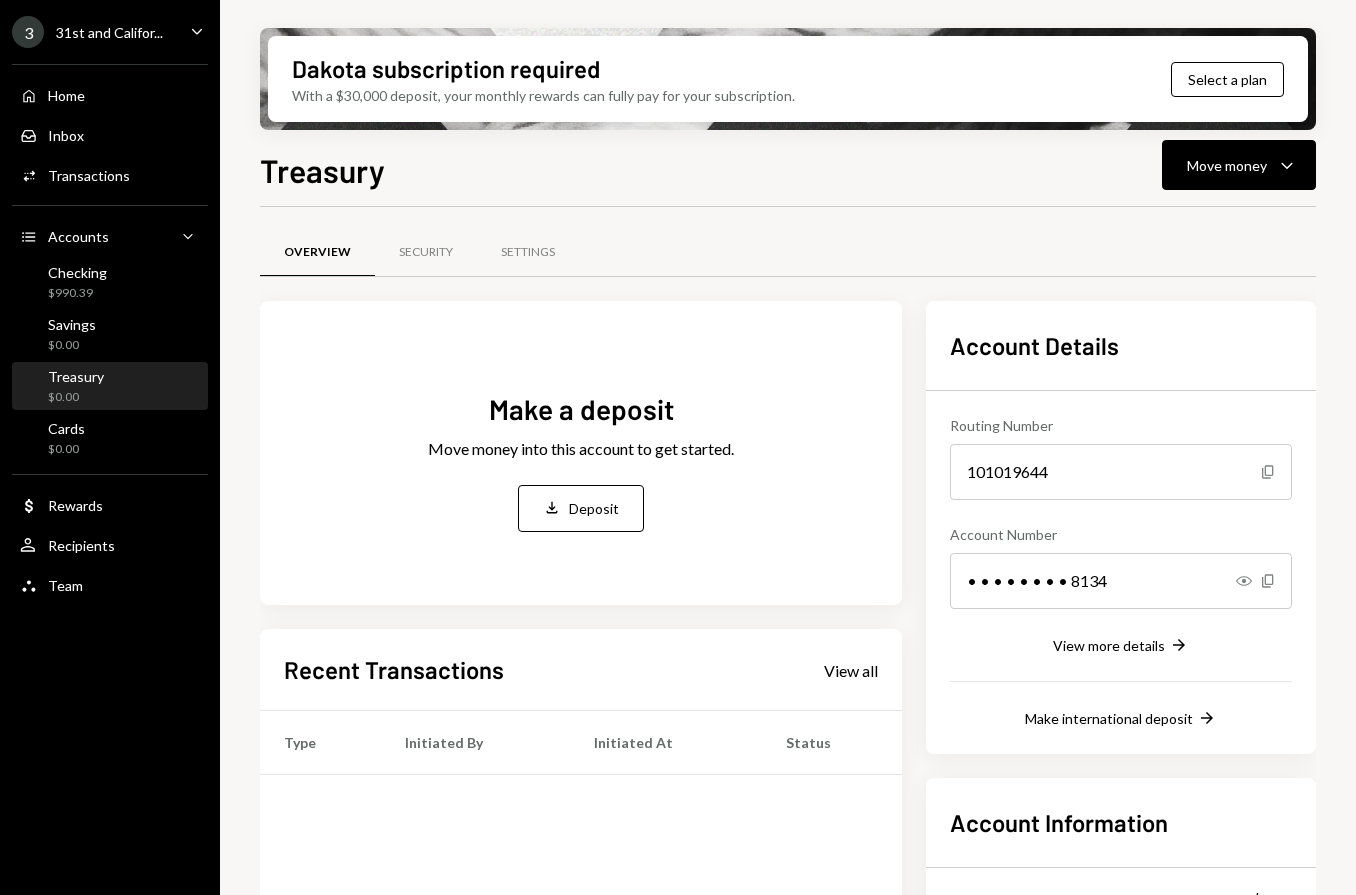 scroll, scrollTop: 0, scrollLeft: 0, axis: both 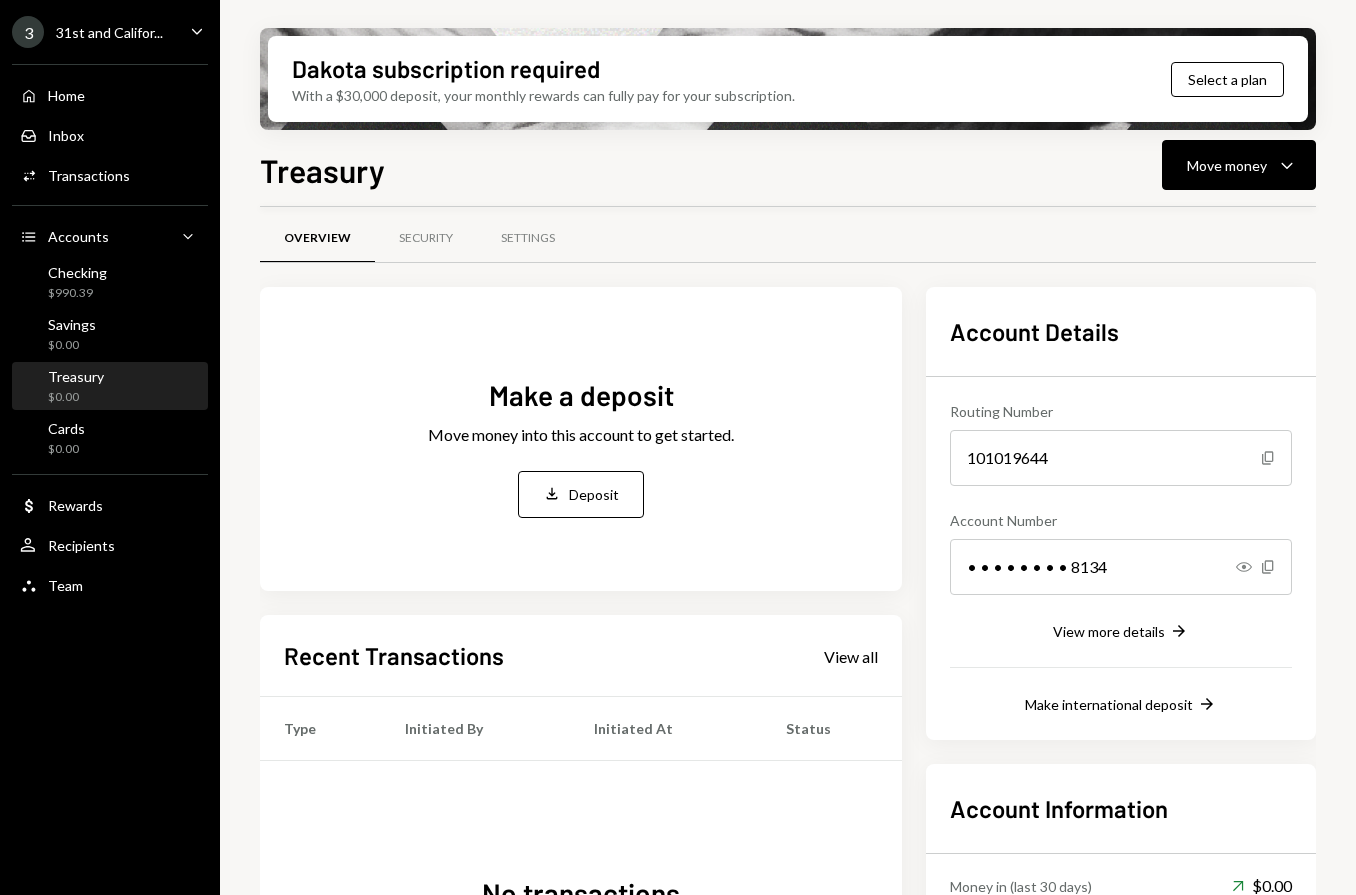 click on "Home Home Inbox Inbox Activities Transactions Accounts Accounts Caret Down Checking $990.39 Savings $0.00 Treasury $0.00 Cards $0.00 Dollar Rewards User Recipients Team Team" at bounding box center [110, 329] 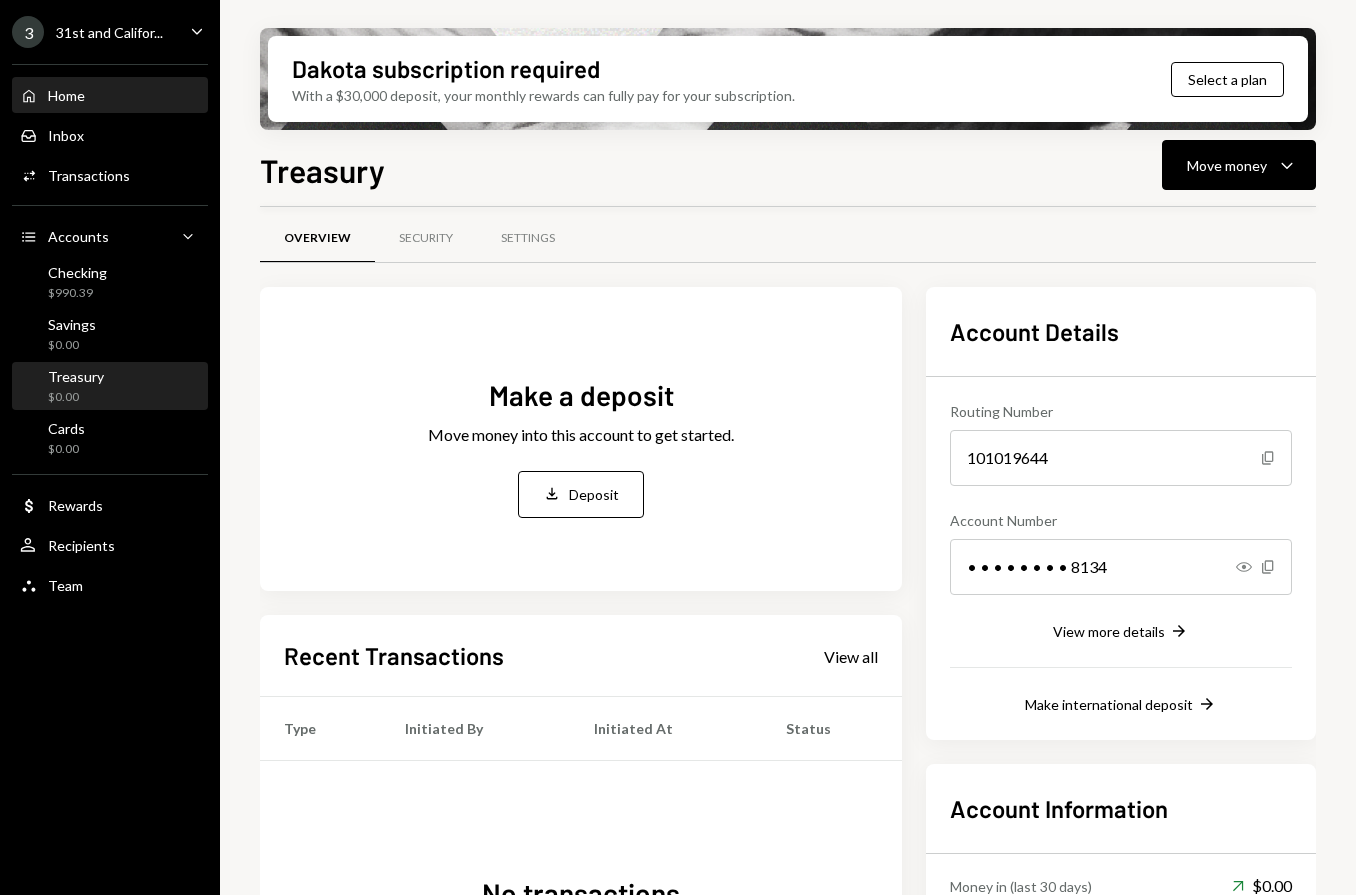 click on "Home Home" at bounding box center (110, 96) 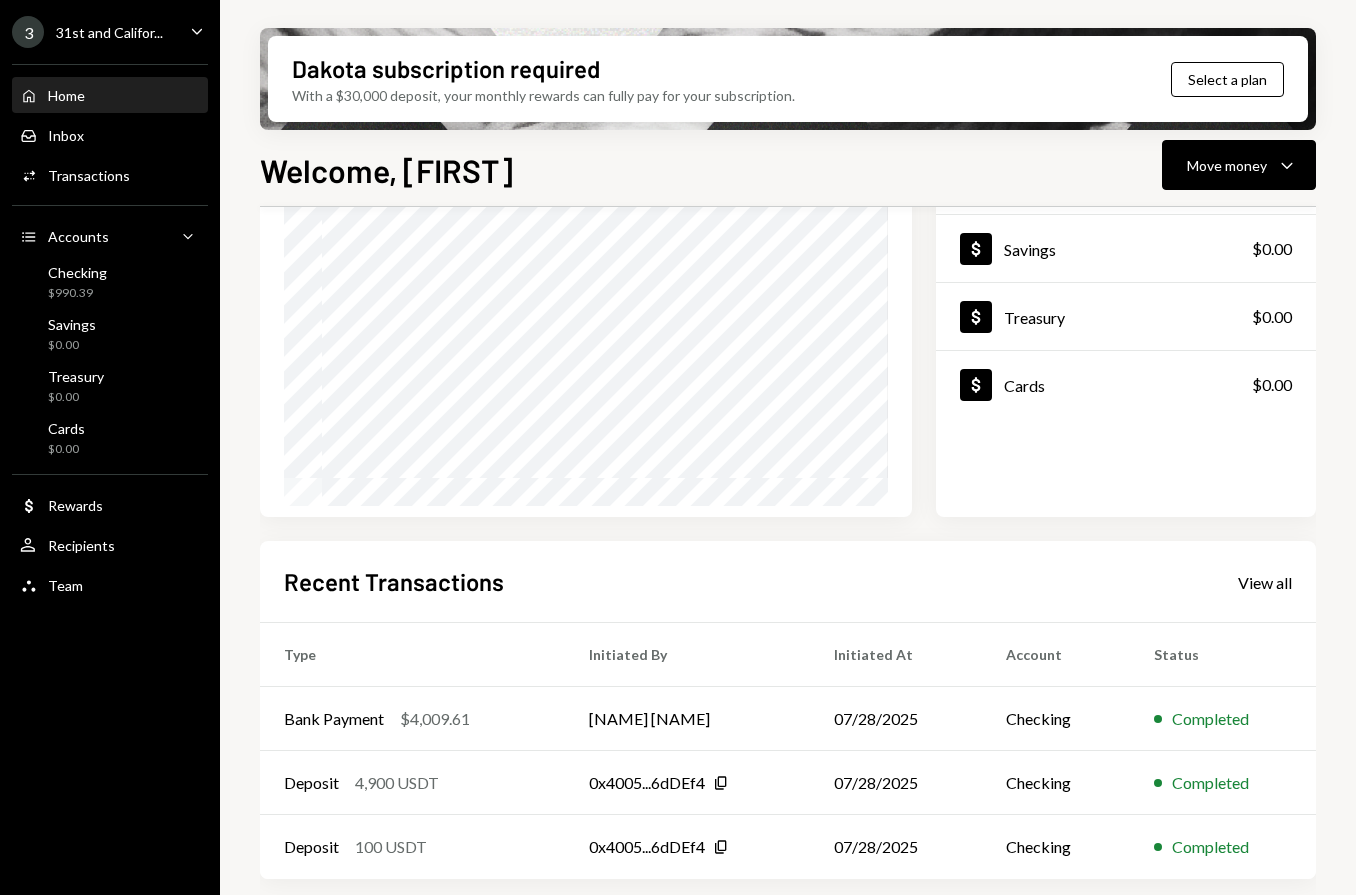 scroll, scrollTop: 0, scrollLeft: 0, axis: both 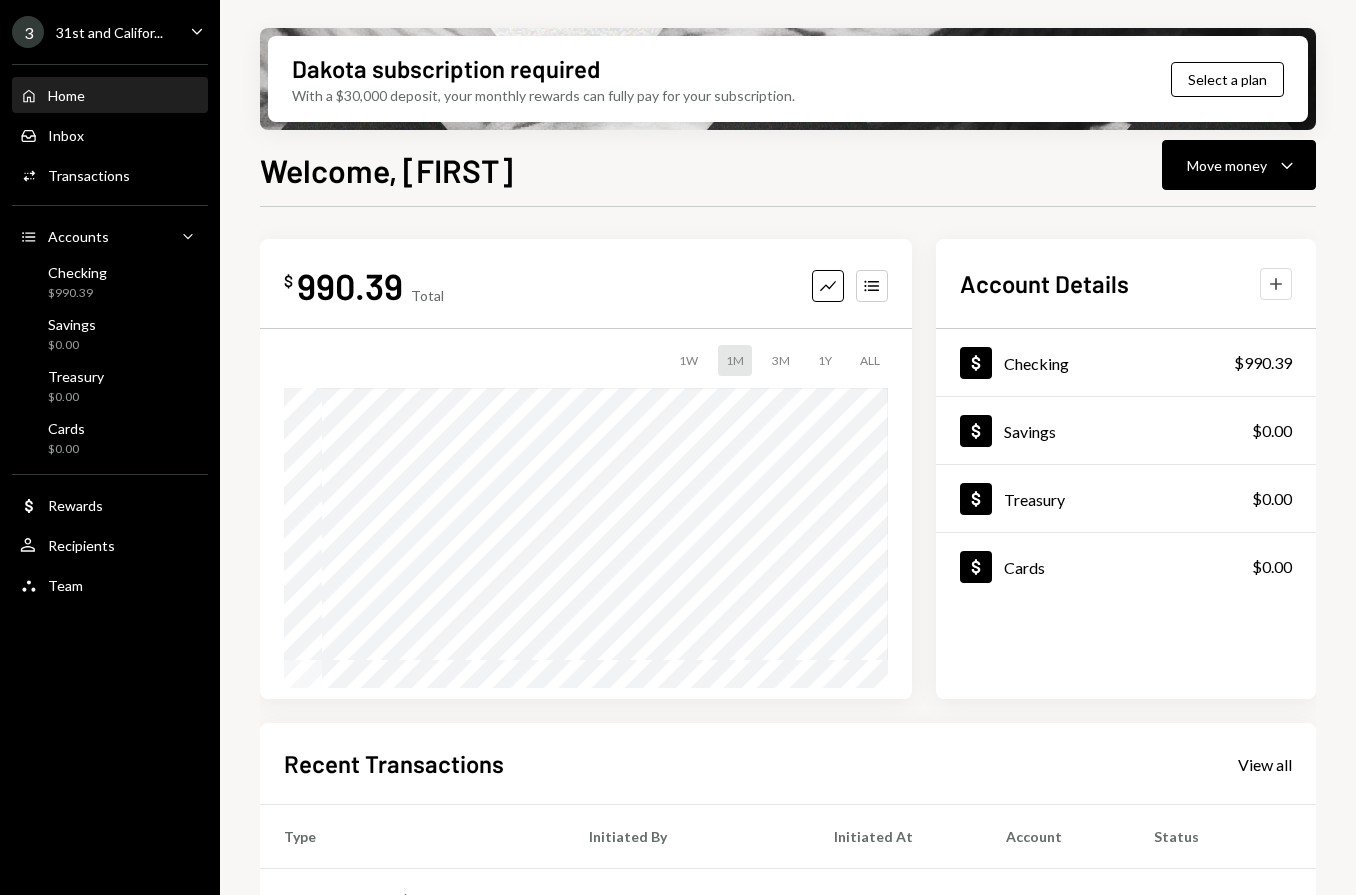 click 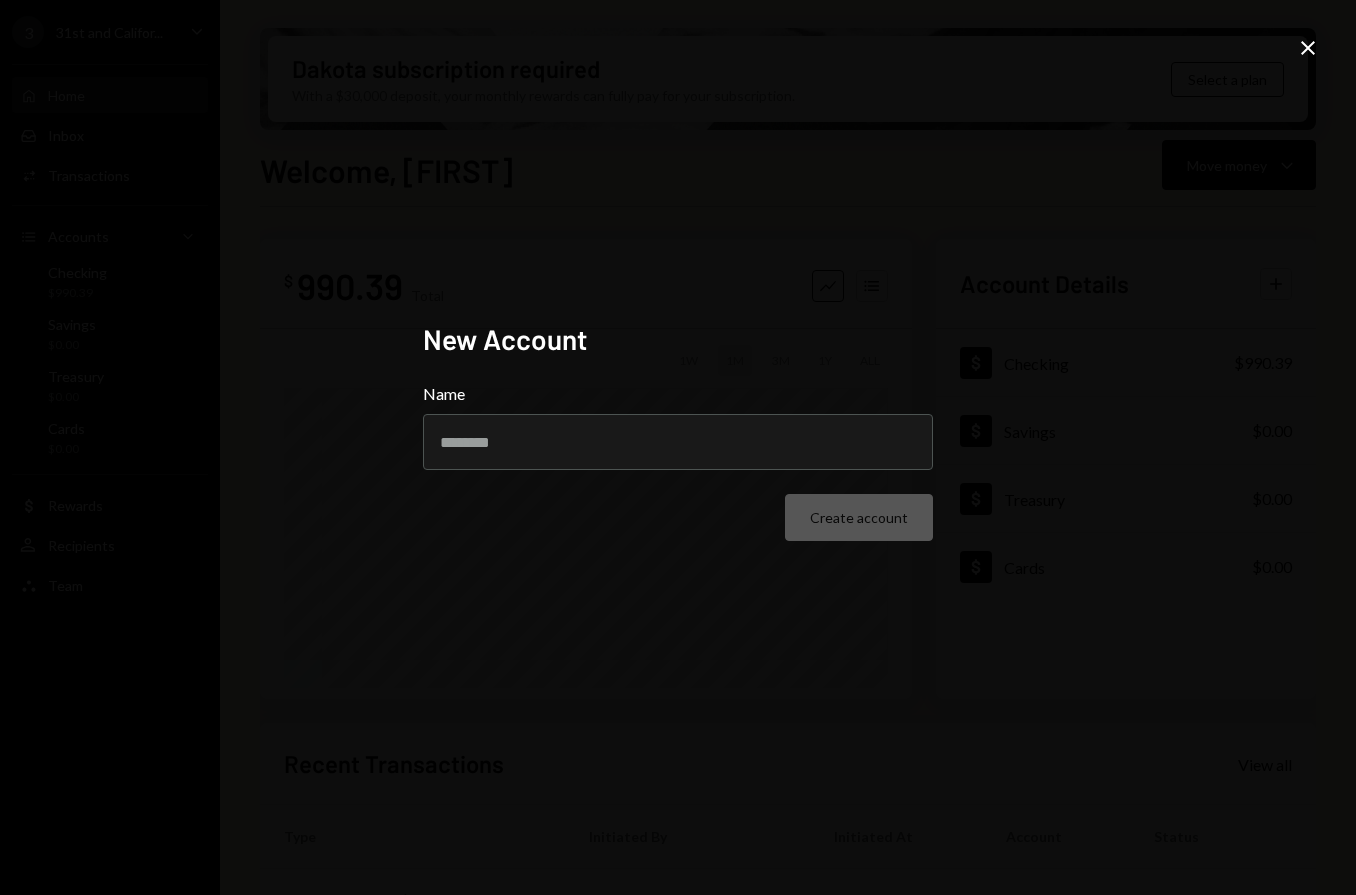 click on "New Account Name Create account" at bounding box center (678, 448) 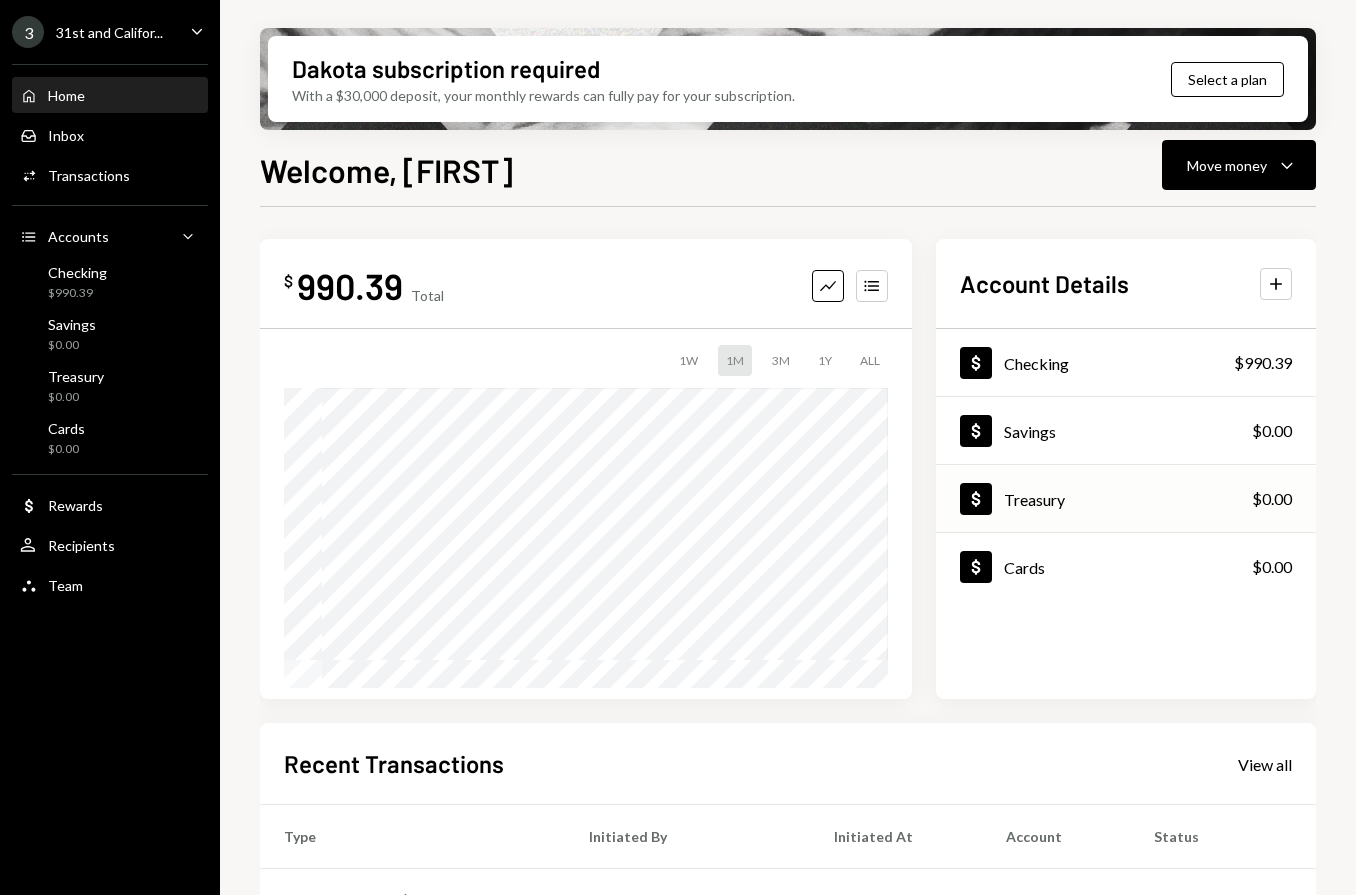 click on "Treasury" at bounding box center (1034, 499) 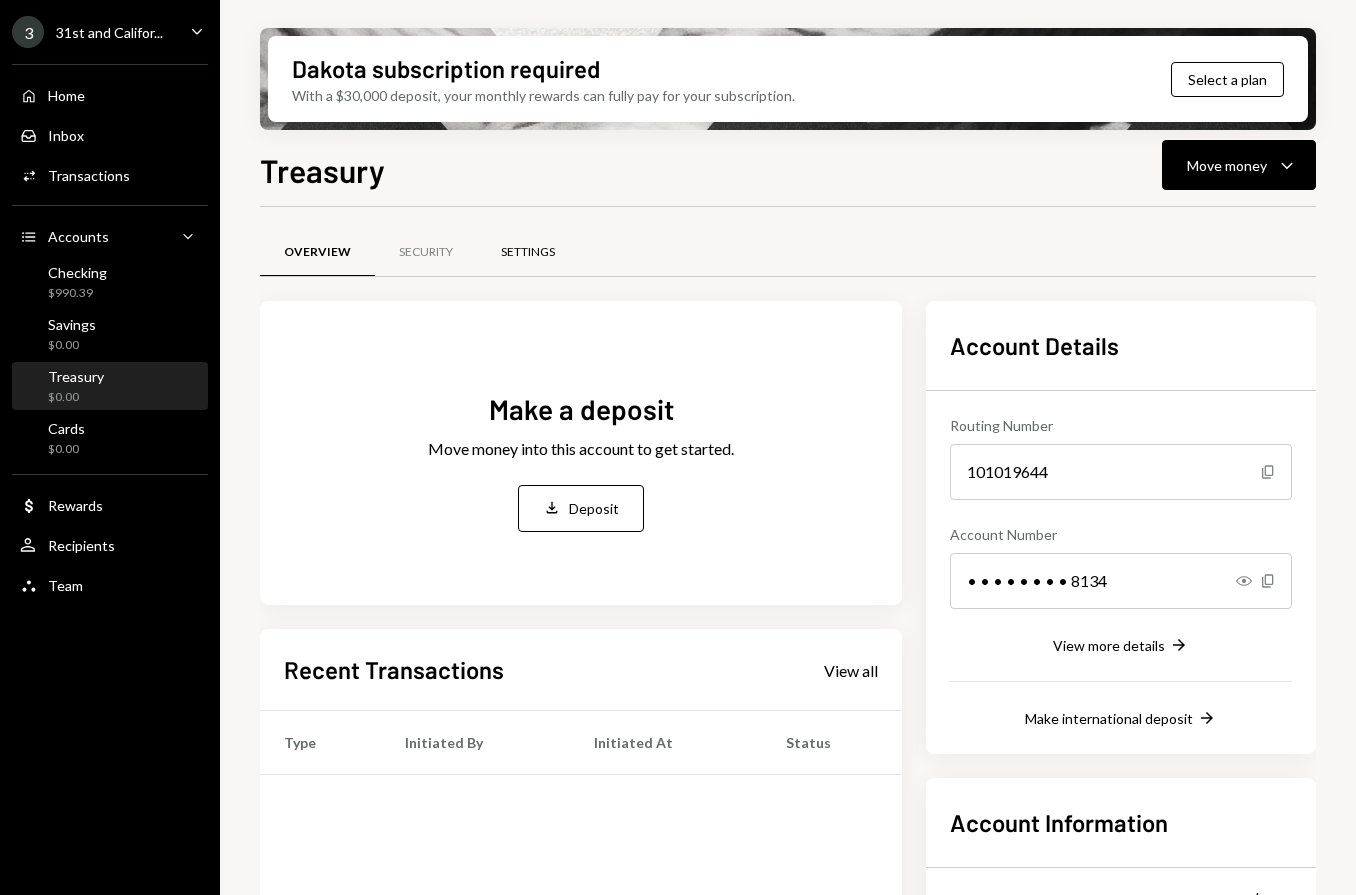 click on "Settings" at bounding box center (528, 253) 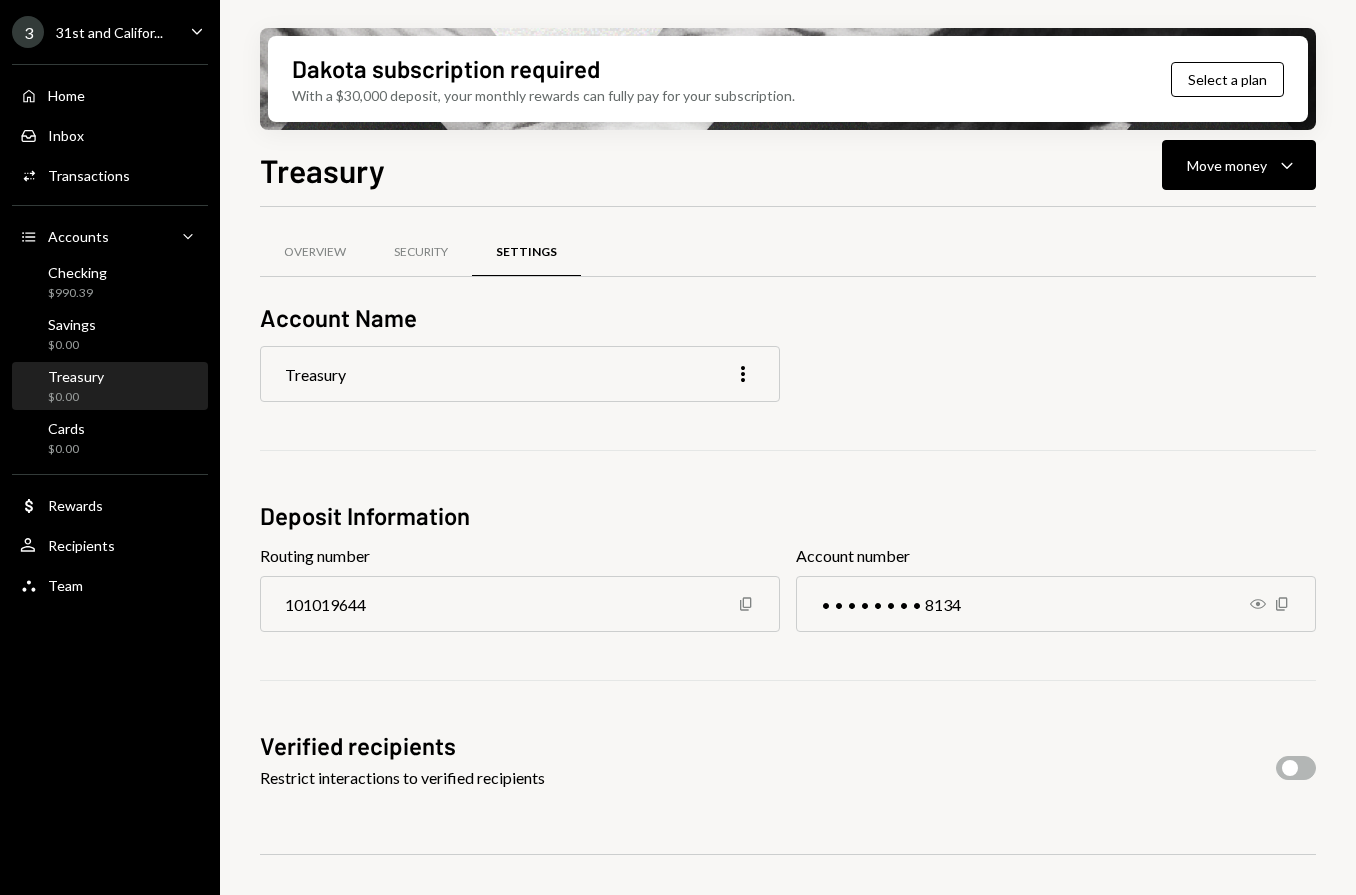 click on "Treasury More" at bounding box center (520, 374) 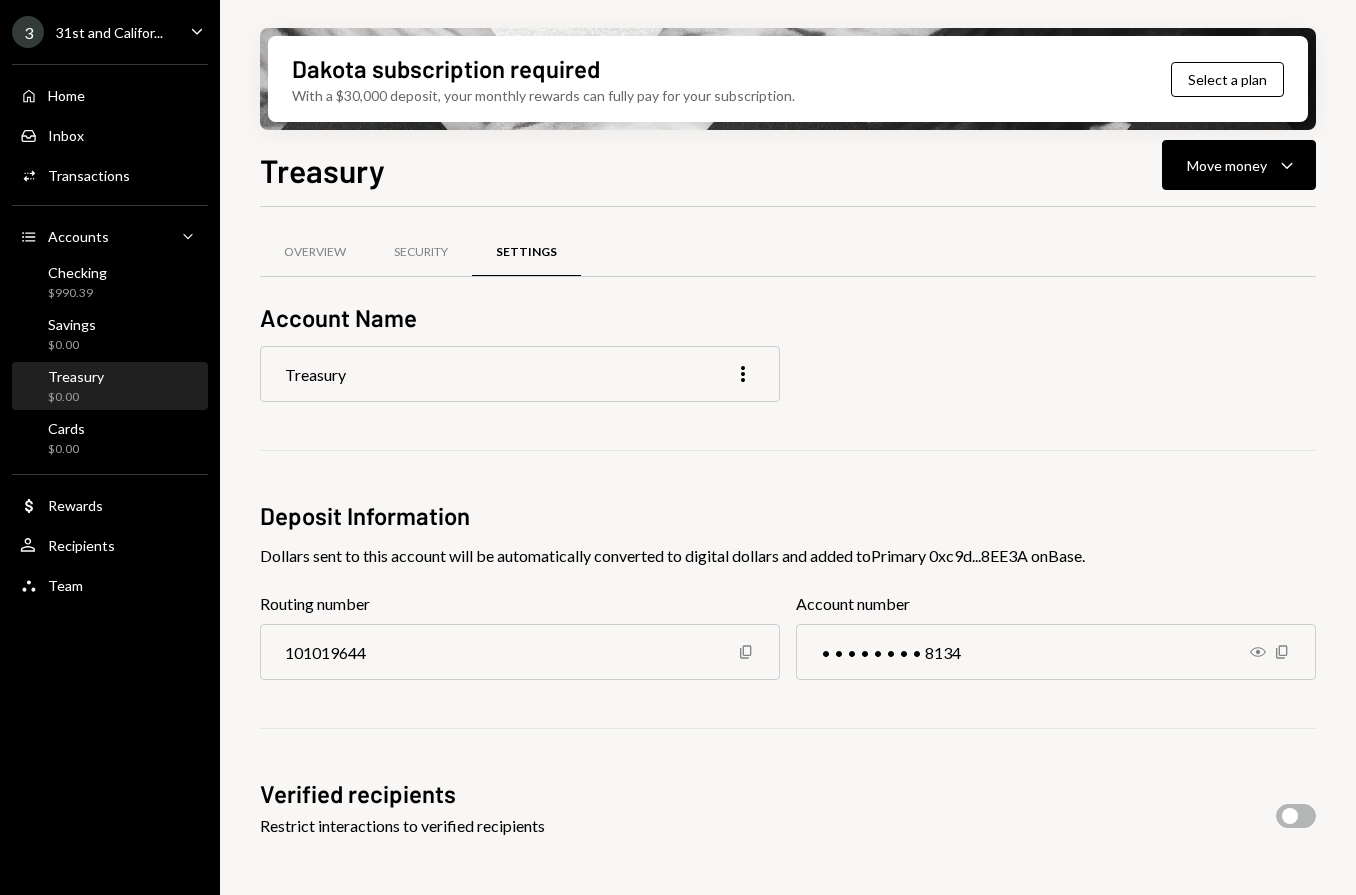 click on "Treasury More" at bounding box center (520, 374) 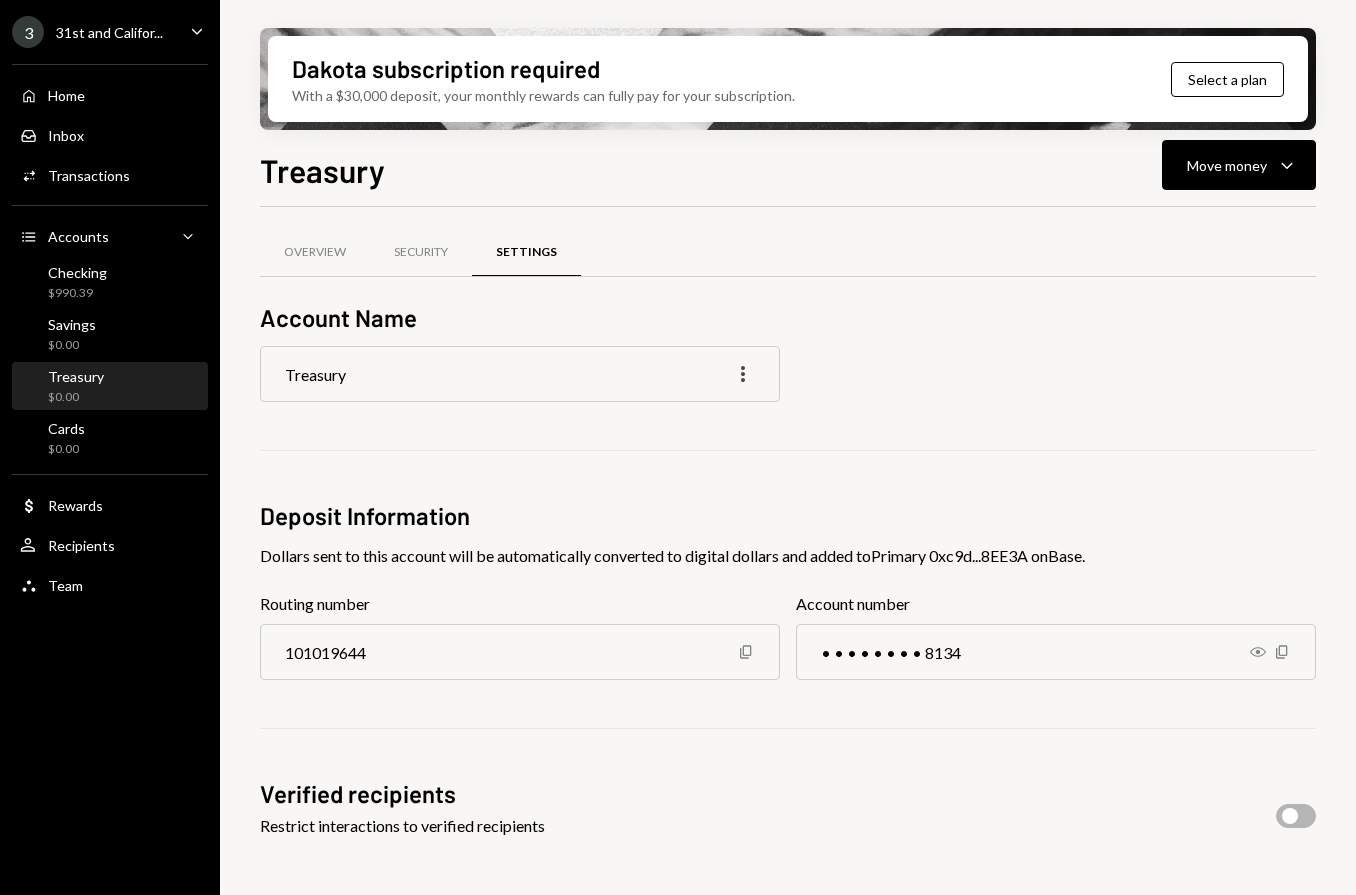 click 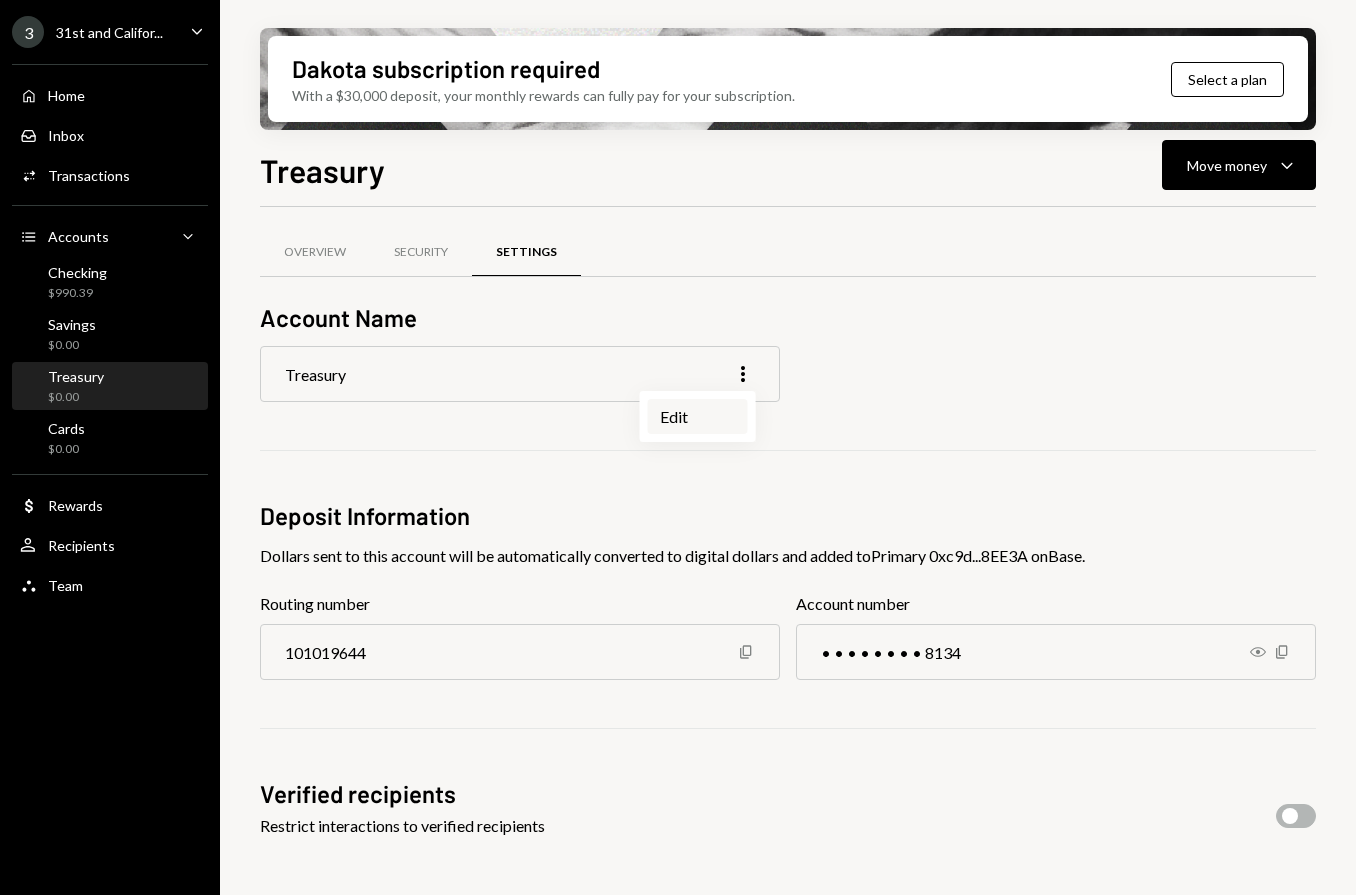 click on "Edit" at bounding box center (698, 416) 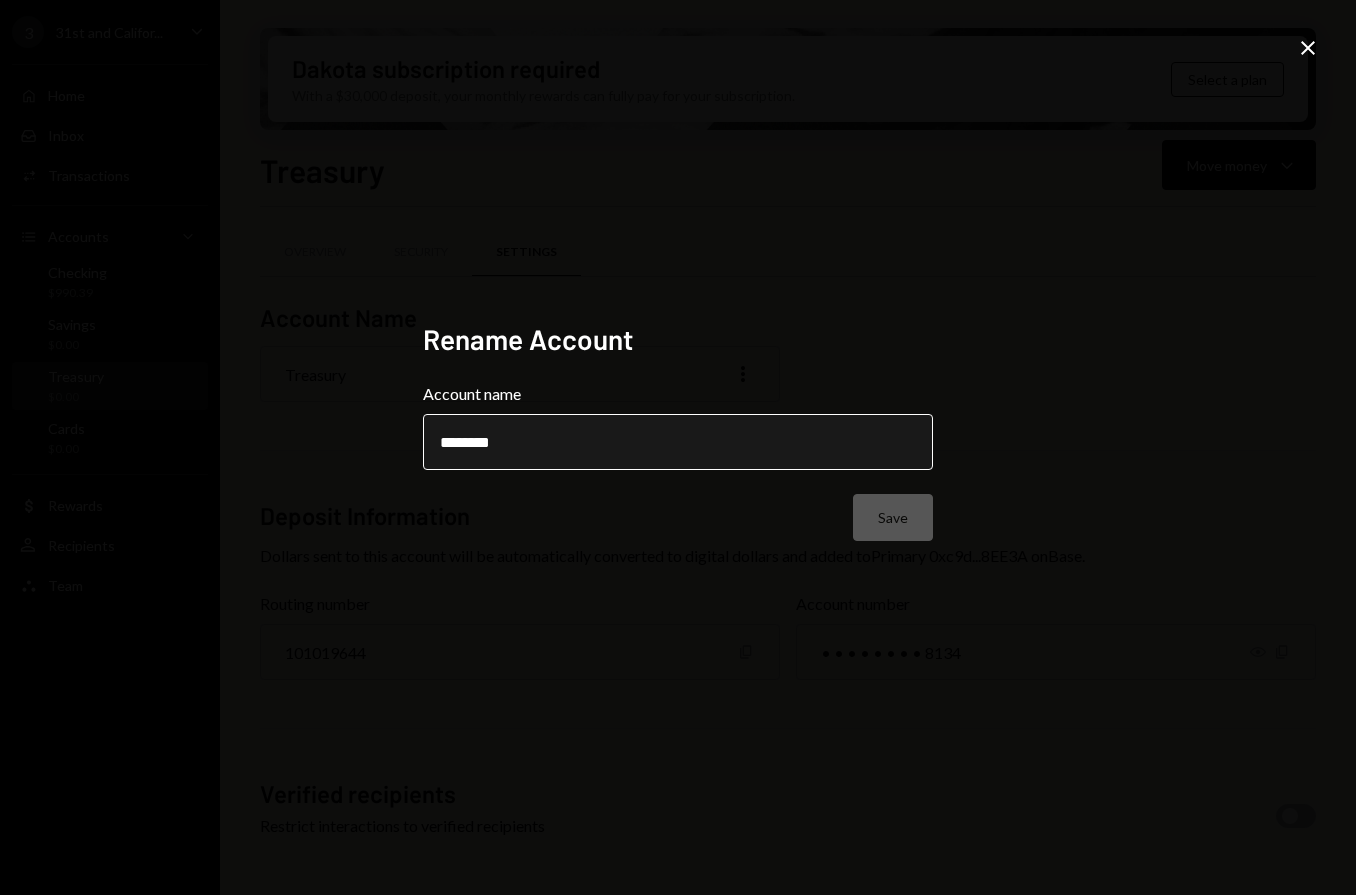 click on "********" at bounding box center (678, 442) 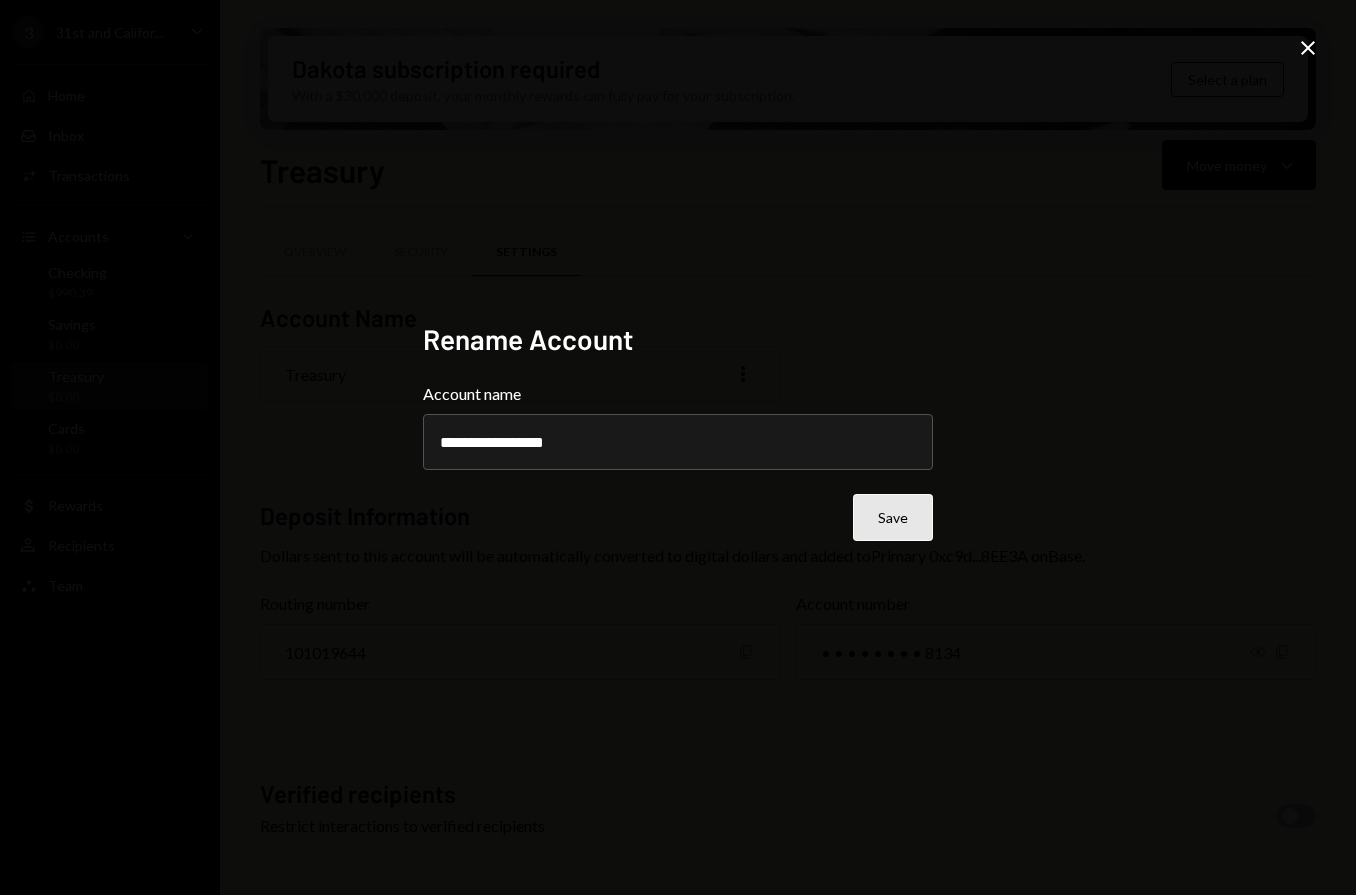 type on "**********" 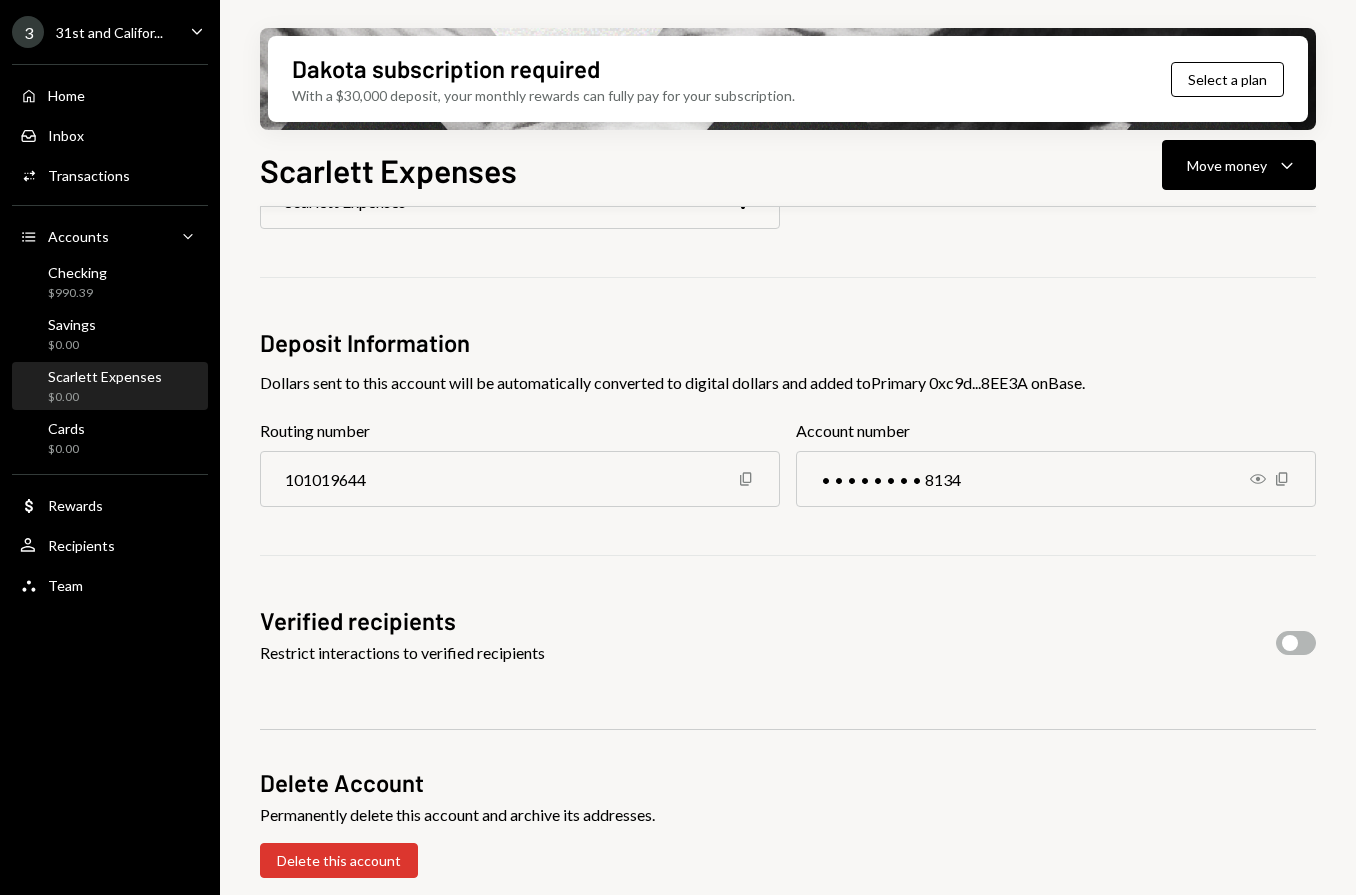 scroll, scrollTop: 0, scrollLeft: 0, axis: both 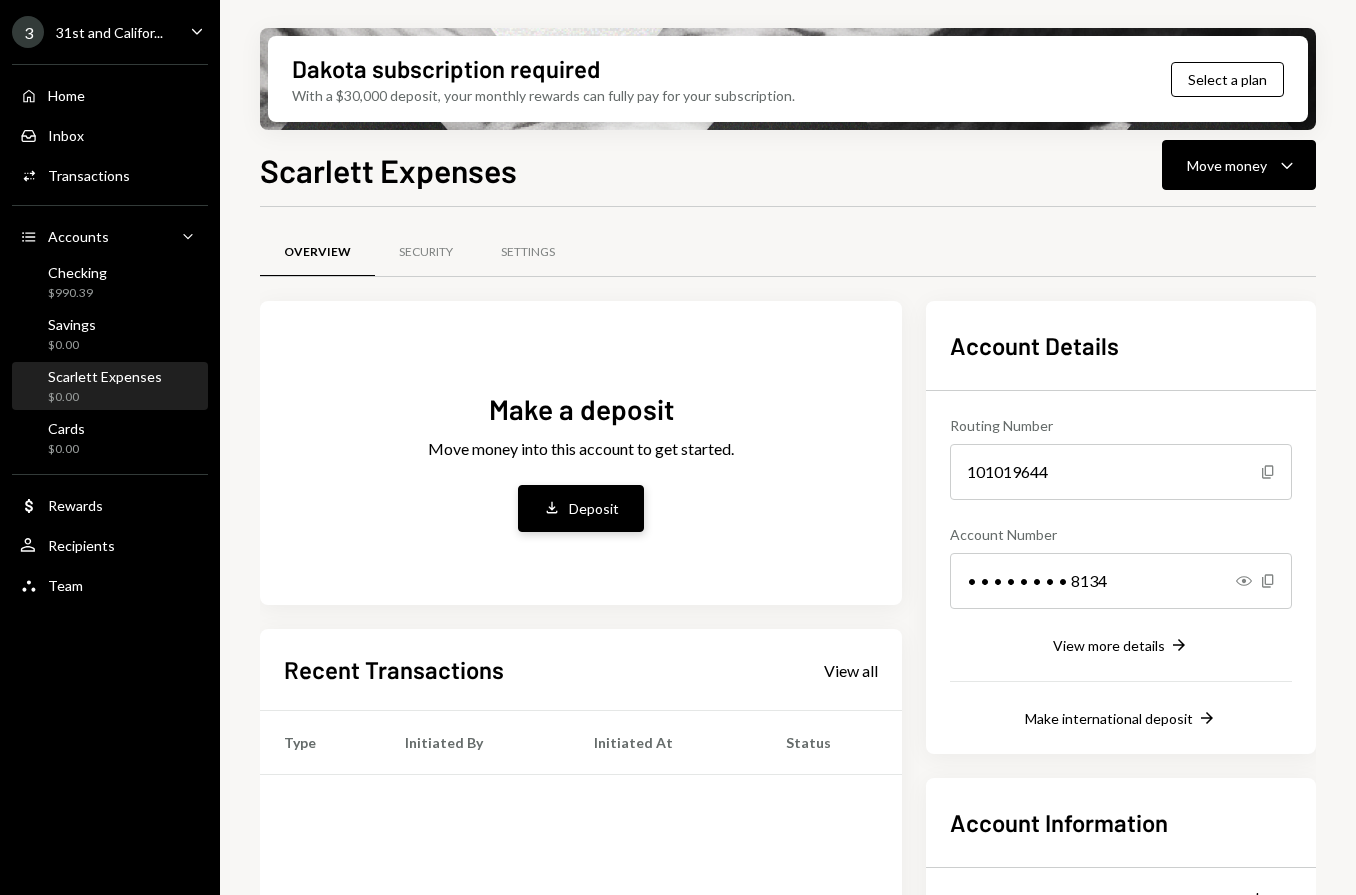 click on "Deposit Deposit" at bounding box center [581, 508] 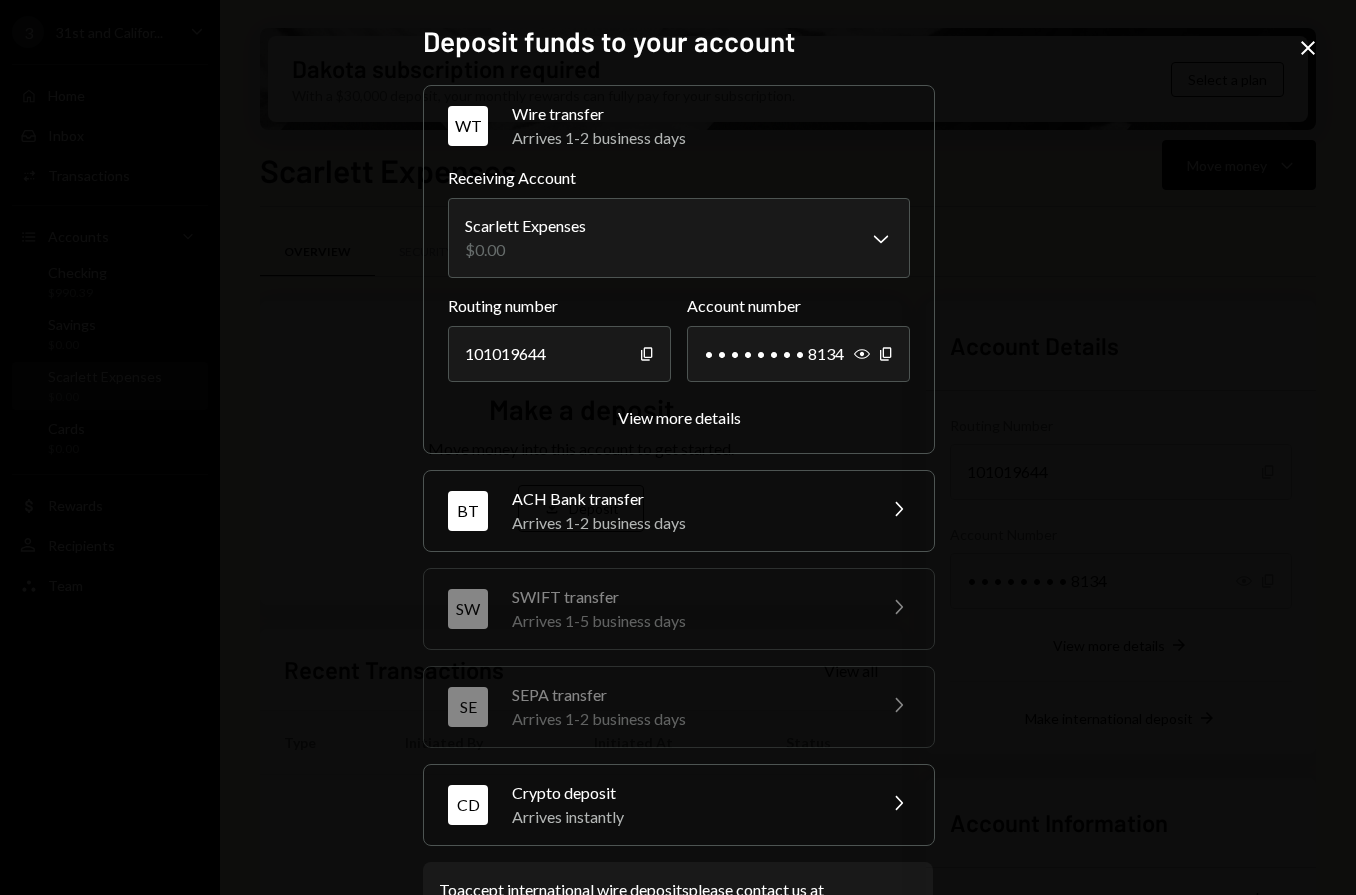 click on "Crypto deposit" at bounding box center [687, 793] 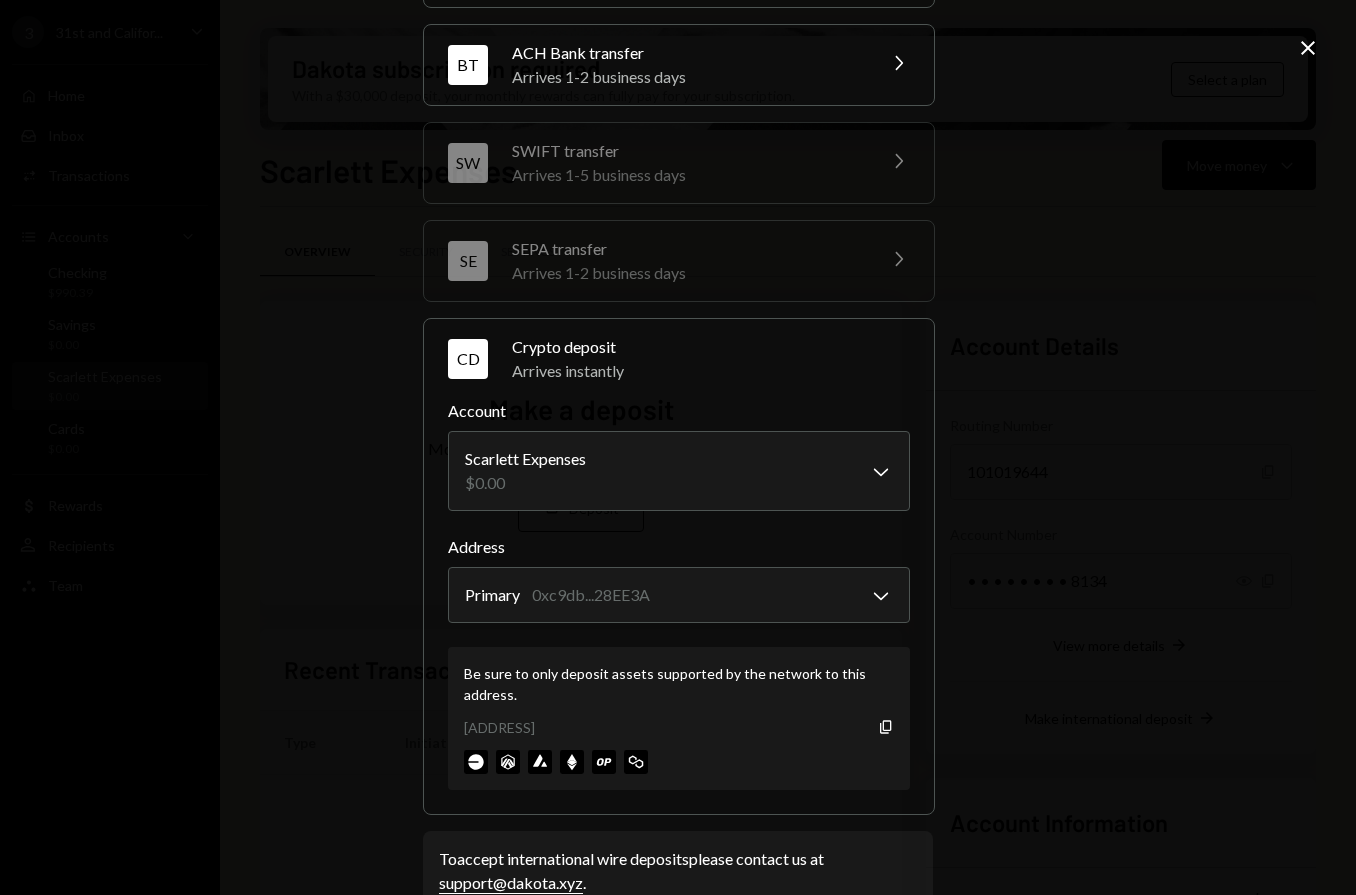 scroll, scrollTop: 163, scrollLeft: 0, axis: vertical 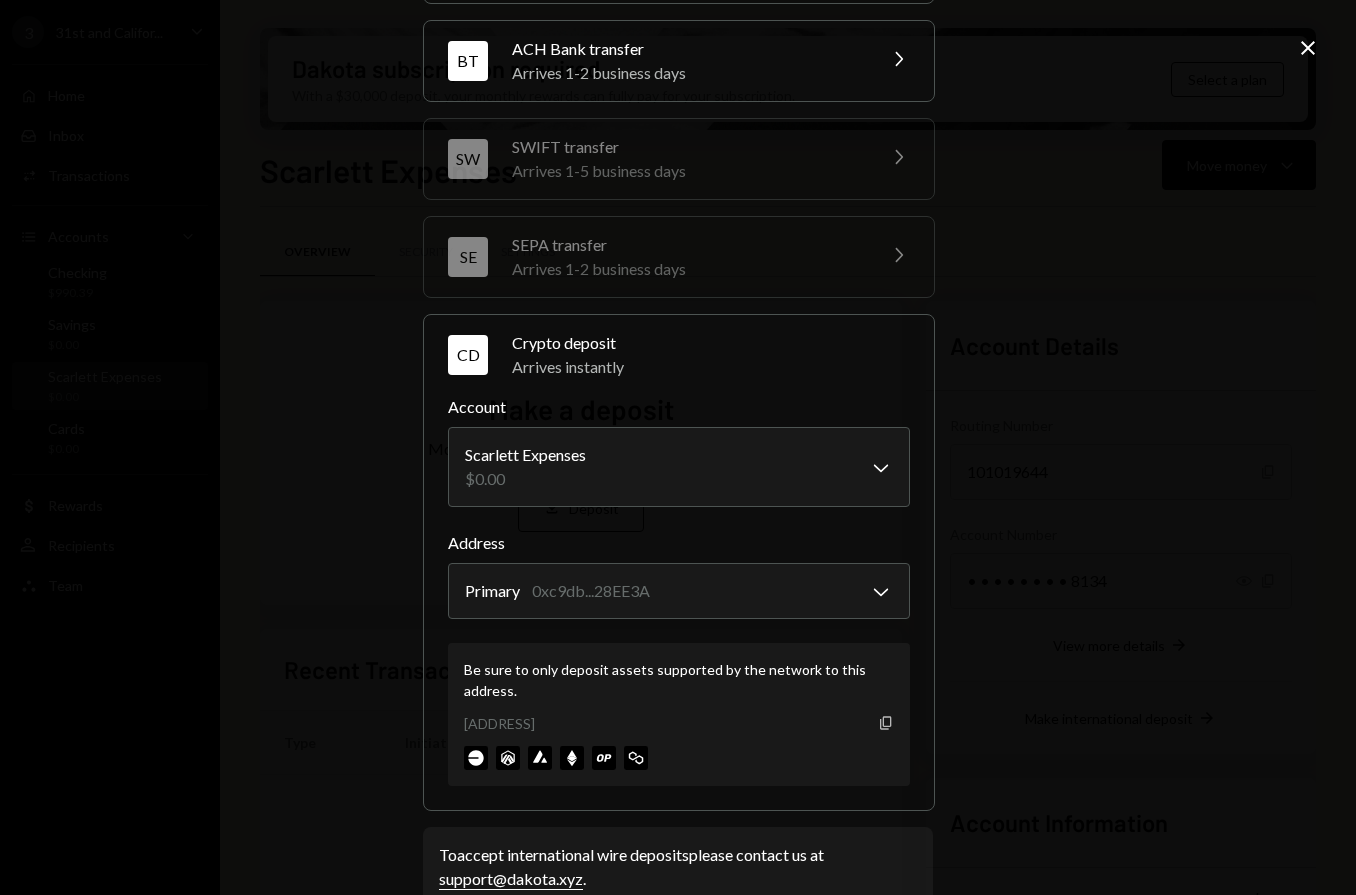 click 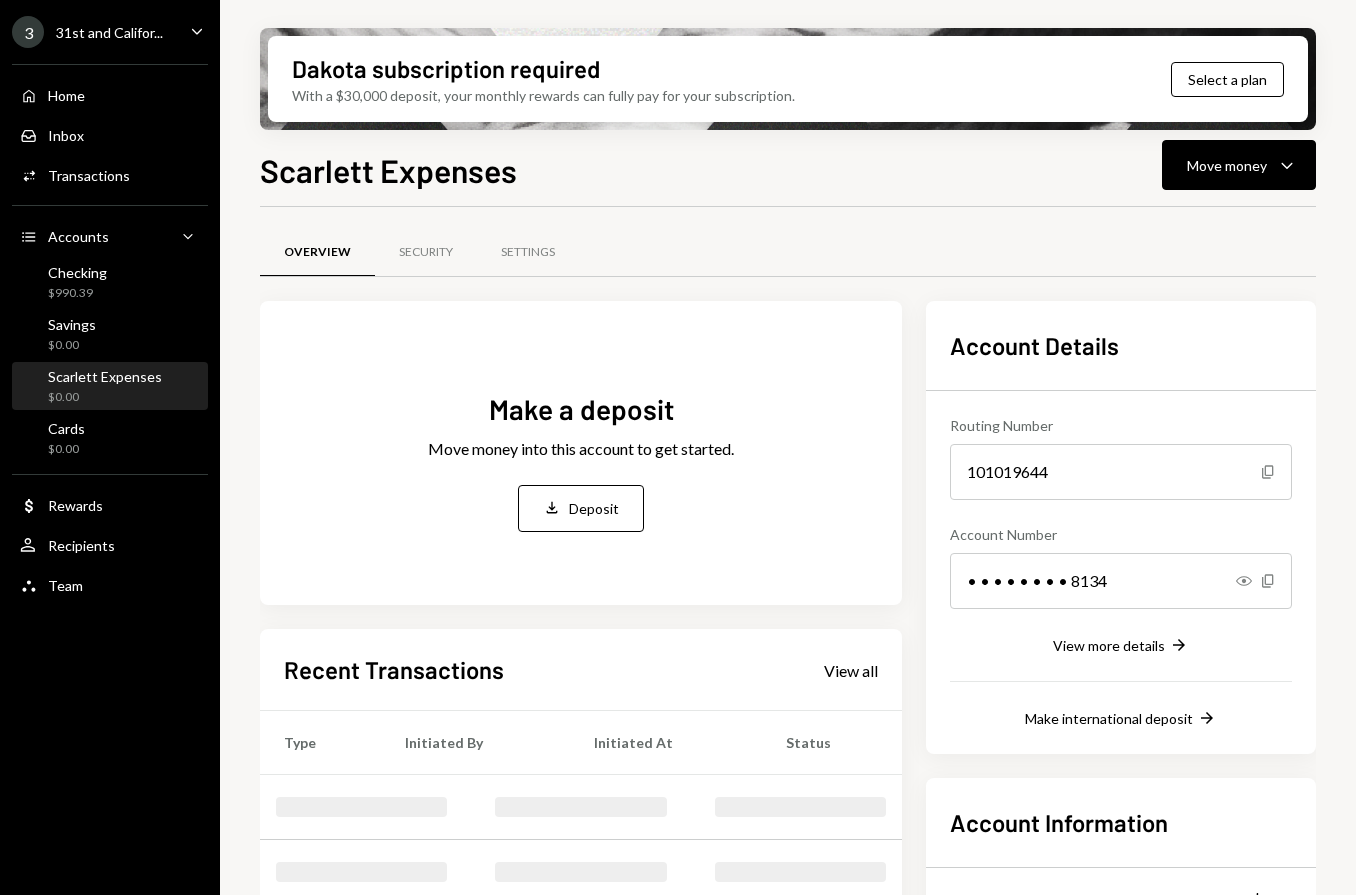 scroll, scrollTop: 0, scrollLeft: 0, axis: both 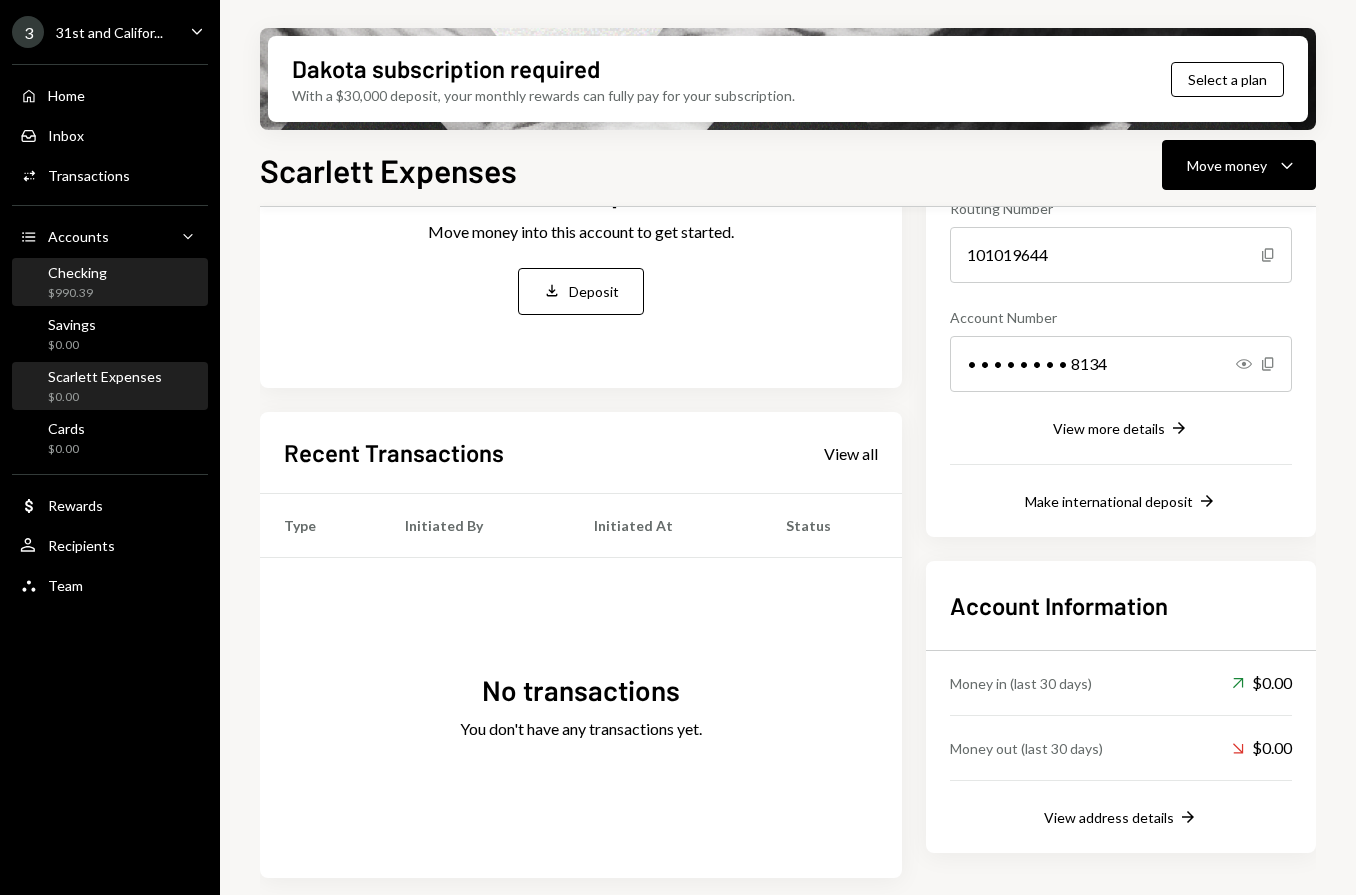 click on "Checking" at bounding box center [77, 272] 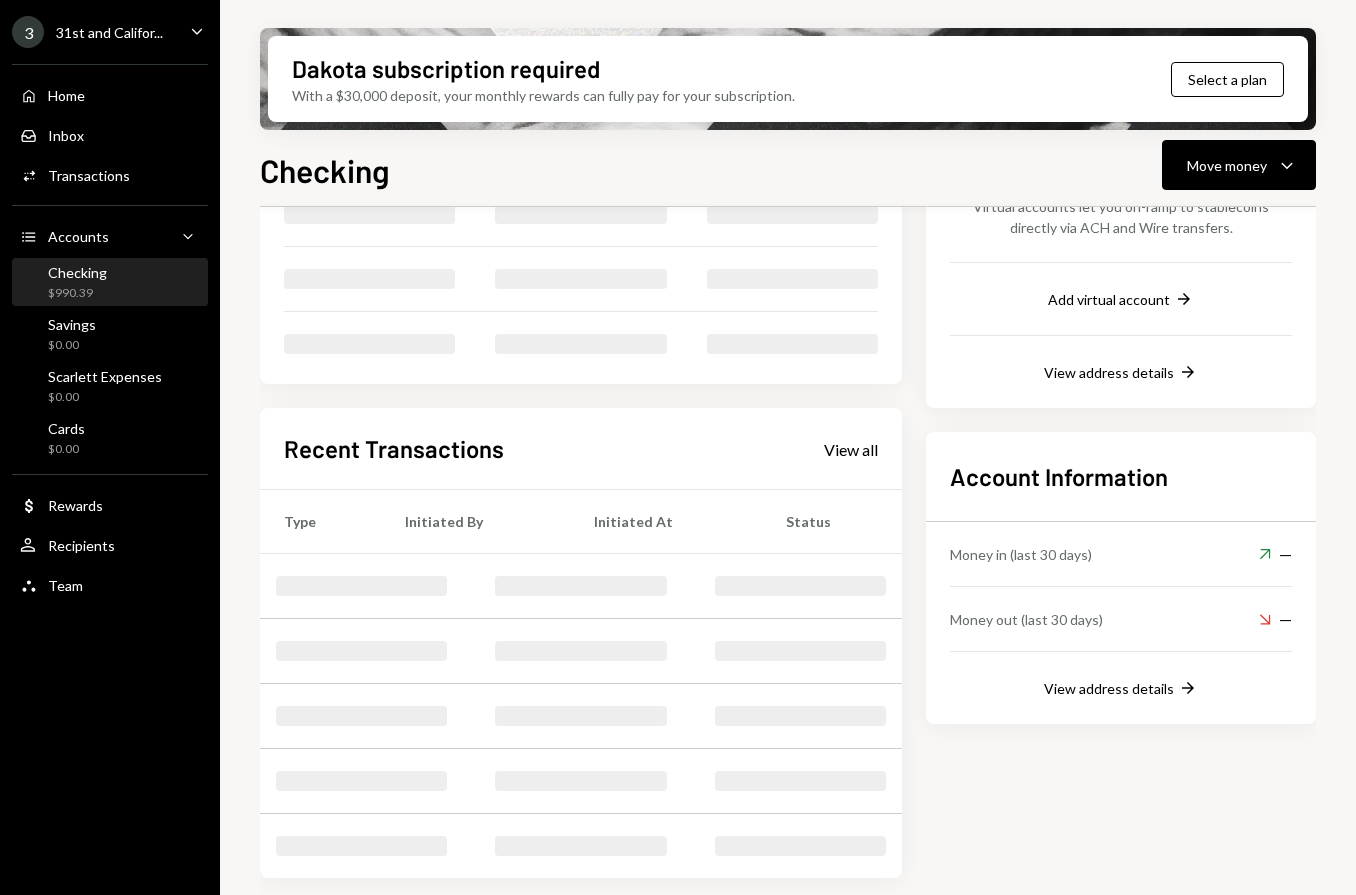 scroll, scrollTop: 192, scrollLeft: 0, axis: vertical 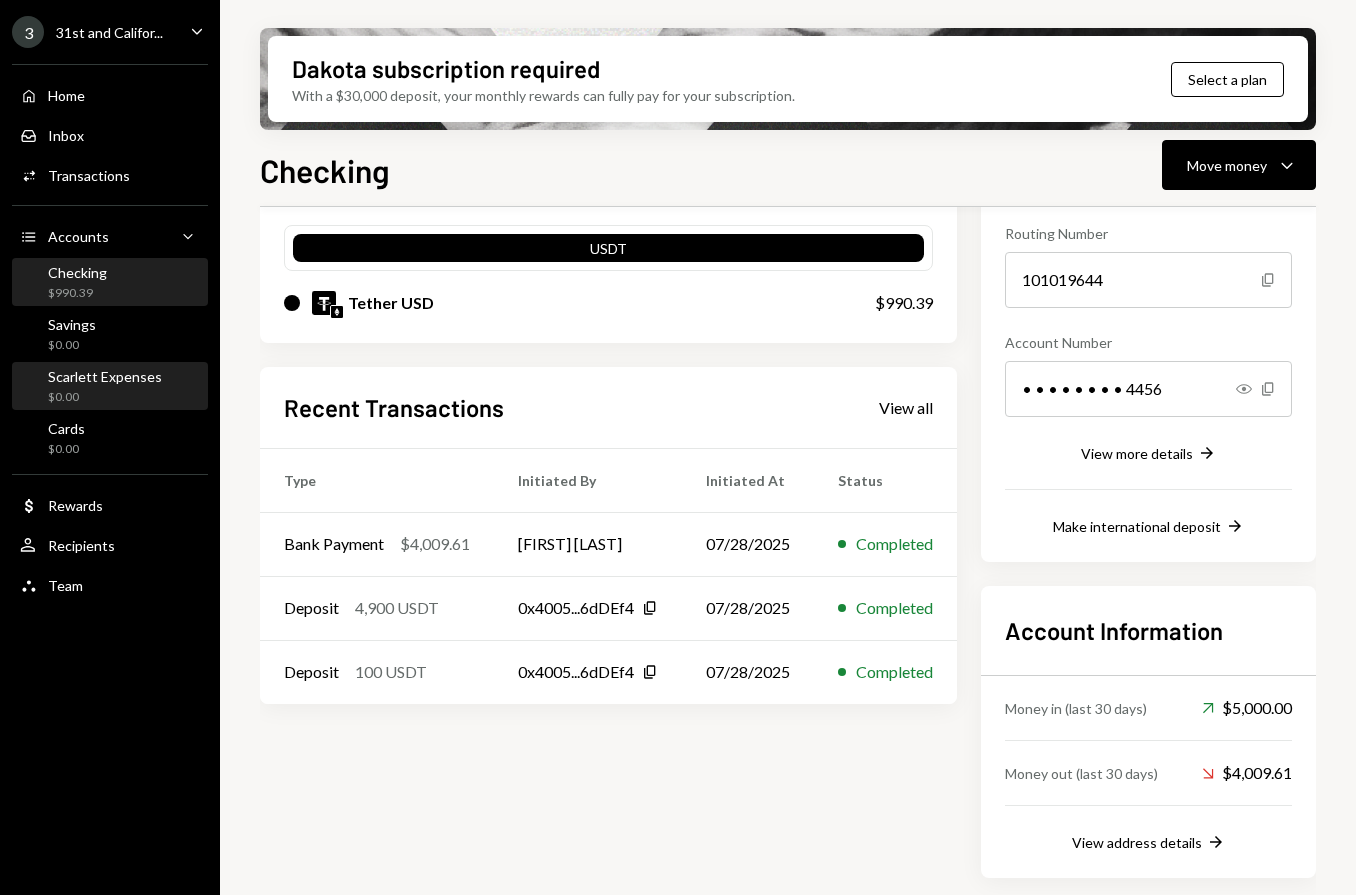 click on "Scarlett Expenses" at bounding box center [105, 376] 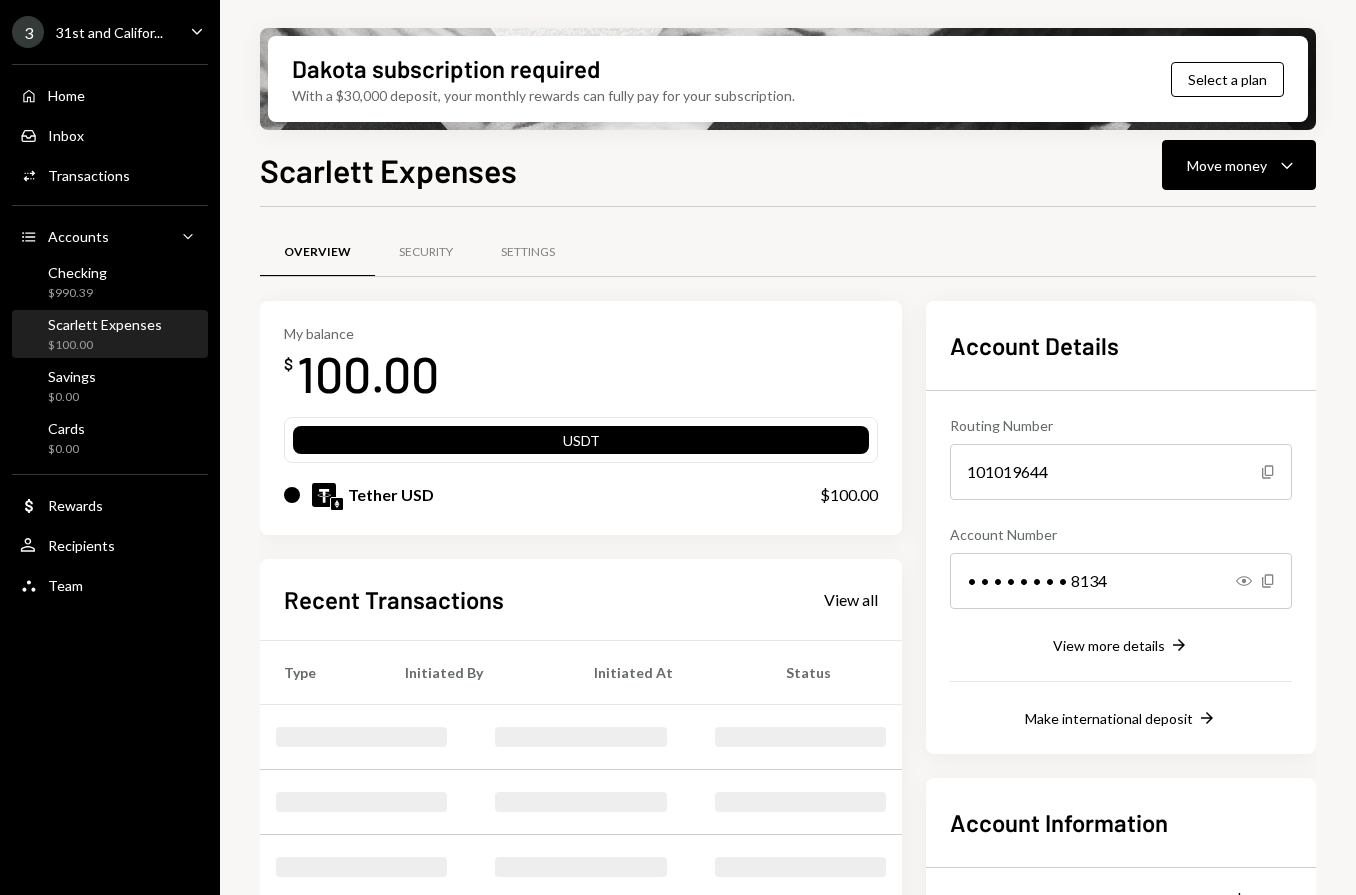 scroll, scrollTop: 0, scrollLeft: 0, axis: both 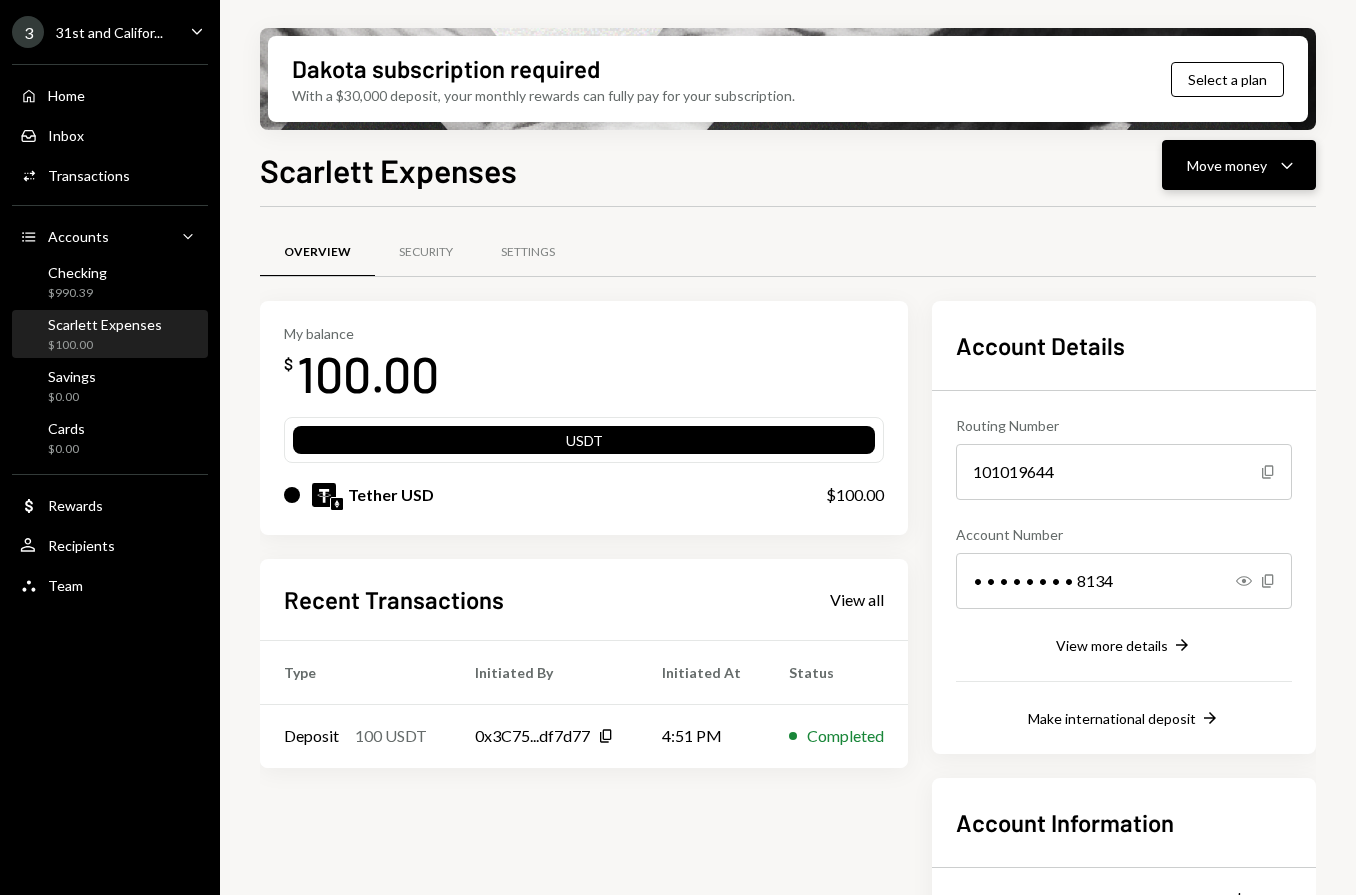click on "Move money" at bounding box center (1227, 165) 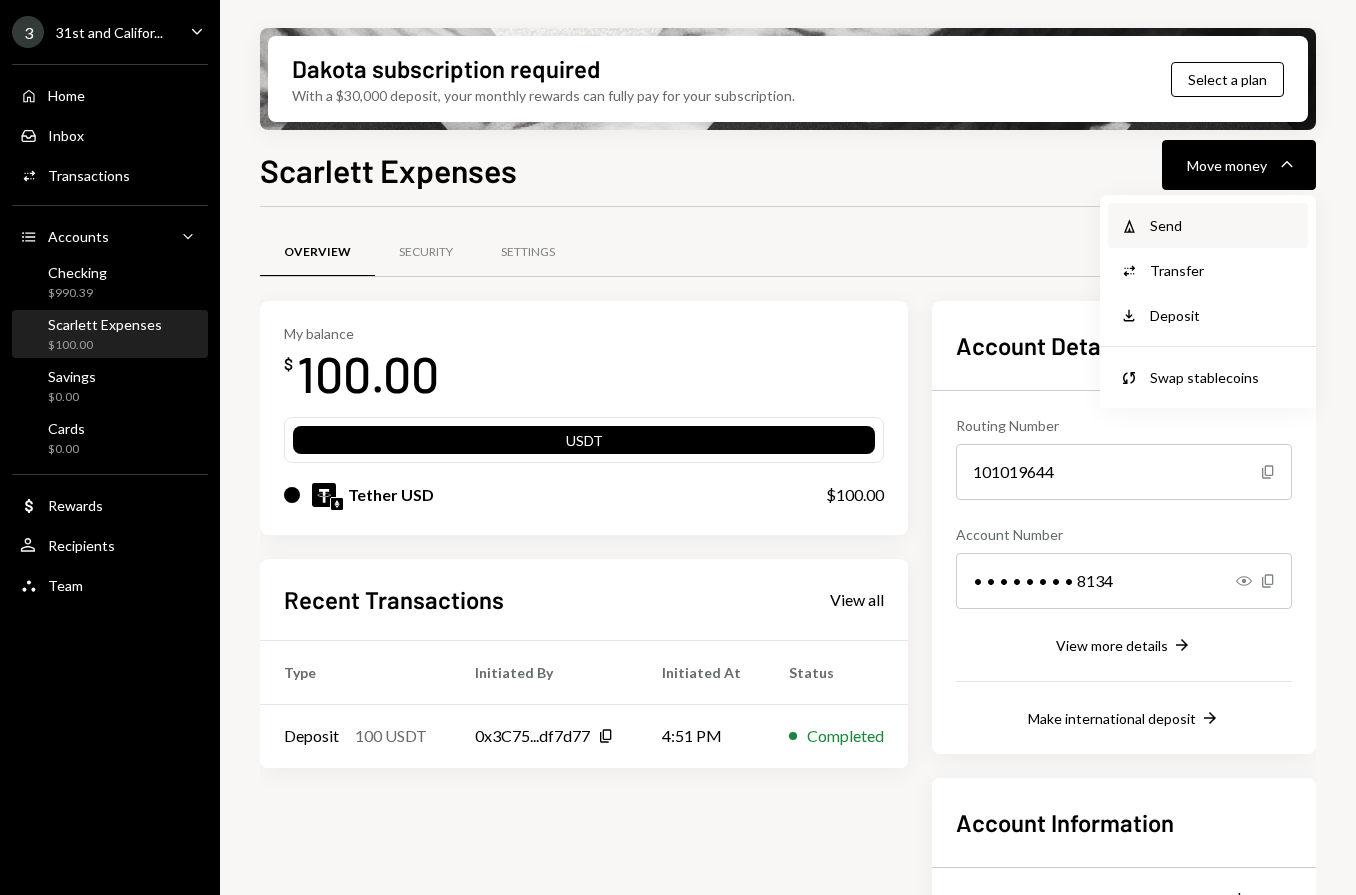 click on "Send" at bounding box center (1223, 225) 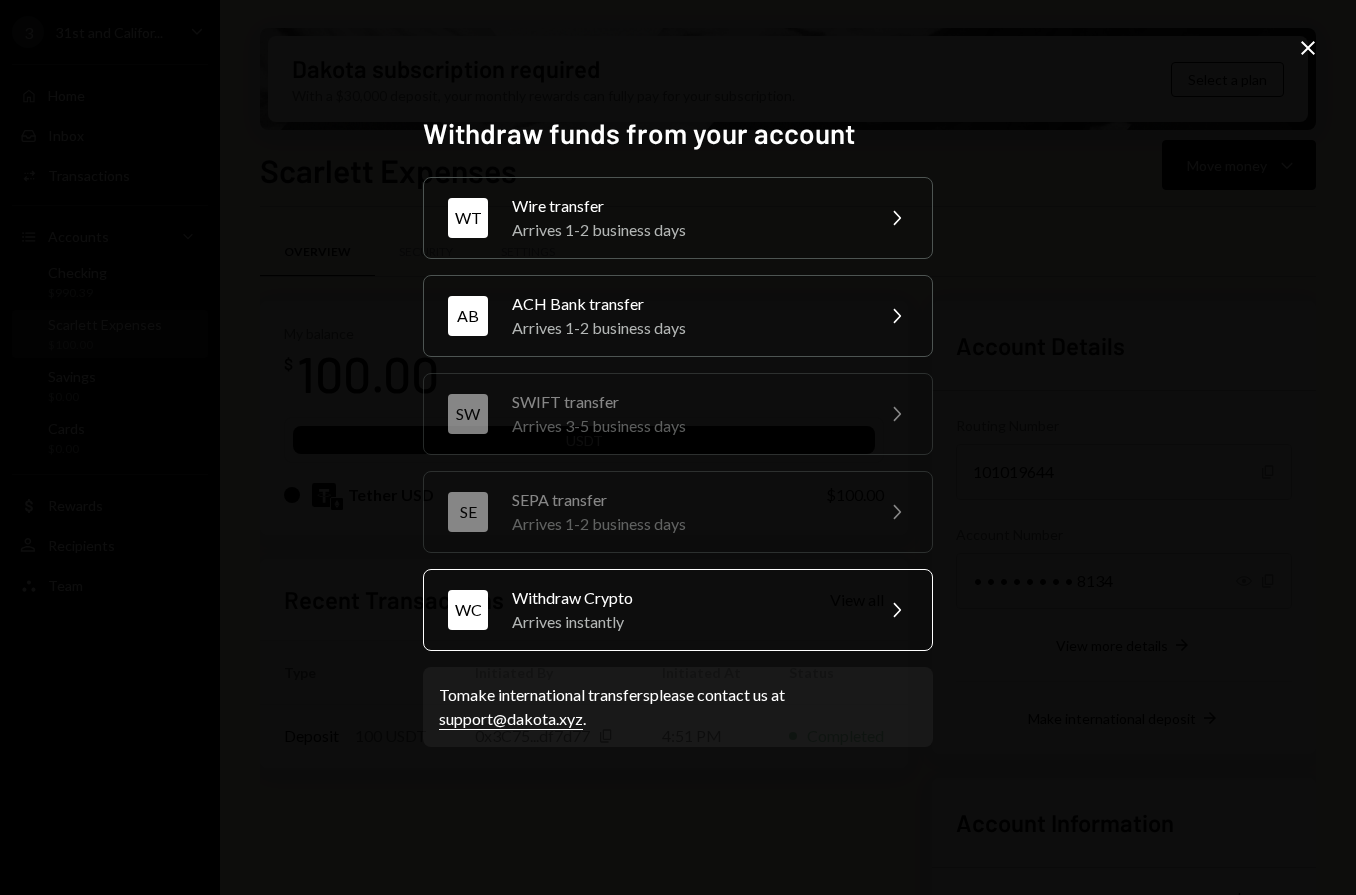 click on "Arrives instantly" at bounding box center [686, 622] 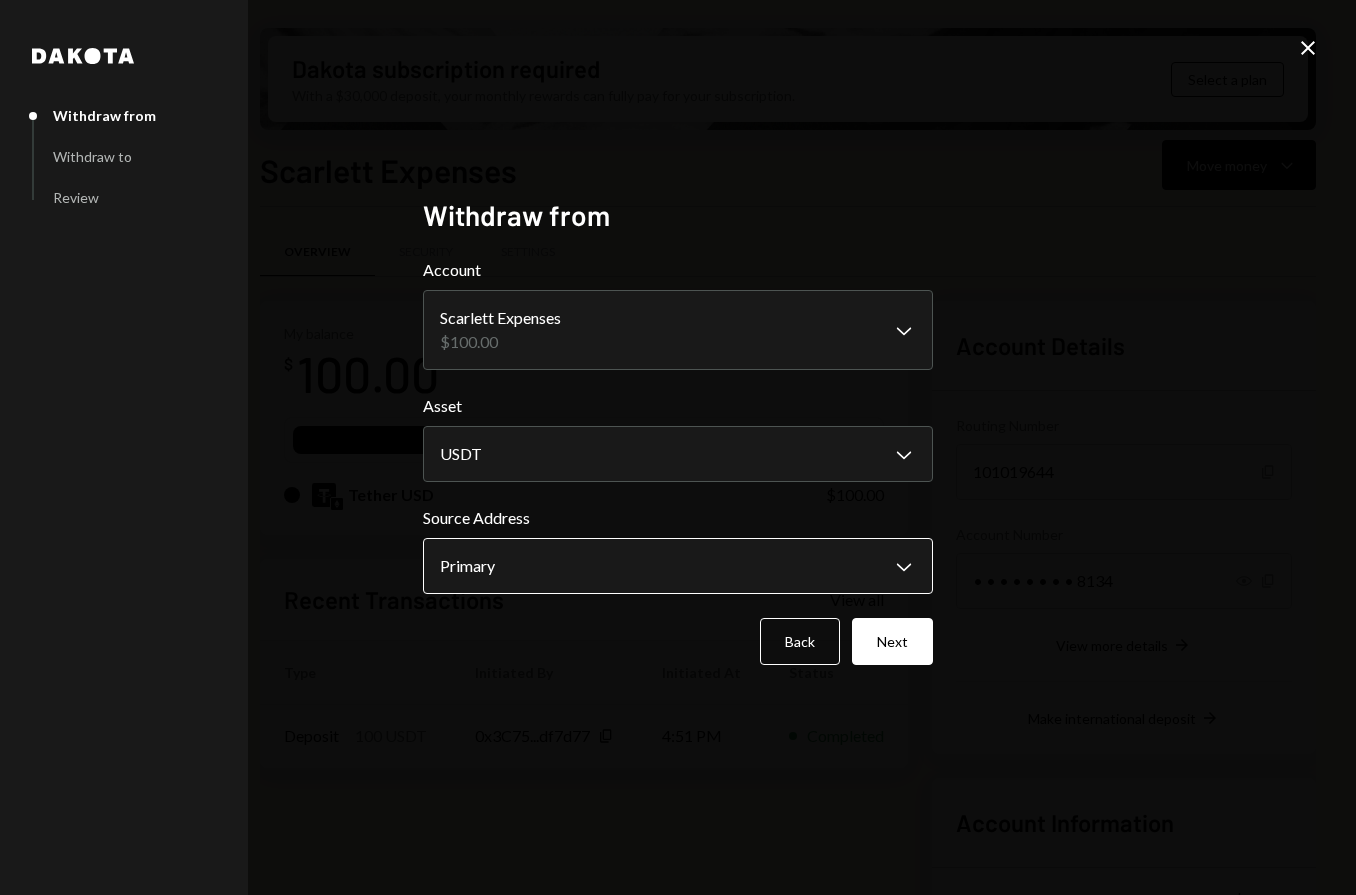 click on "Deposit from 0x3C75...df7d77 3 31st and [CITY], [STATE] Home Home Inbox Inbox Activities Transactions Accounts Accounts Checking $990.39 Scarlett Expenses $100.00 Savings $0.00 Cards $0.00 Dollar Rewards User Recipients Team Team Dakota subscription required With a $30,000 deposit, your monthly rewards can fully pay for your subscription. Select a plan Scarlett Expenses Move money Overview Security Settings My balance $ 100.00 USDT Tether USD $100.00 Recent Transactions View all Type Initiated By Initiated At Status Deposit 100 USDT [ADDRESS] Copy 4:51 PM Completed Account Details Routing Number 101019644 Copy Account Number • • • • • • • • 8134 Show Copy View more details Right Arrow Make international deposit Right Arrow Account Information Money in (last 30 days) Up Right Arrow $100.00 Money out (last 30 days) Down Right Arrow $0.00 View address details Right Arrow Account - Dakota Dakota Withdraw from Withdraw to Review Withdraw from Account Scarlett Expenses $100.00 Chevron Down" at bounding box center [678, 447] 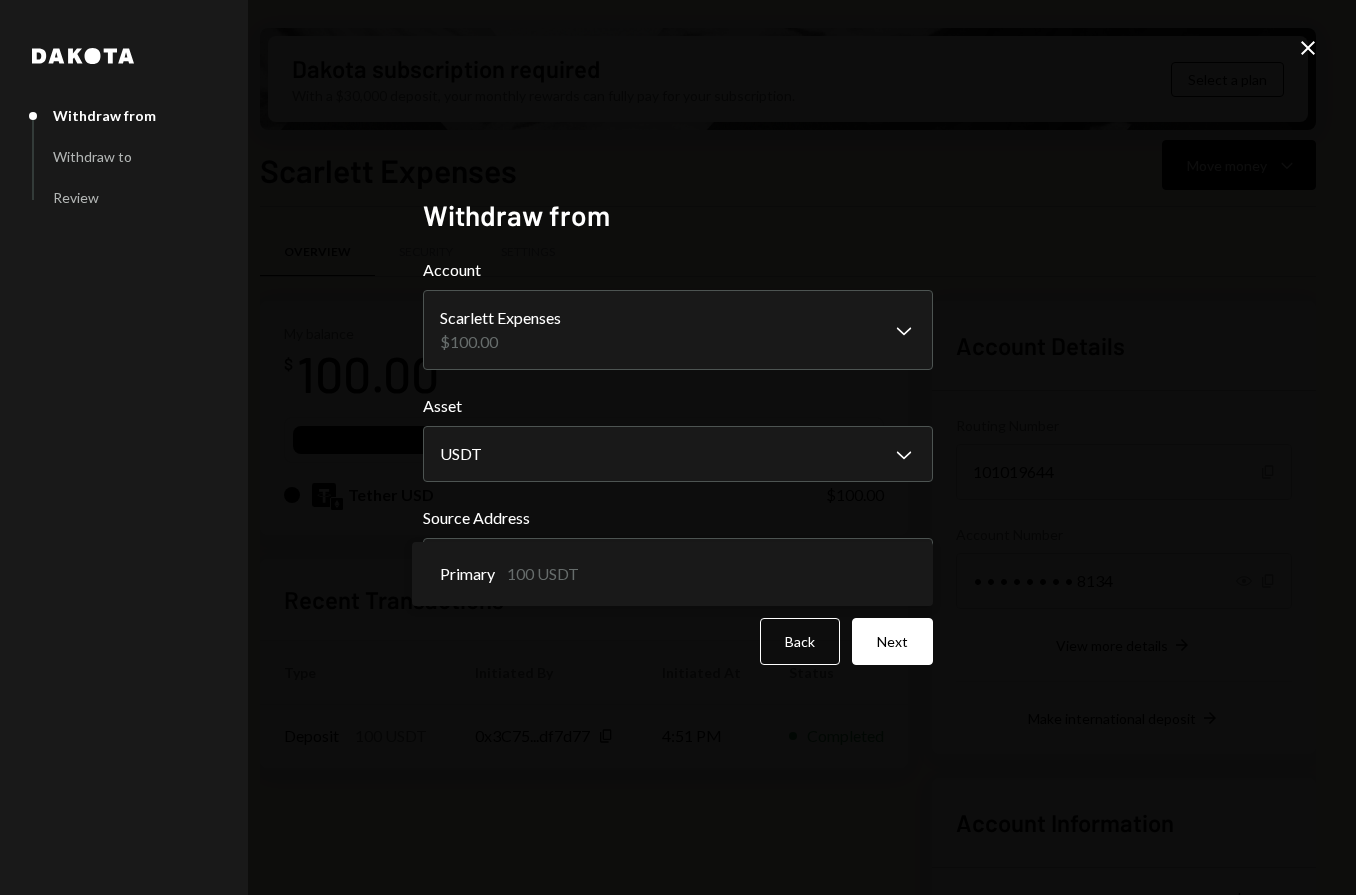 drag, startPoint x: 549, startPoint y: 670, endPoint x: 558, endPoint y: 657, distance: 15.811388 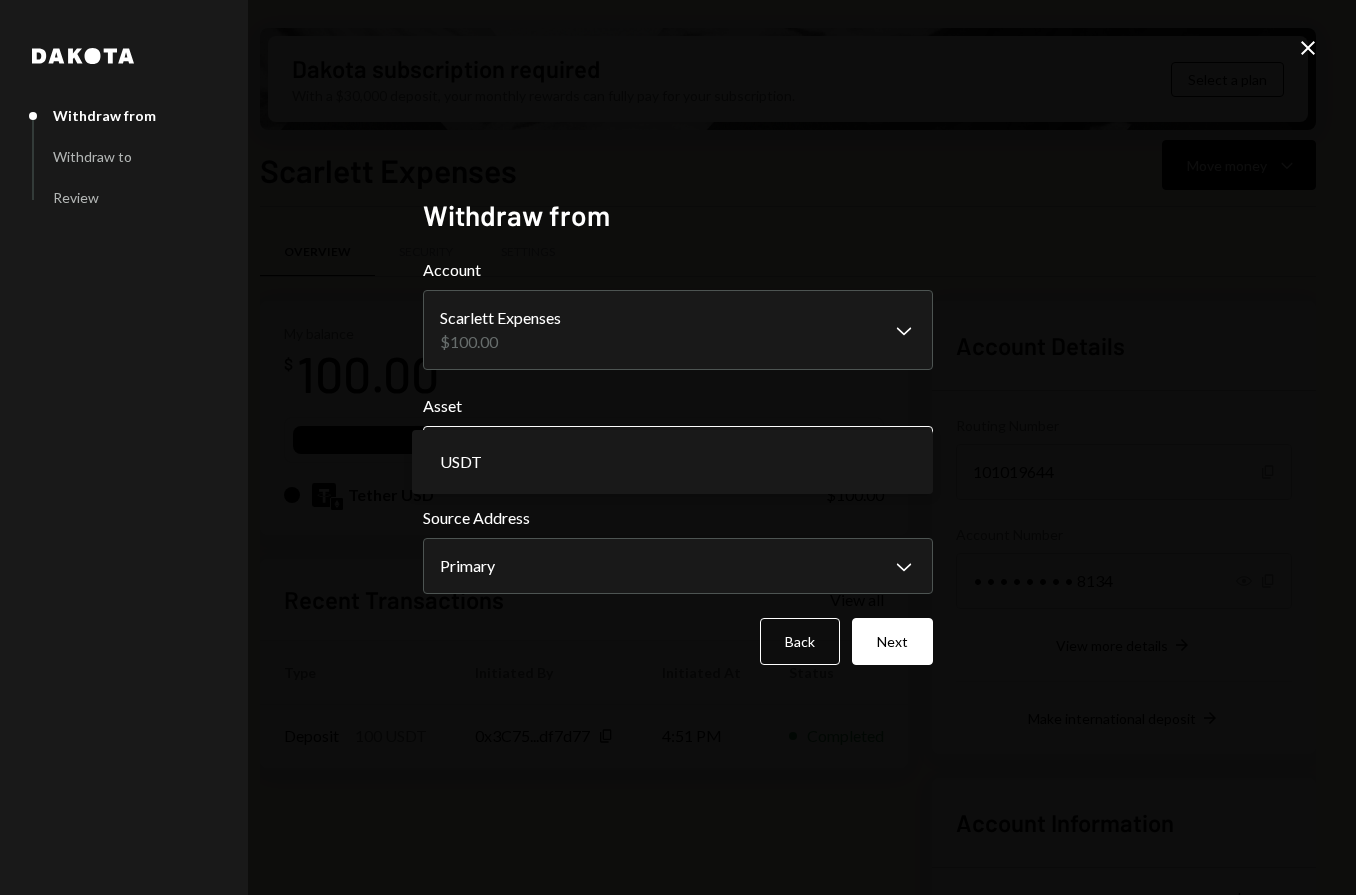 click on "Deposit from 0x3C75...df7d77 3 31st and [CITY], [STATE] Home Home Inbox Inbox Activities Transactions Accounts Accounts Checking $990.39 Scarlett Expenses $100.00 Savings $0.00 Cards $0.00 Dollar Rewards User Recipients Team Team Dakota subscription required With a $30,000 deposit, your monthly rewards can fully pay for your subscription. Select a plan Scarlett Expenses Move money Overview Security Settings My balance $ 100.00 USDT Tether USD $100.00 Recent Transactions View all Type Initiated By Initiated At Status Deposit 100 USDT [ADDRESS] Copy 4:51 PM Completed Account Details Routing Number 101019644 Copy Account Number • • • • • • • • 8134 Show Copy View more details Right Arrow Make international deposit Right Arrow Account Information Money in (last 30 days) Up Right Arrow $100.00 Money out (last 30 days) Down Right Arrow $0.00 View address details Right Arrow Account - Dakota Dakota Withdraw from Withdraw to Review Withdraw from Account Scarlett Expenses $100.00 Chevron Down" at bounding box center (678, 447) 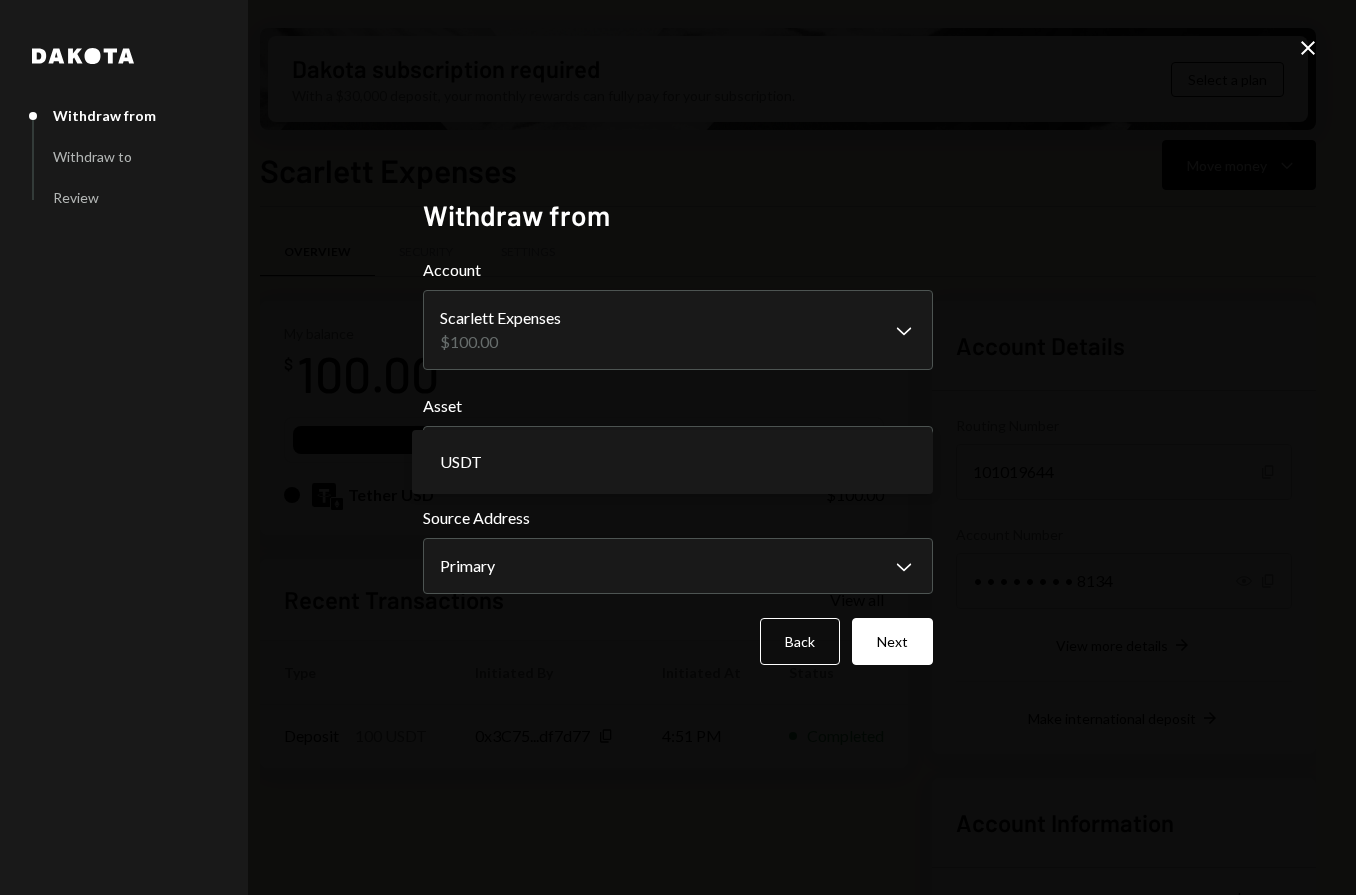 drag, startPoint x: 338, startPoint y: 420, endPoint x: 351, endPoint y: 422, distance: 13.152946 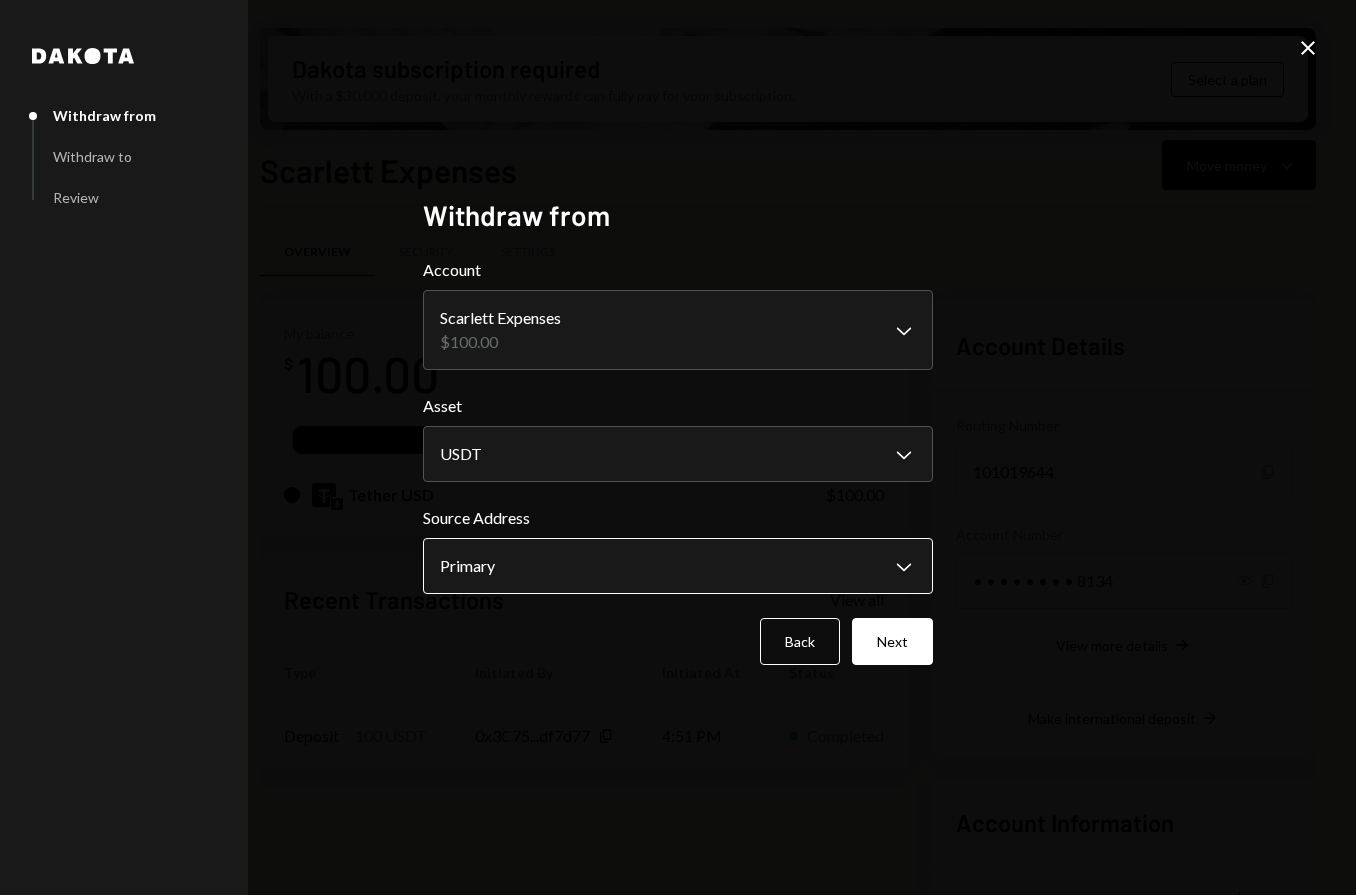 click on "Deposit from 0x3C75...df7d77 3 31st and [CITY], [STATE] Home Home Inbox Inbox Activities Transactions Accounts Accounts Checking $990.39 Scarlett Expenses $100.00 Savings $0.00 Cards $0.00 Dollar Rewards User Recipients Team Team Dakota subscription required With a $30,000 deposit, your monthly rewards can fully pay for your subscription. Select a plan Scarlett Expenses Move money Overview Security Settings My balance $ 100.00 USDT Tether USD $100.00 Recent Transactions View all Type Initiated By Initiated At Status Deposit 100 USDT [ADDRESS] Copy 4:51 PM Completed Account Details Routing Number 101019644 Copy Account Number • • • • • • • • 8134 Show Copy View more details Right Arrow Make international deposit Right Arrow Account Information Money in (last 30 days) Up Right Arrow $100.00 Money out (last 30 days) Down Right Arrow $0.00 View address details Right Arrow Account - Dakota Dakota Withdraw from Withdraw to Review Withdraw from Account Scarlett Expenses $100.00 Chevron Down" at bounding box center [678, 447] 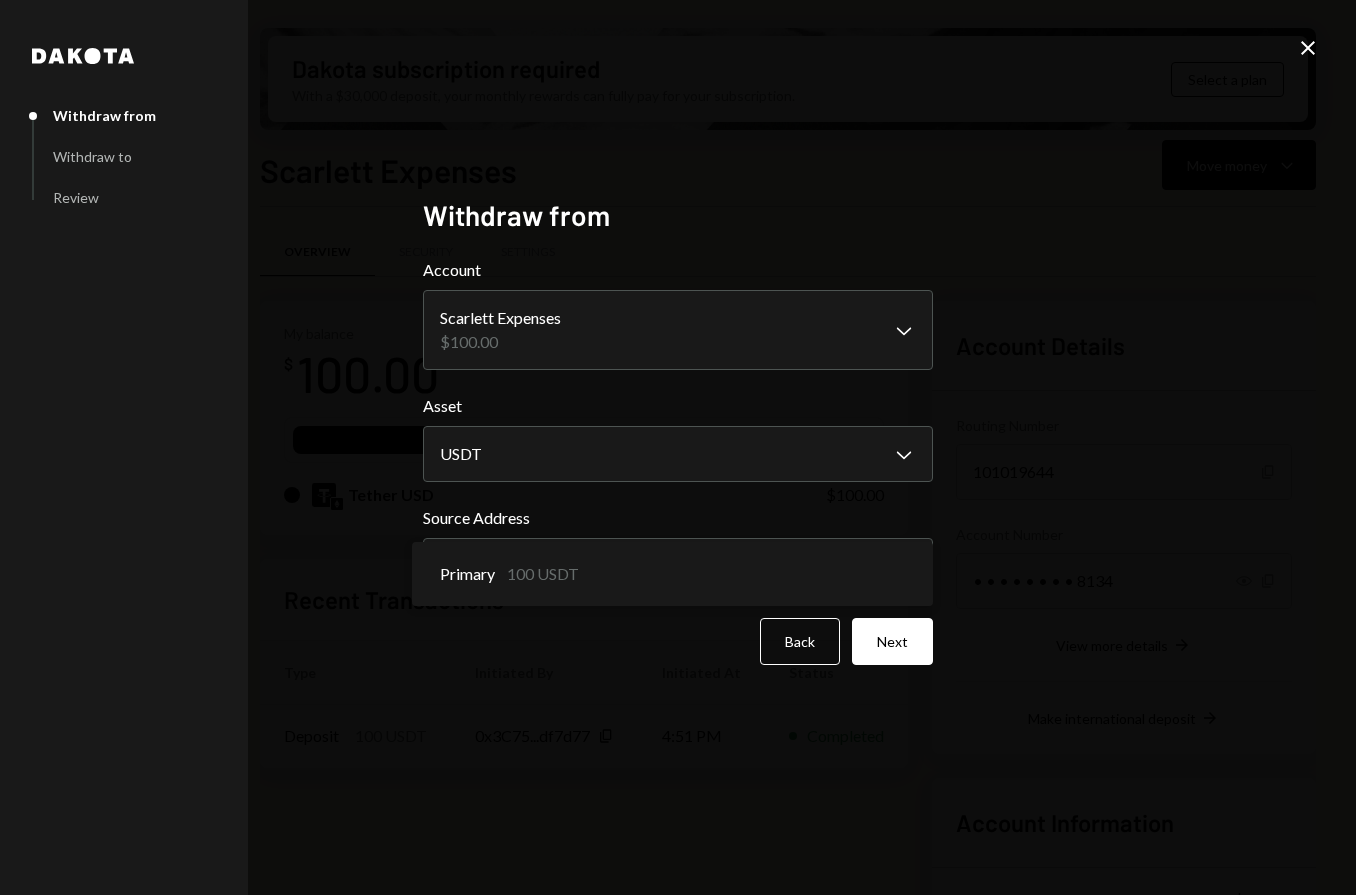 drag, startPoint x: 893, startPoint y: 588, endPoint x: 903, endPoint y: 595, distance: 12.206555 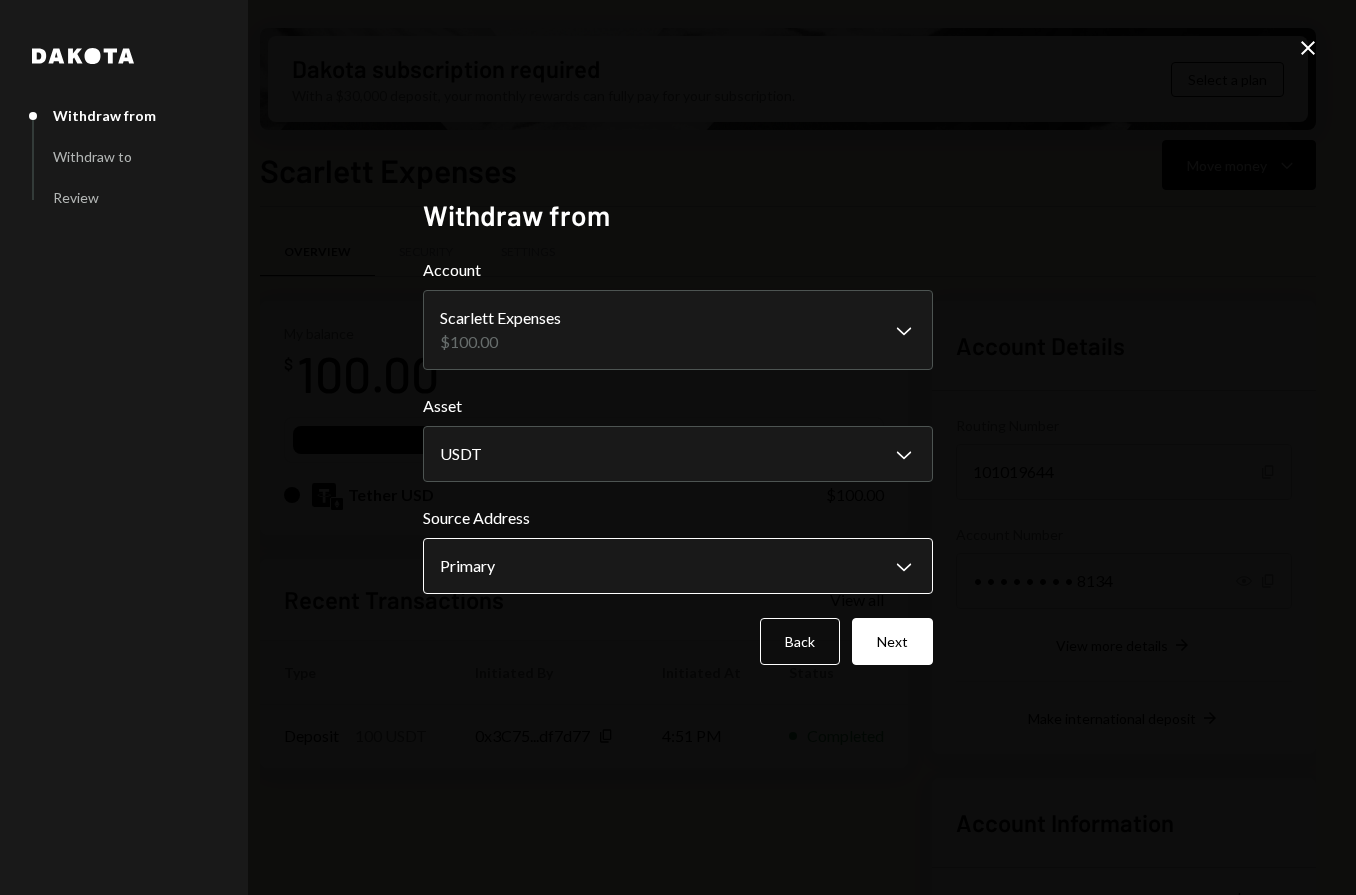 click on "Deposit from 0x3C75...df7d77 3 31st and [CITY], [STATE] Home Home Inbox Inbox Activities Transactions Accounts Accounts Checking $990.39 Scarlett Expenses $100.00 Savings $0.00 Cards $0.00 Dollar Rewards User Recipients Team Team Dakota subscription required With a $30,000 deposit, your monthly rewards can fully pay for your subscription. Select a plan Scarlett Expenses Move money Overview Security Settings My balance $ 100.00 USDT Tether USD $100.00 Recent Transactions View all Type Initiated By Initiated At Status Deposit 100 USDT [ADDRESS] Copy 4:51 PM Completed Account Details Routing Number 101019644 Copy Account Number • • • • • • • • 8134 Show Copy View more details Right Arrow Make international deposit Right Arrow Account Information Money in (last 30 days) Up Right Arrow $100.00 Money out (last 30 days) Down Right Arrow $0.00 View address details Right Arrow Account - Dakota Dakota Withdraw from Withdraw to Review Withdraw from Account Scarlett Expenses $100.00 Chevron Down" at bounding box center [678, 447] 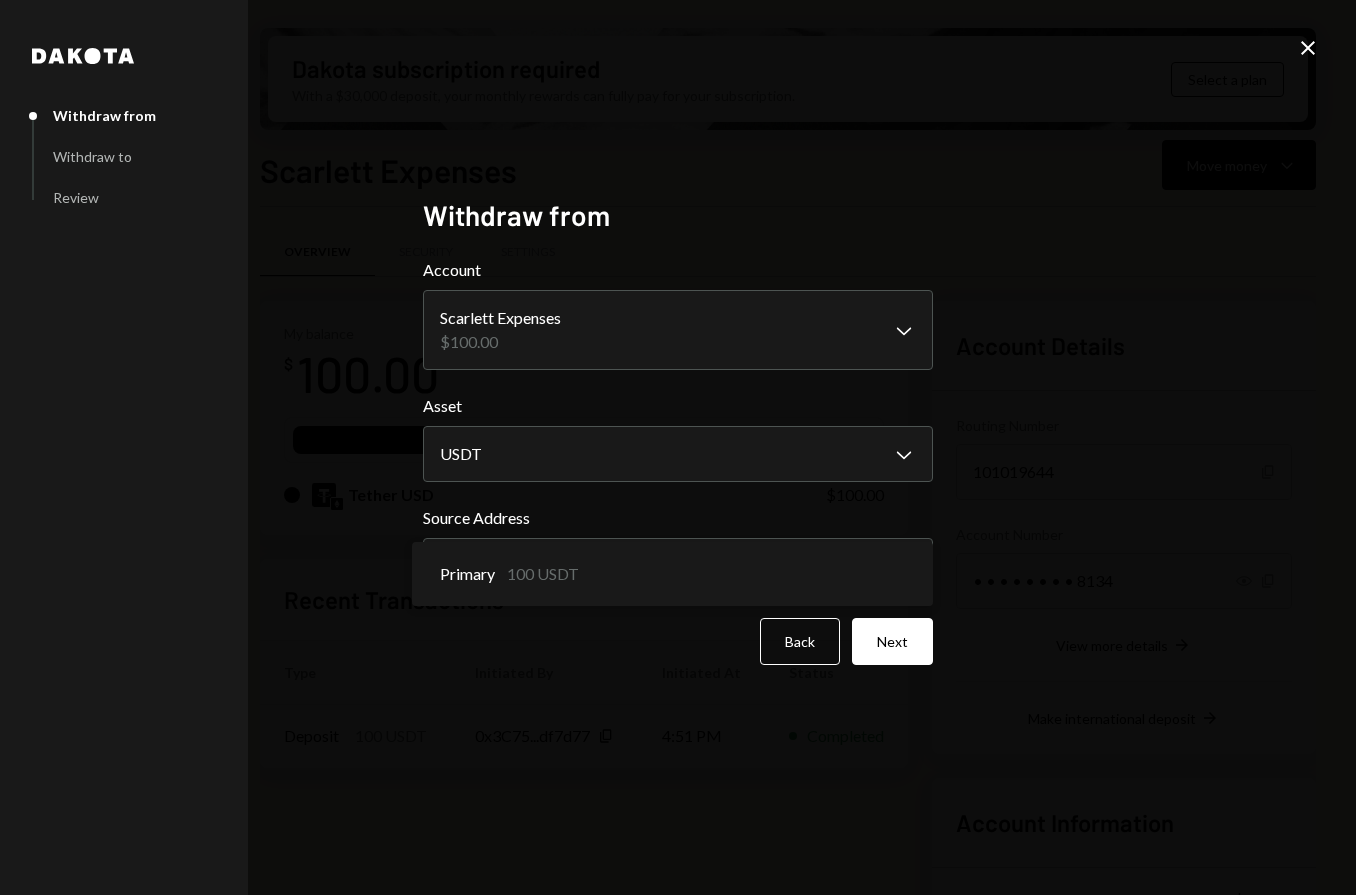 click on "**********" at bounding box center (678, 447) 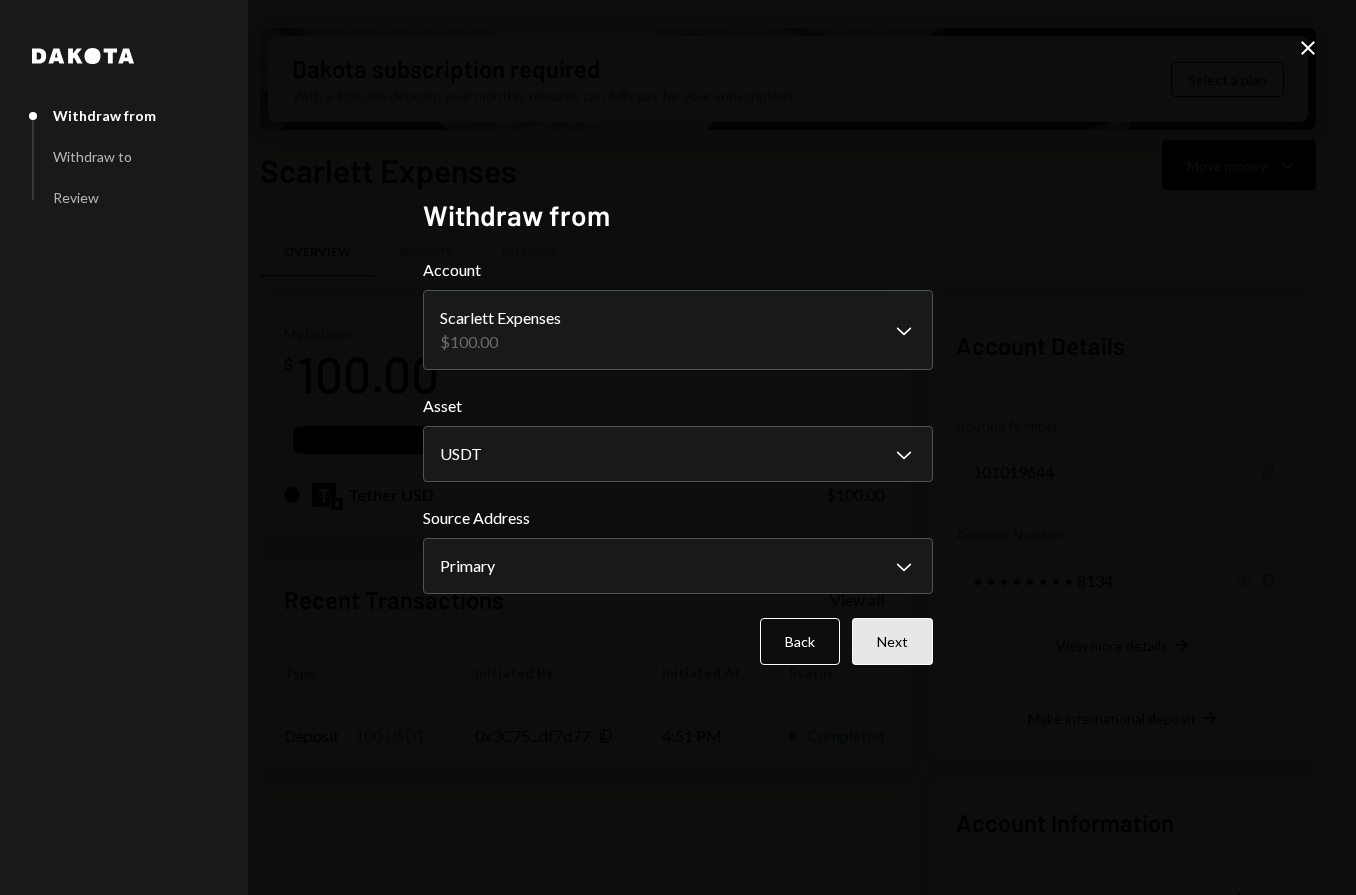 click on "Next" at bounding box center (892, 641) 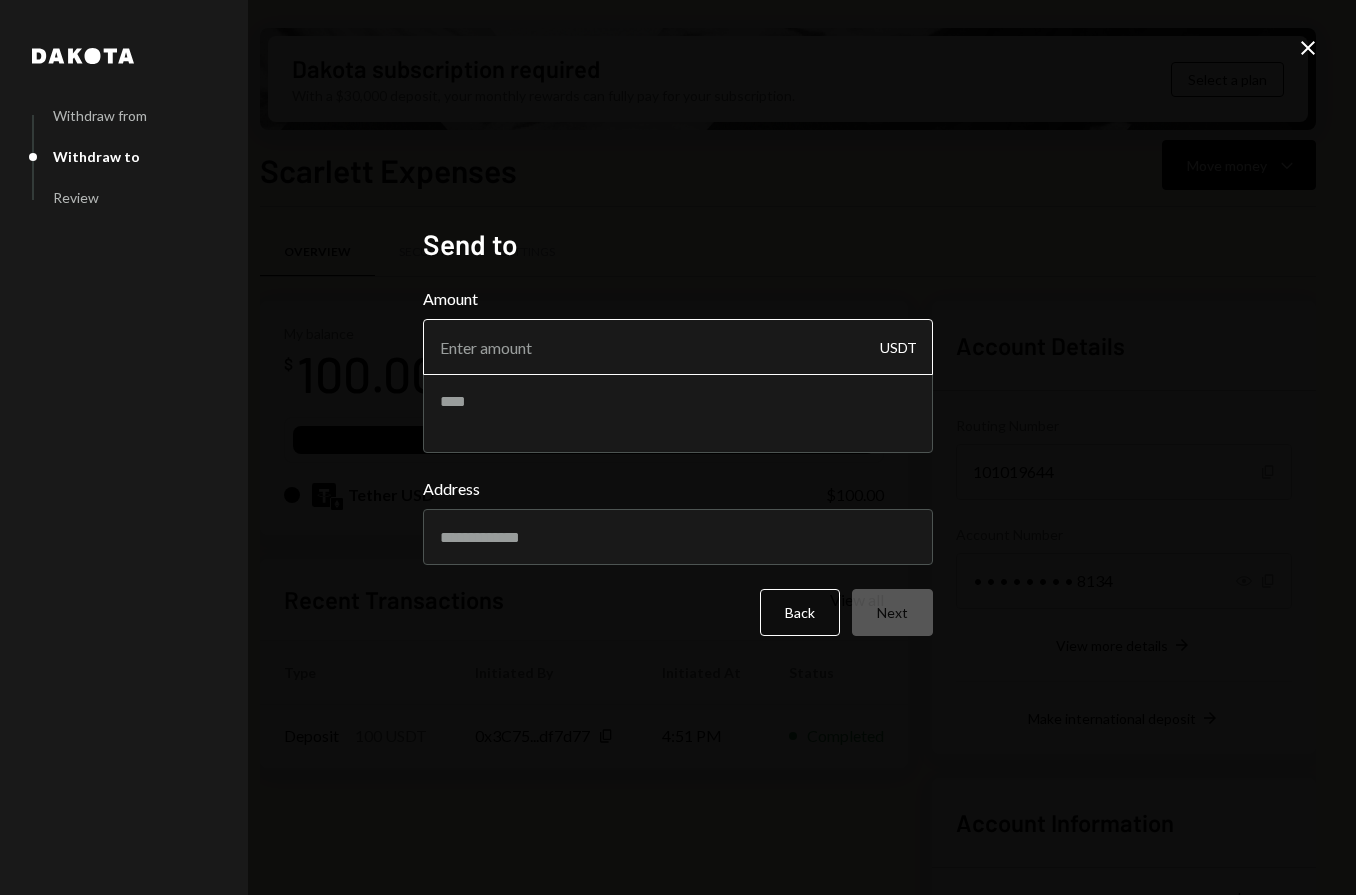 click on "Amount" at bounding box center [678, 347] 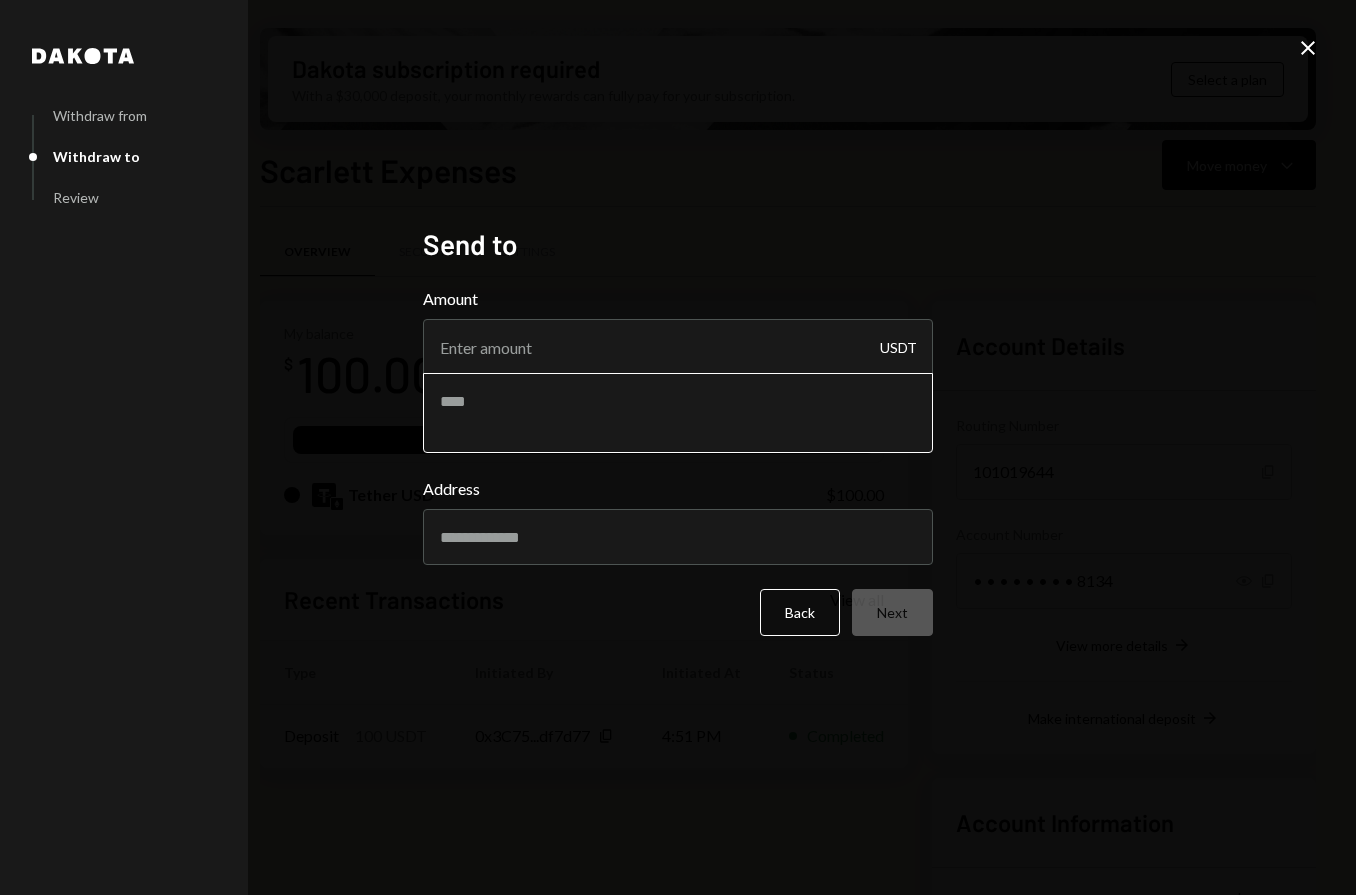 click at bounding box center (678, 413) 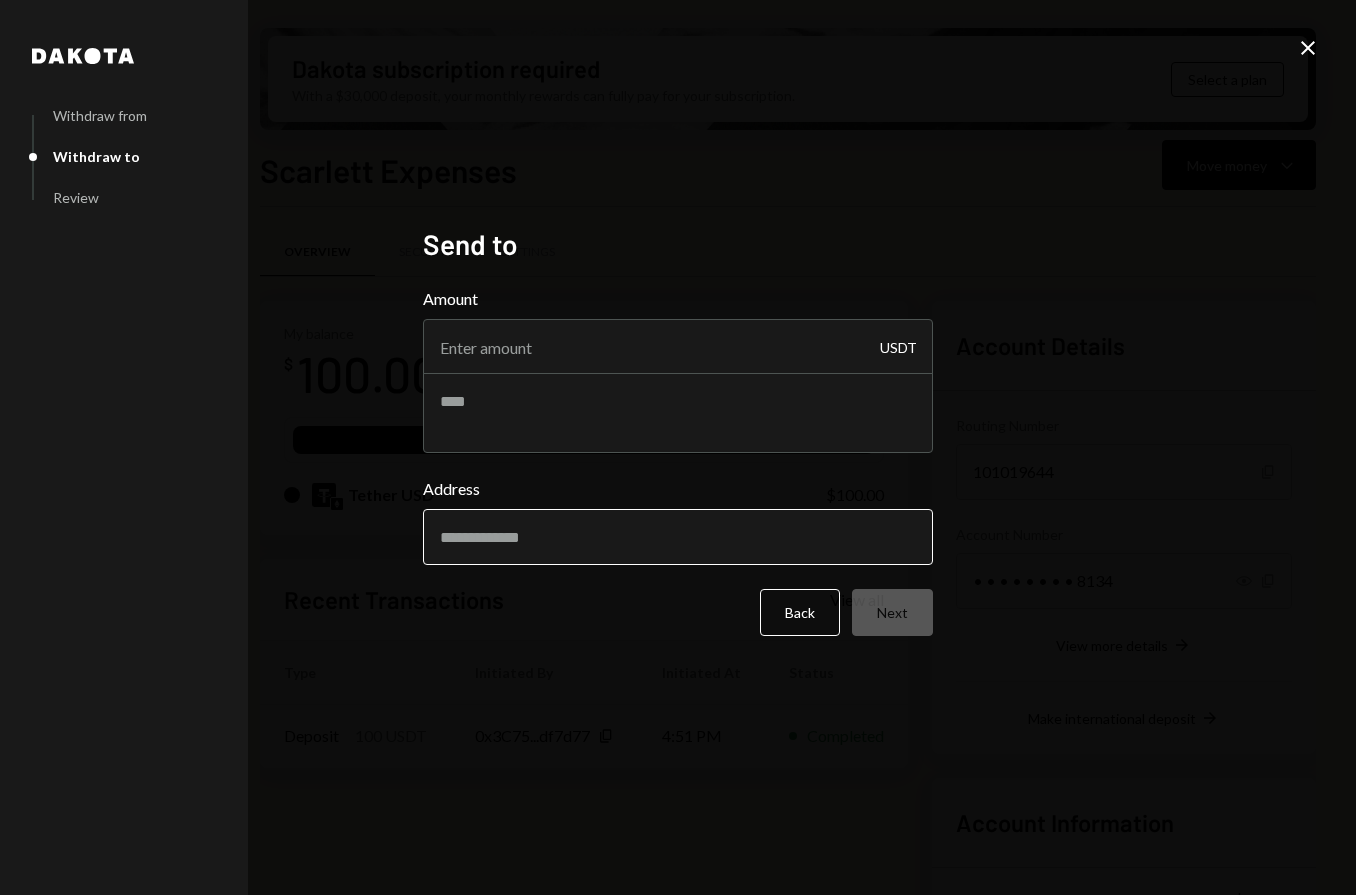 click on "Address" at bounding box center (678, 537) 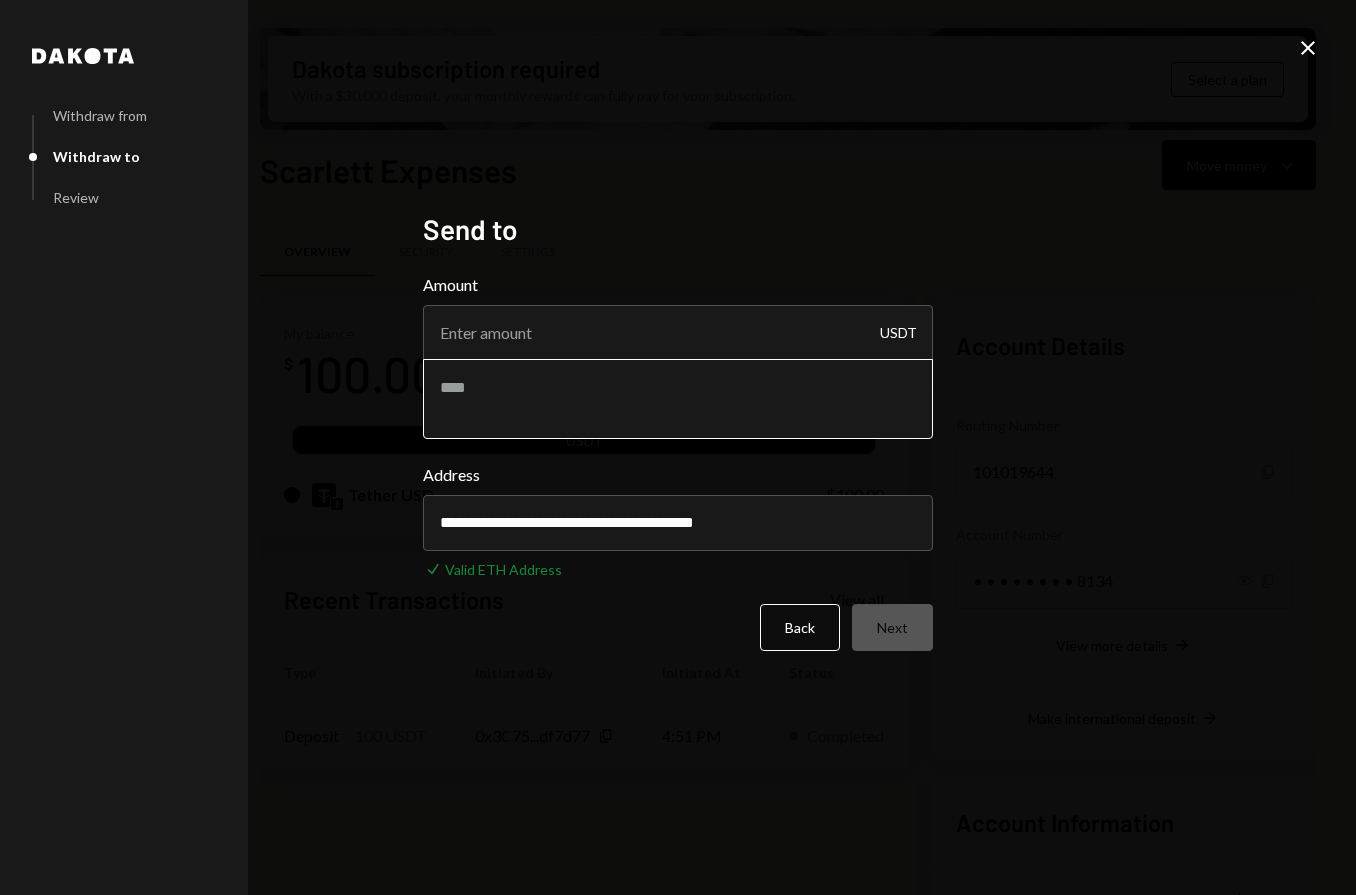 type on "**********" 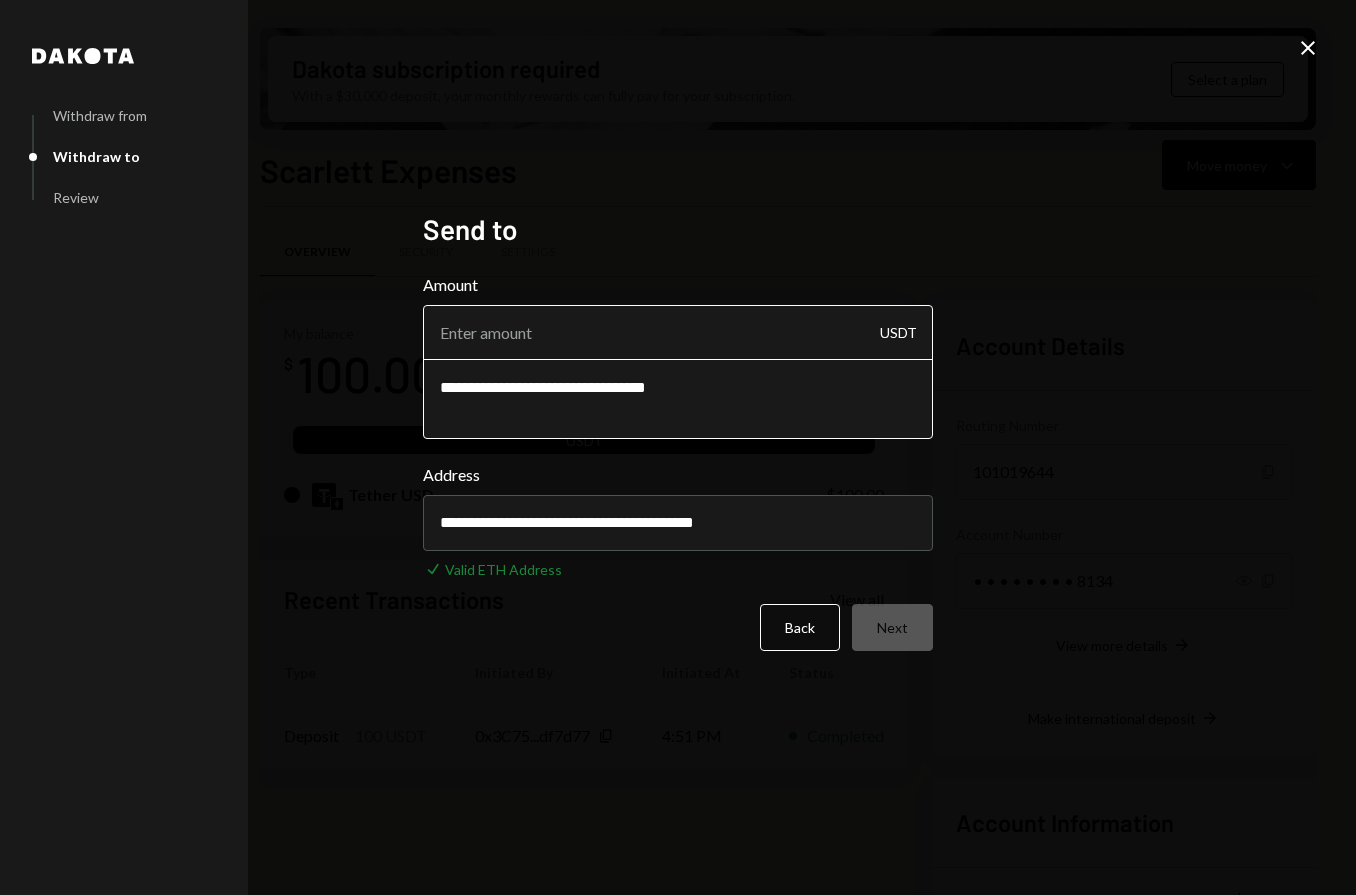 type on "**********" 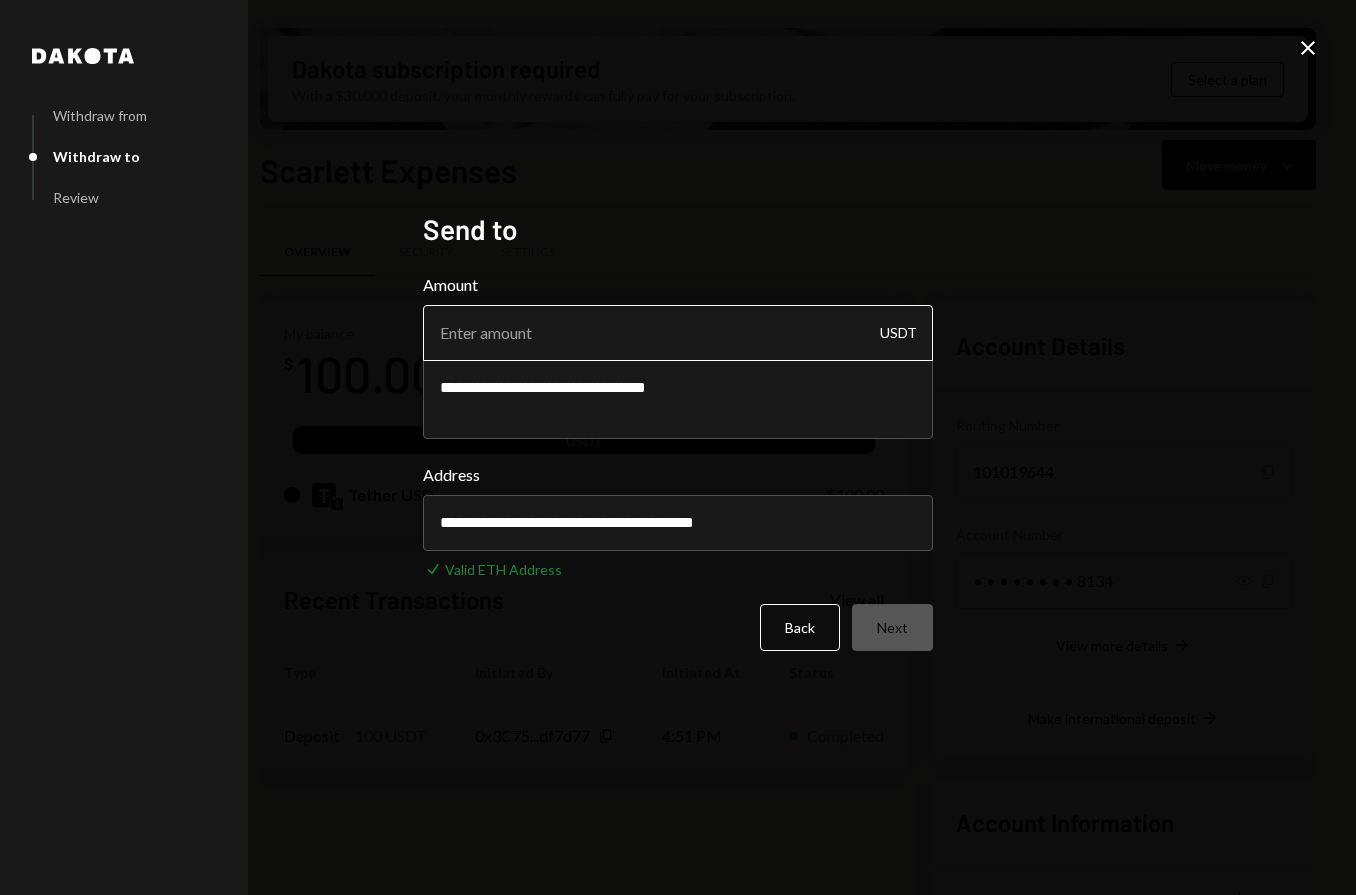 click on "Amount" at bounding box center (678, 333) 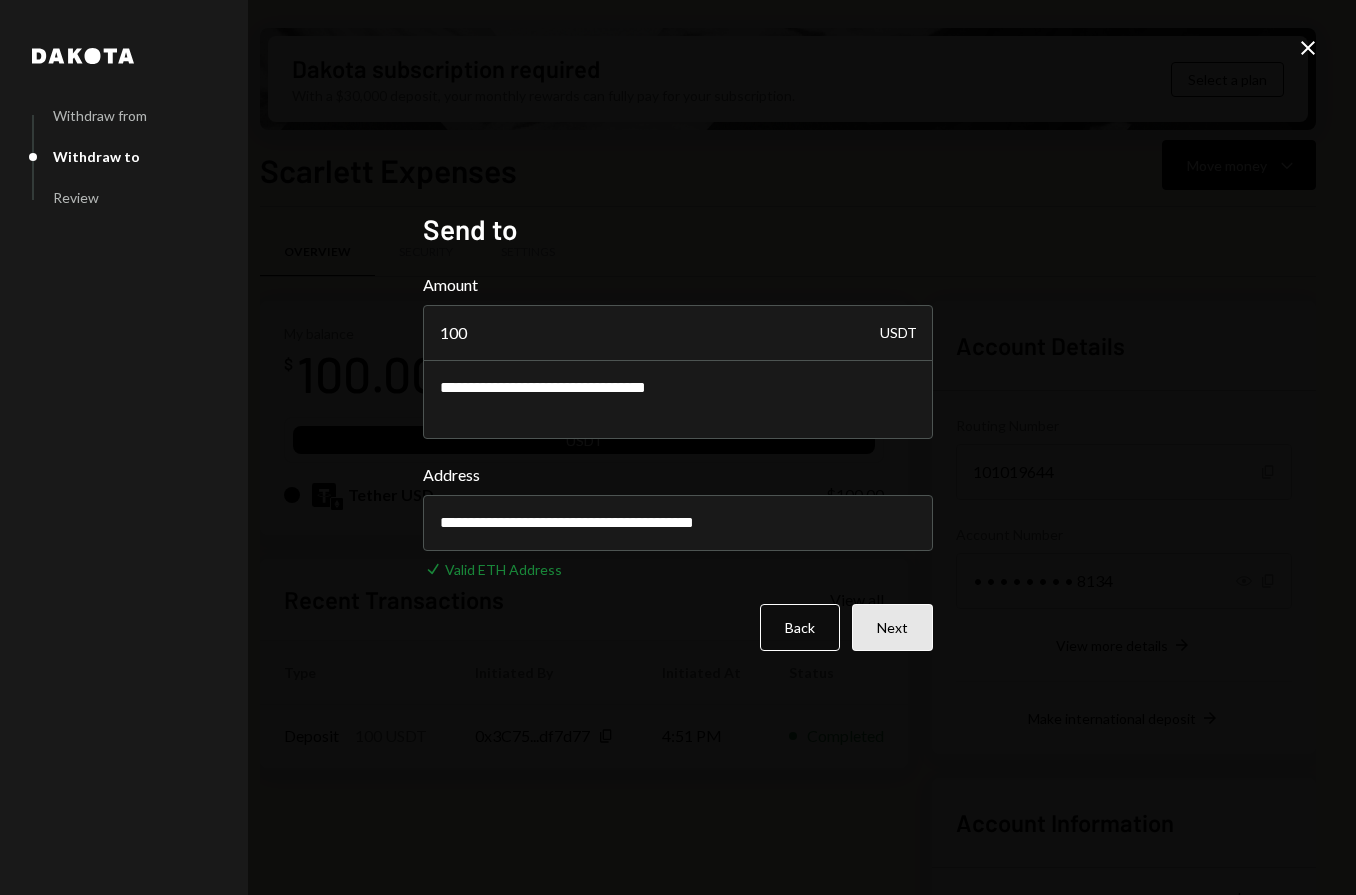 type on "100" 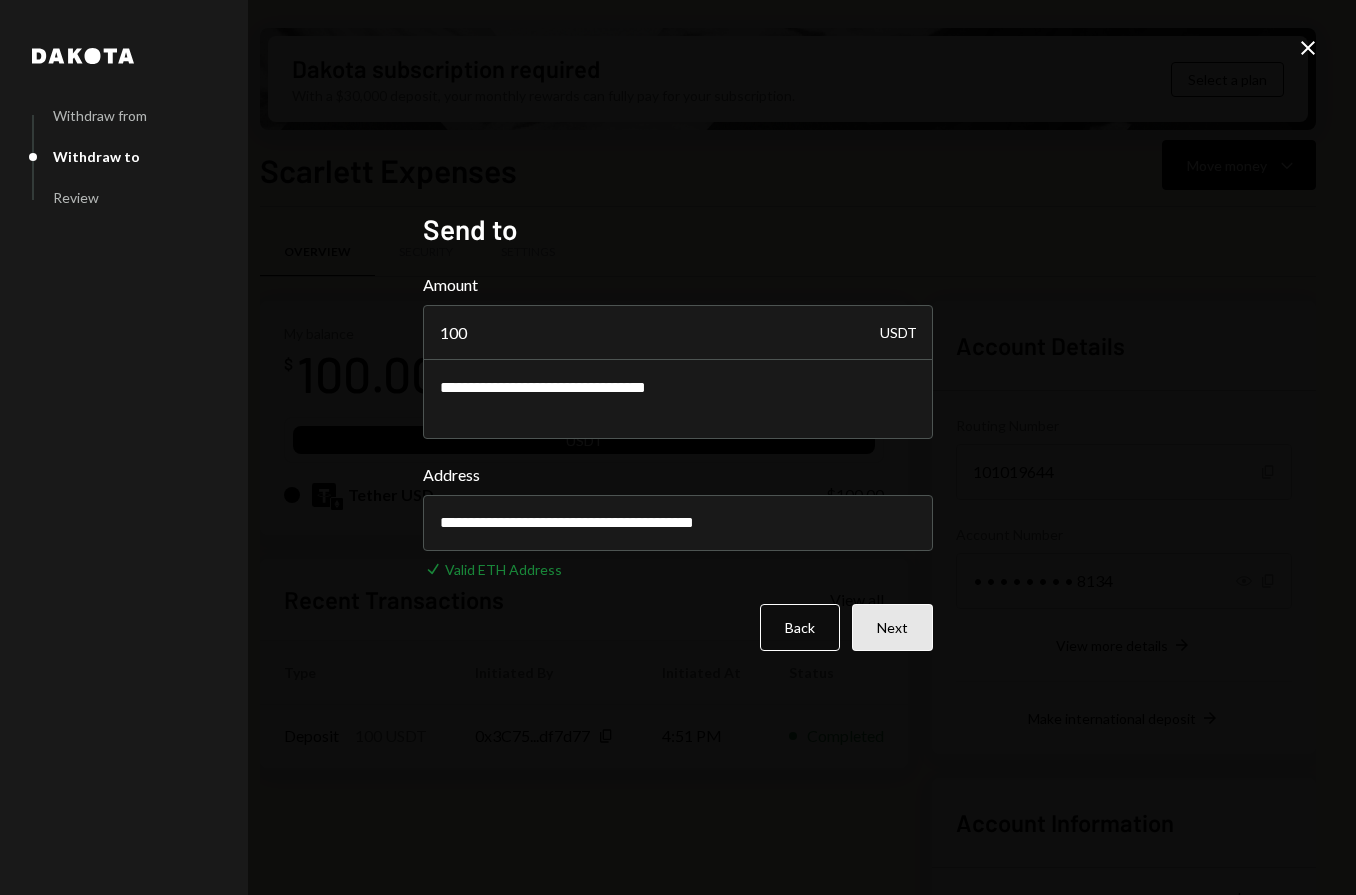 click on "Next" at bounding box center (892, 627) 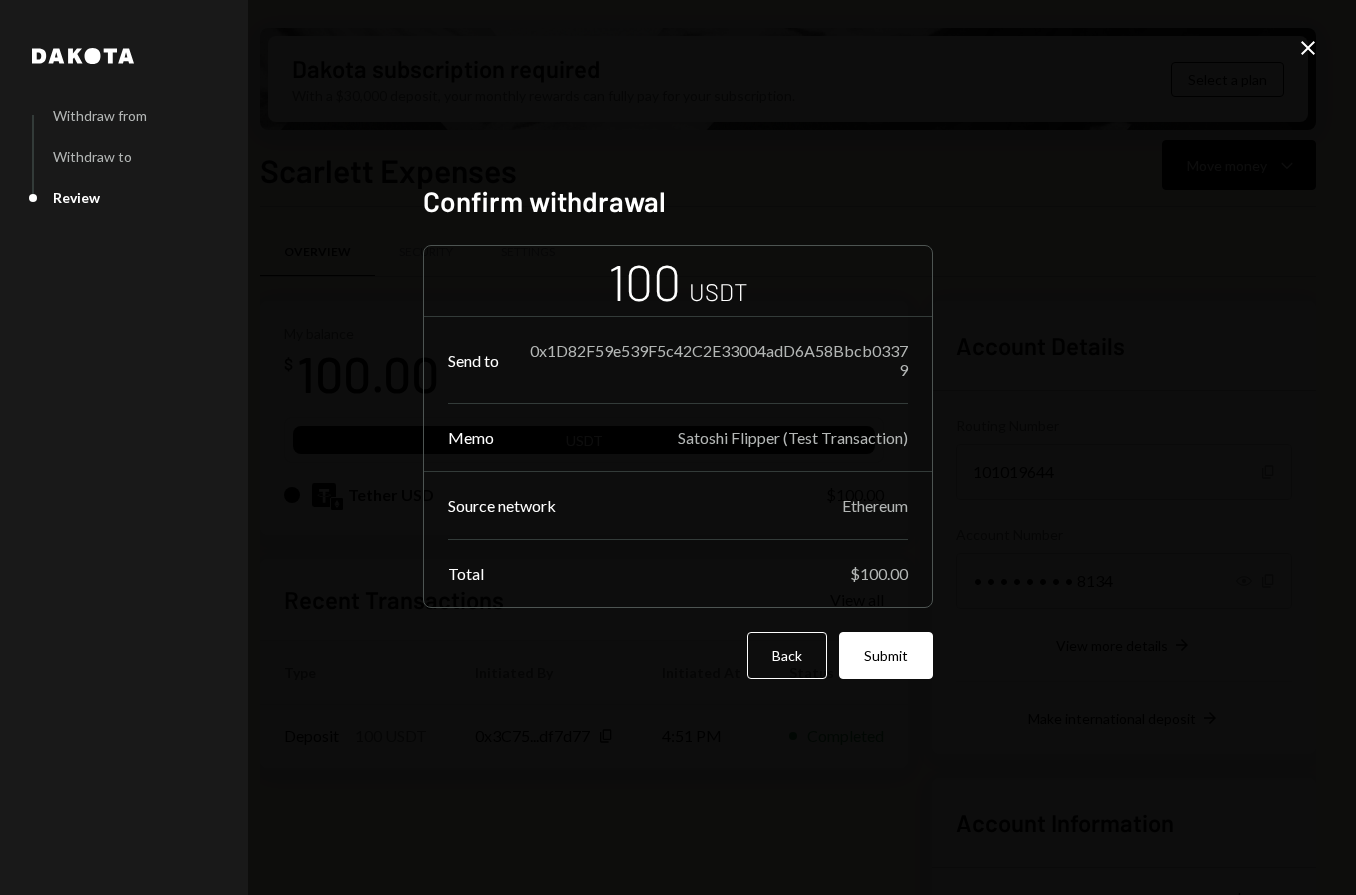 click on "0x1D82F59e539F5c42C2E33004adD6A58Bbcb03379" at bounding box center [715, 360] 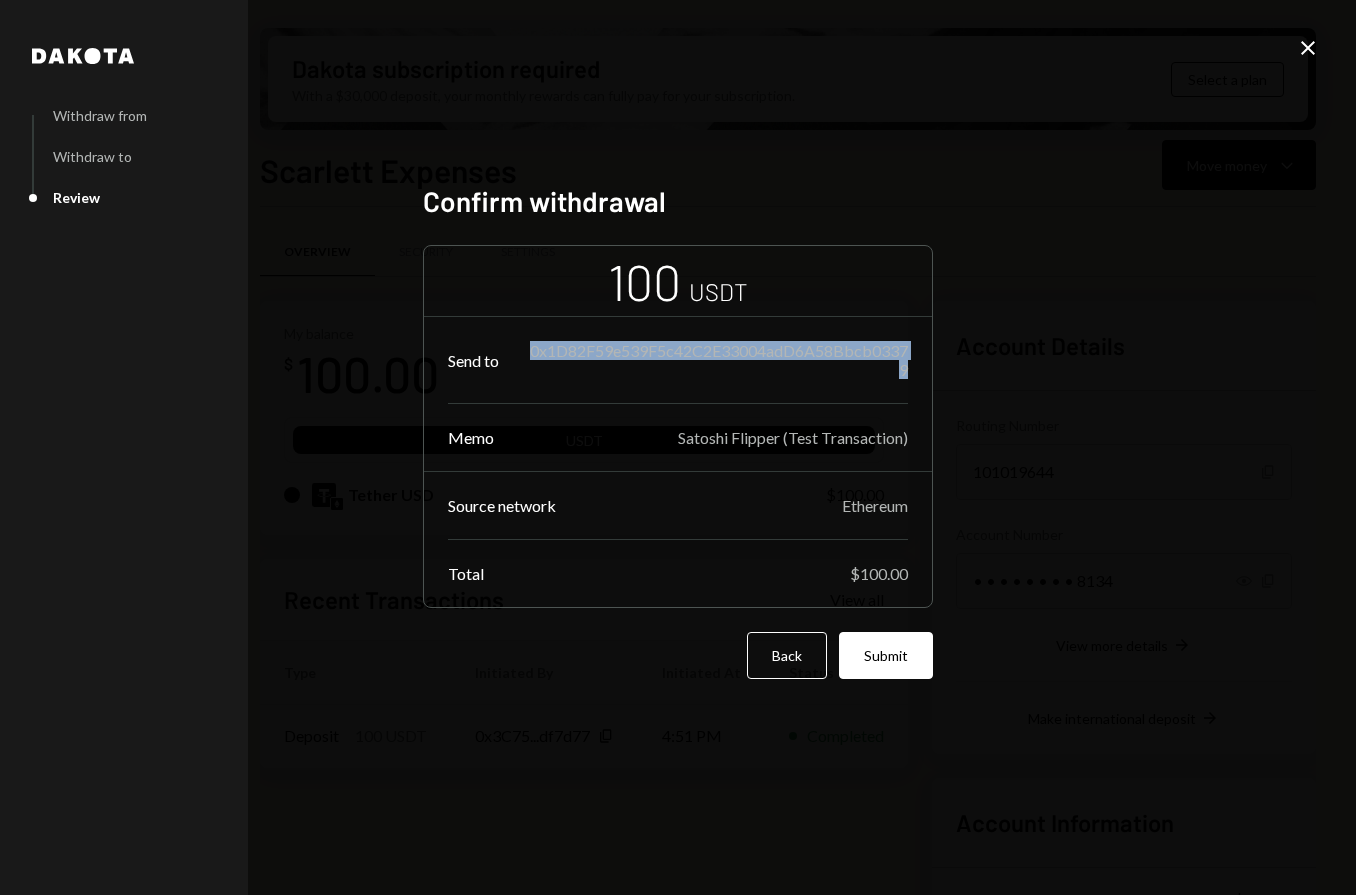 click on "0x1D82F59e539F5c42C2E33004adD6A58Bbcb03379" at bounding box center (715, 360) 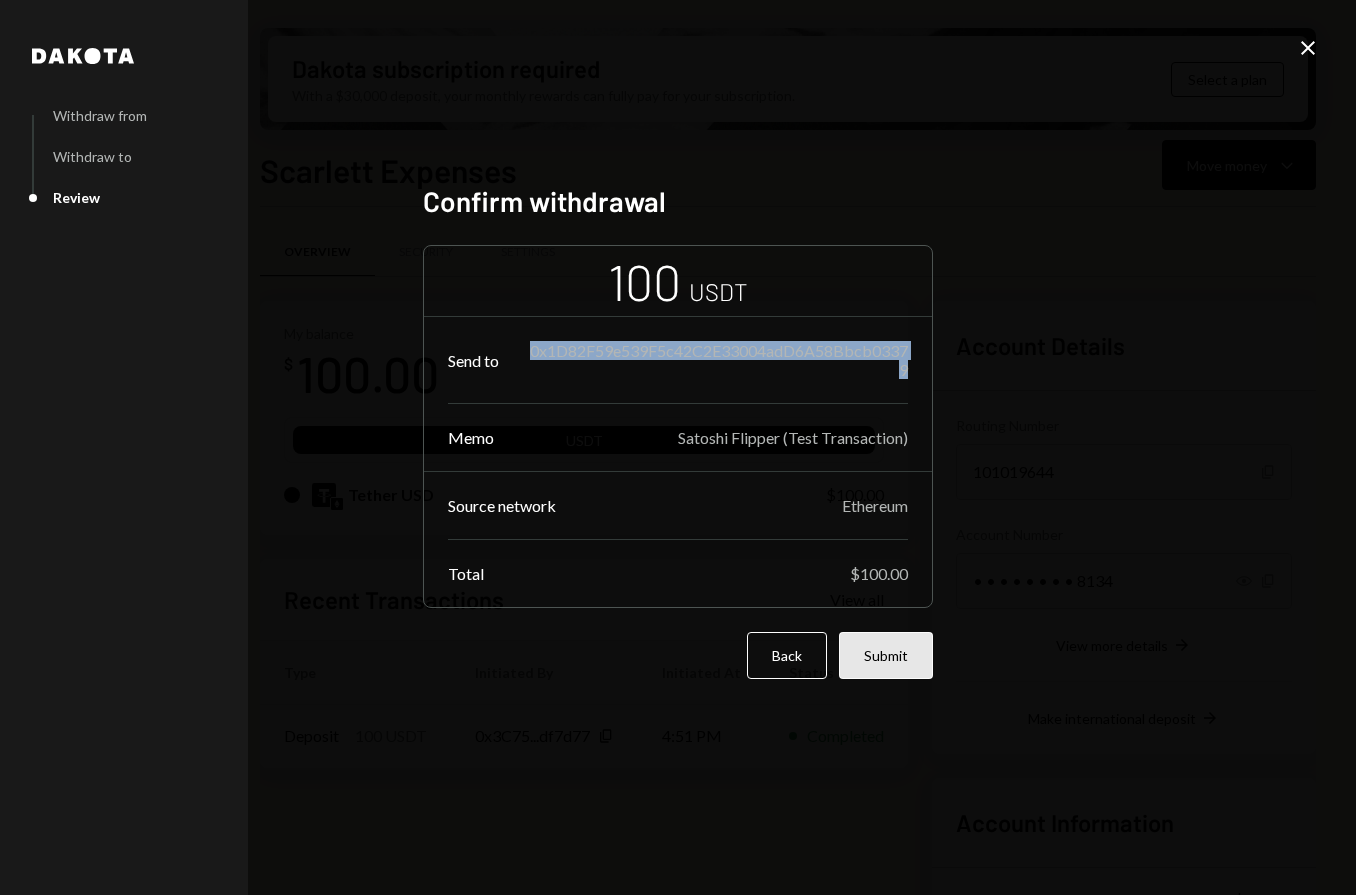 click on "Submit" at bounding box center [886, 655] 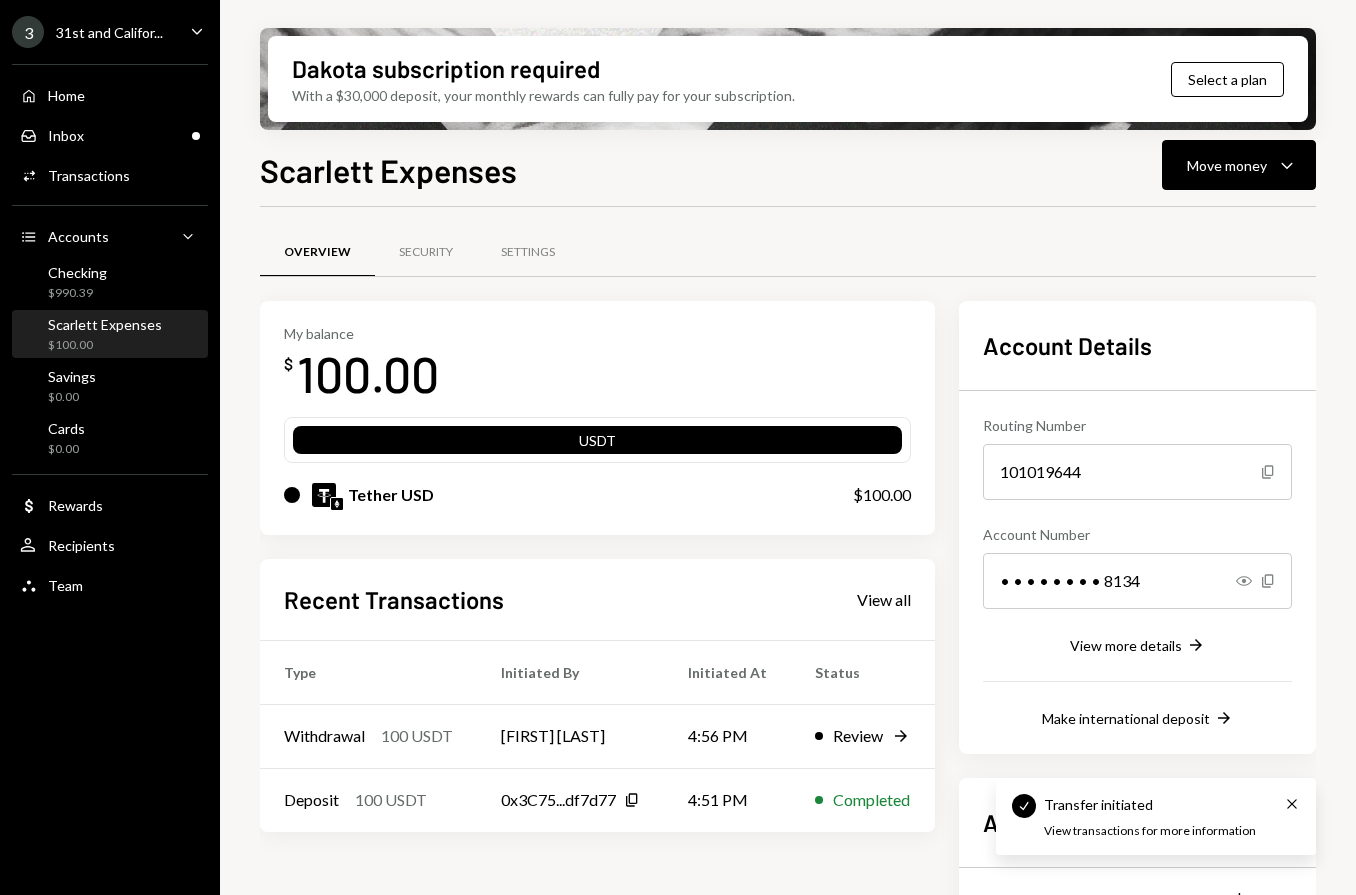 click on "View transactions for more information" at bounding box center [1150, 831] 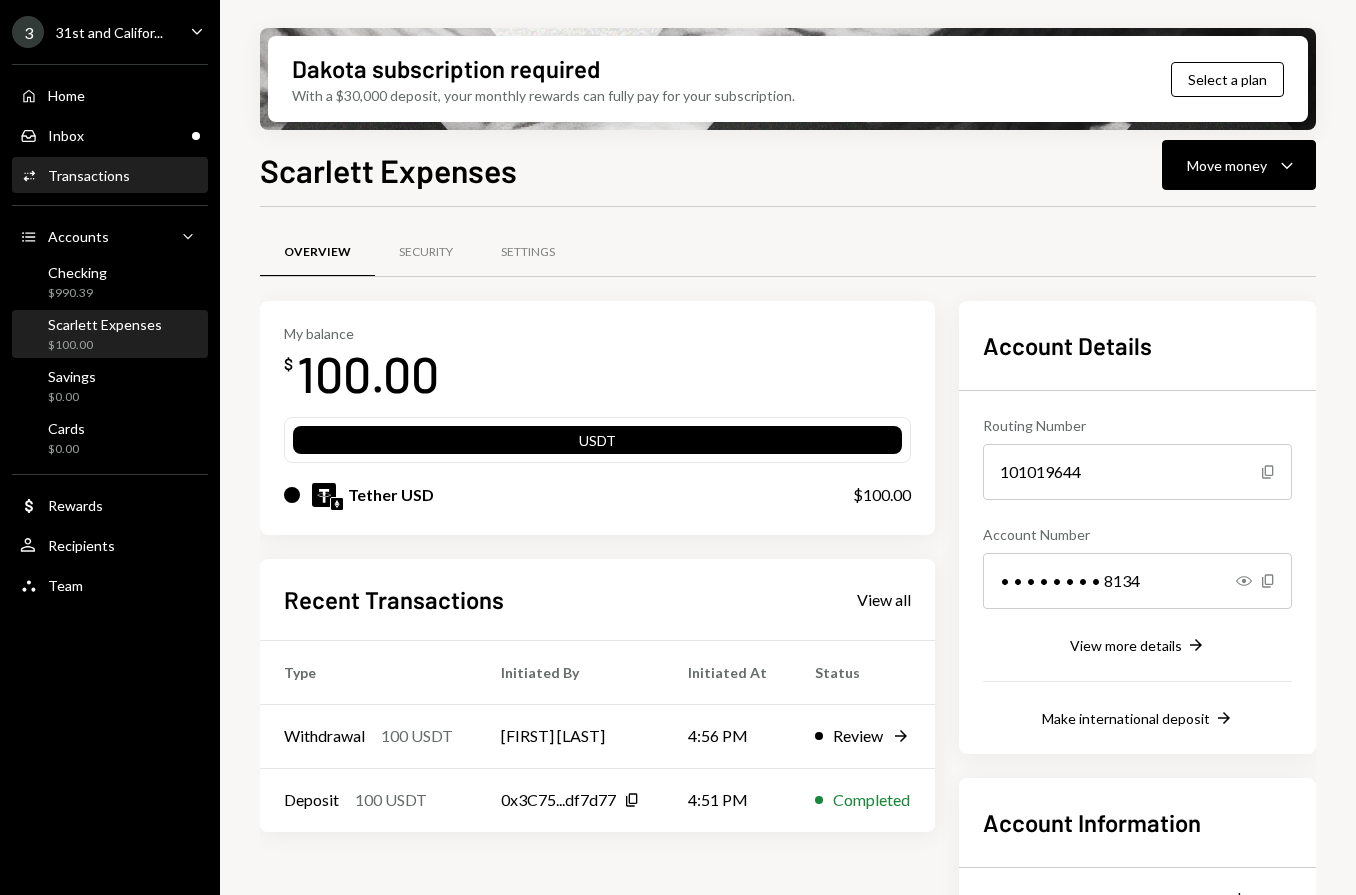 click on "Transactions" at bounding box center (89, 175) 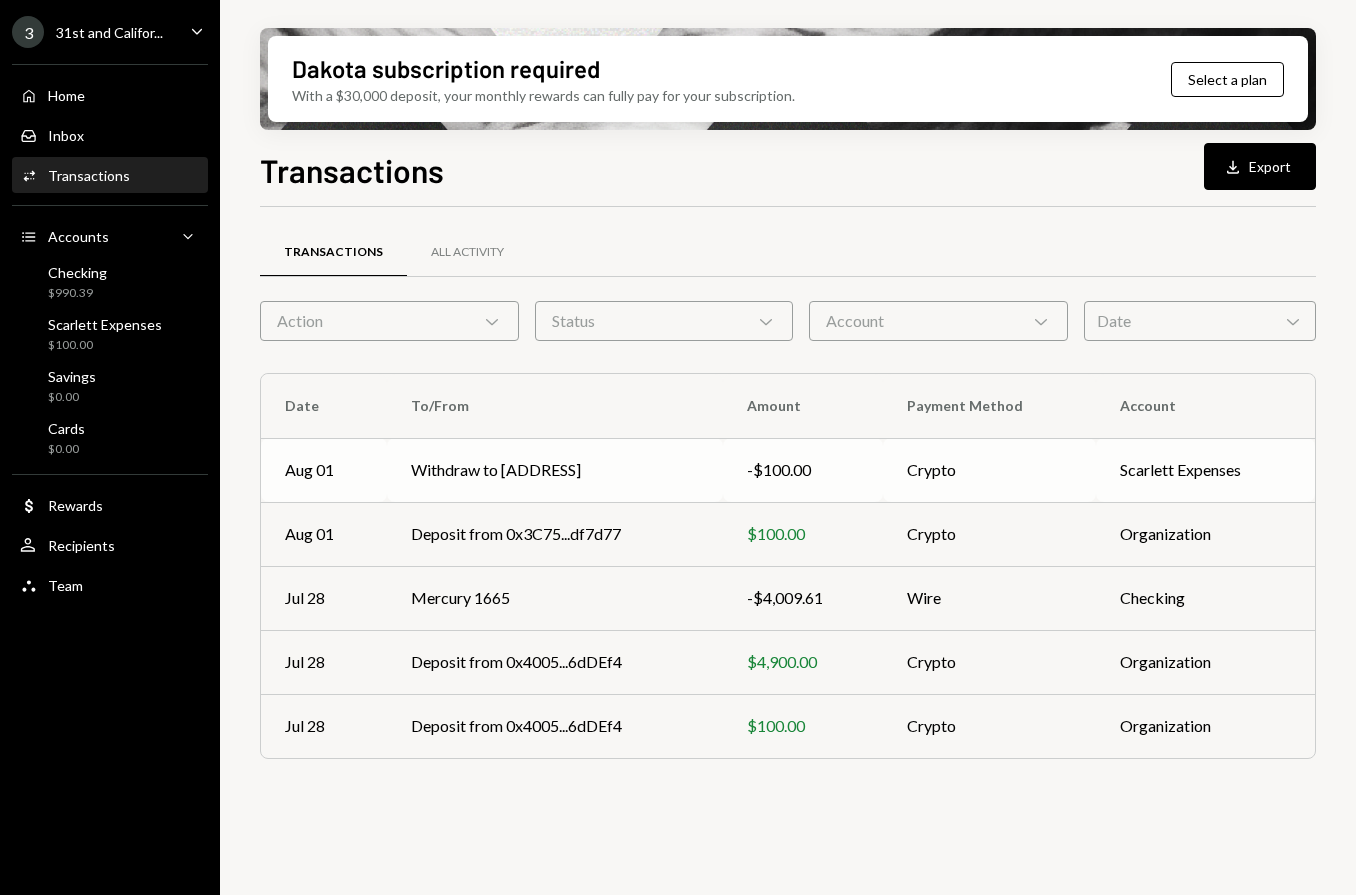 click on "-$100.00" at bounding box center (803, 470) 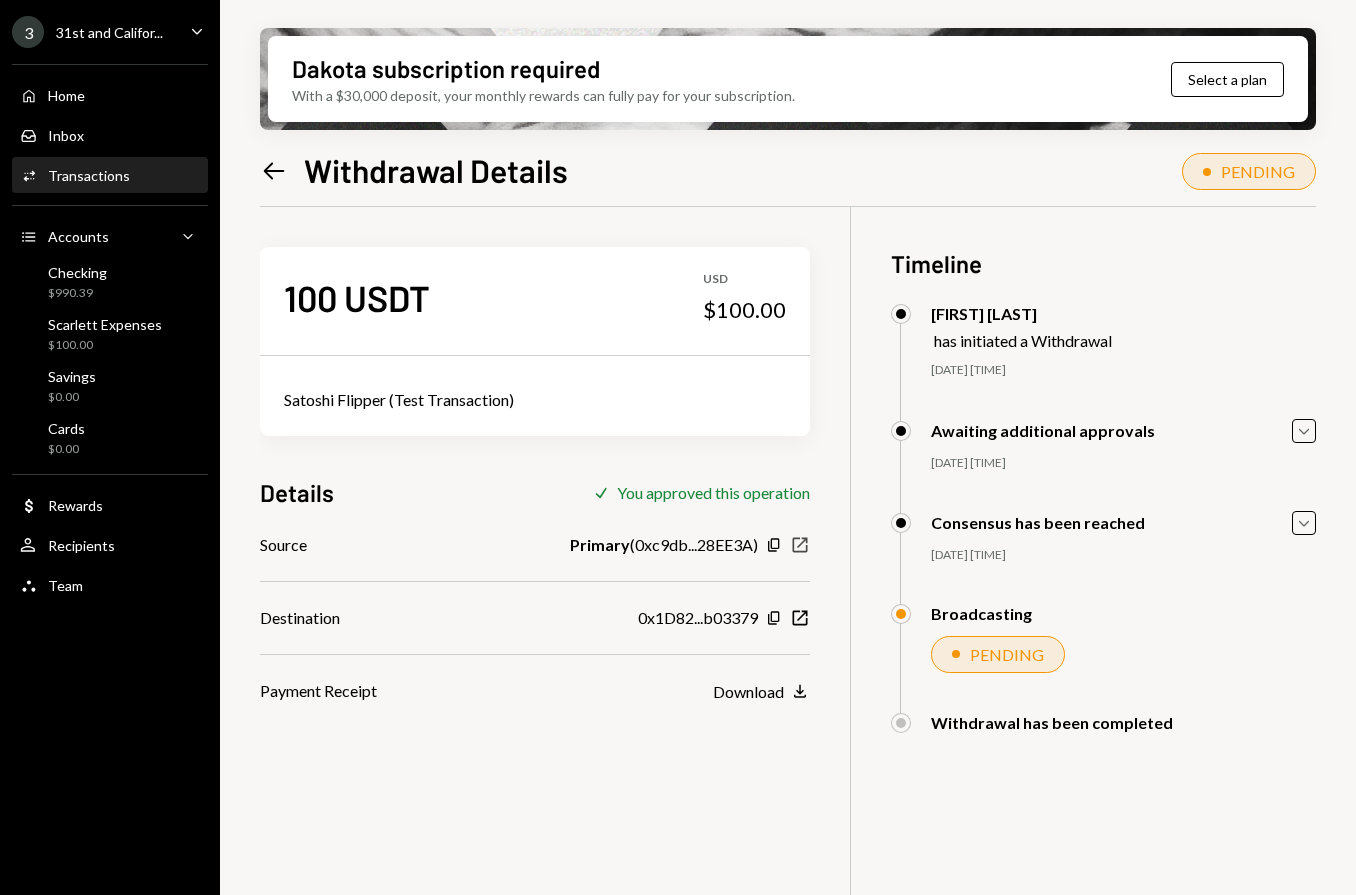 click on "New Window" 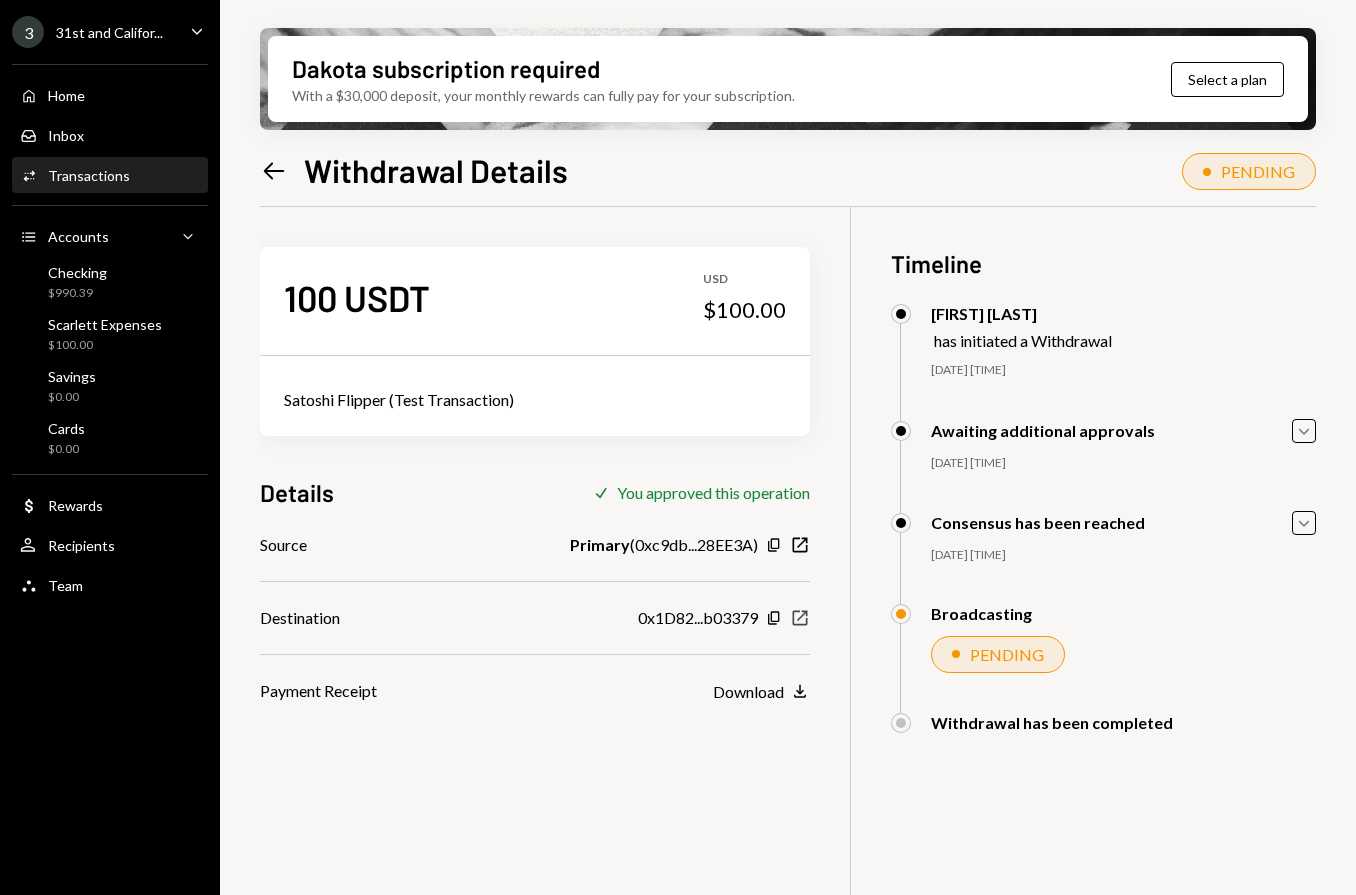 click on "New Window" 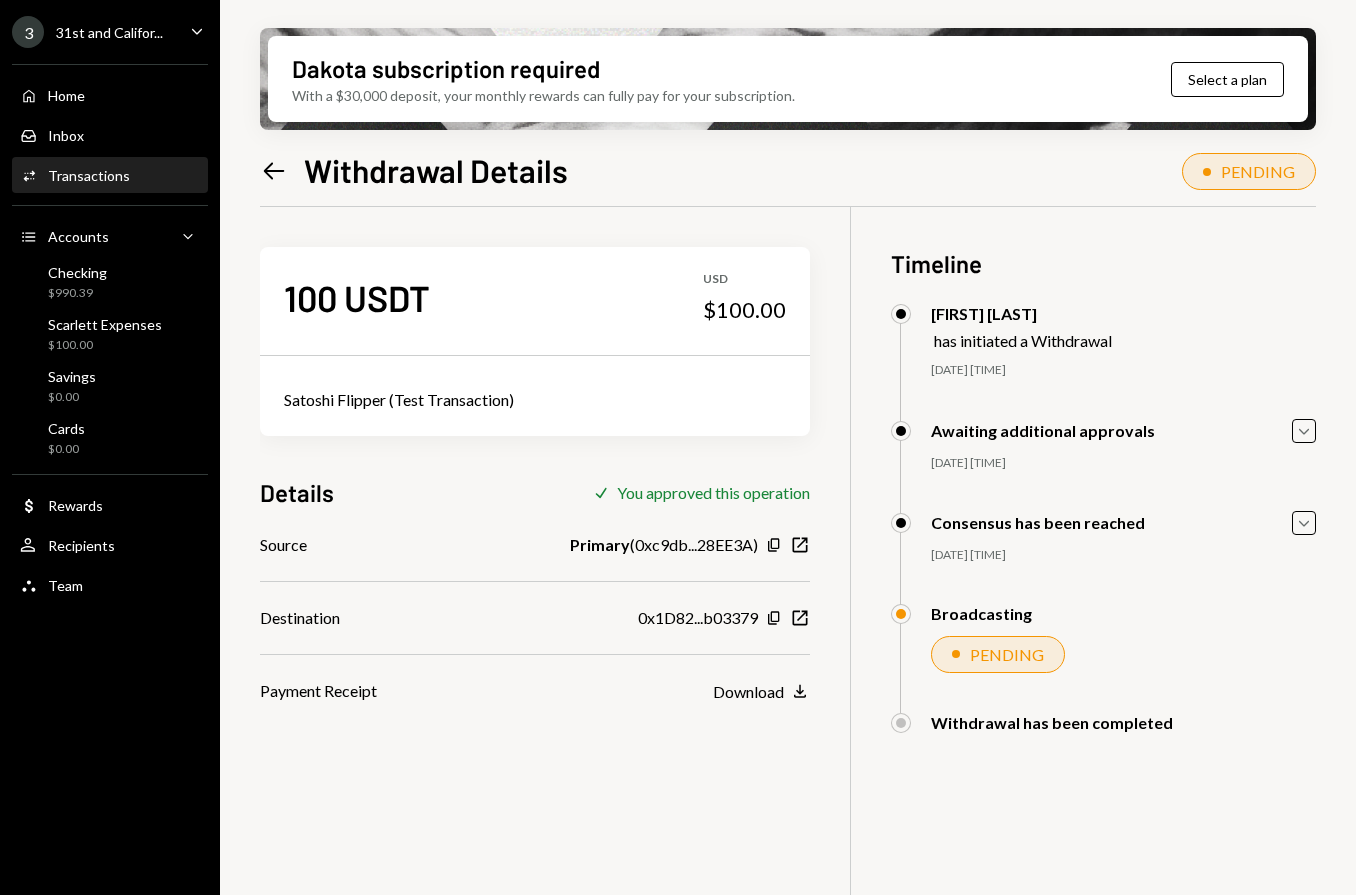 type 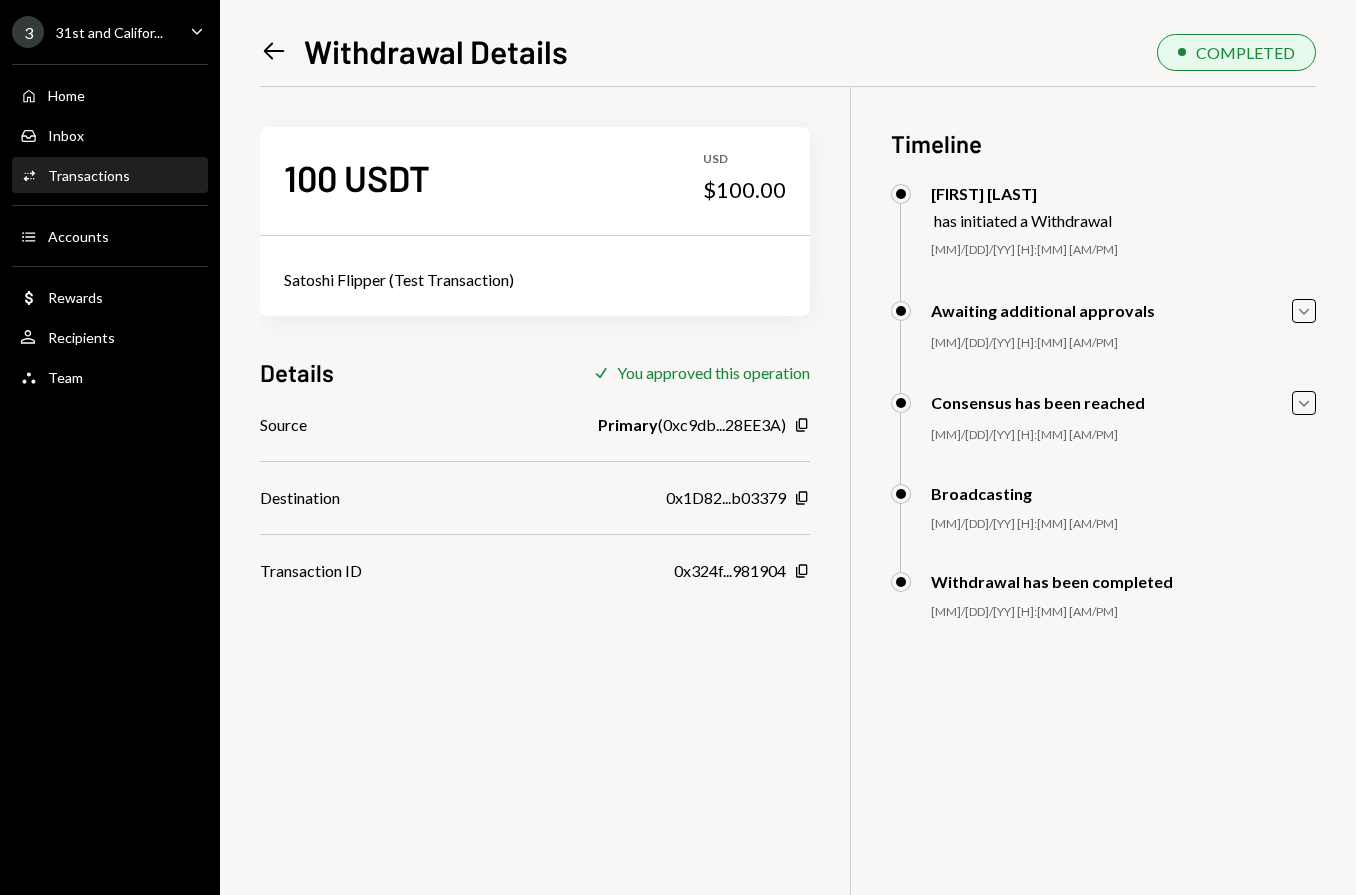 scroll, scrollTop: 0, scrollLeft: 0, axis: both 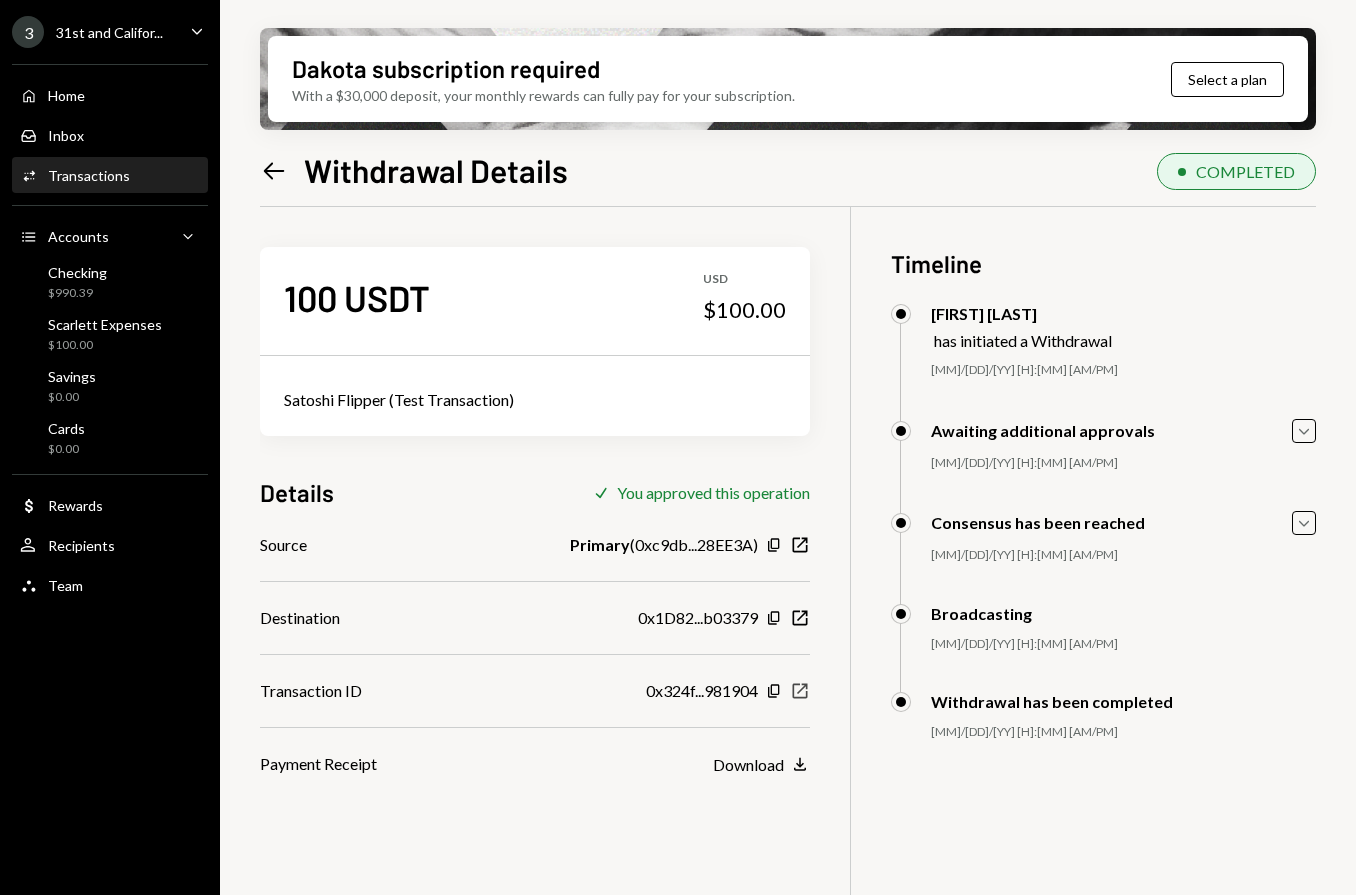 click 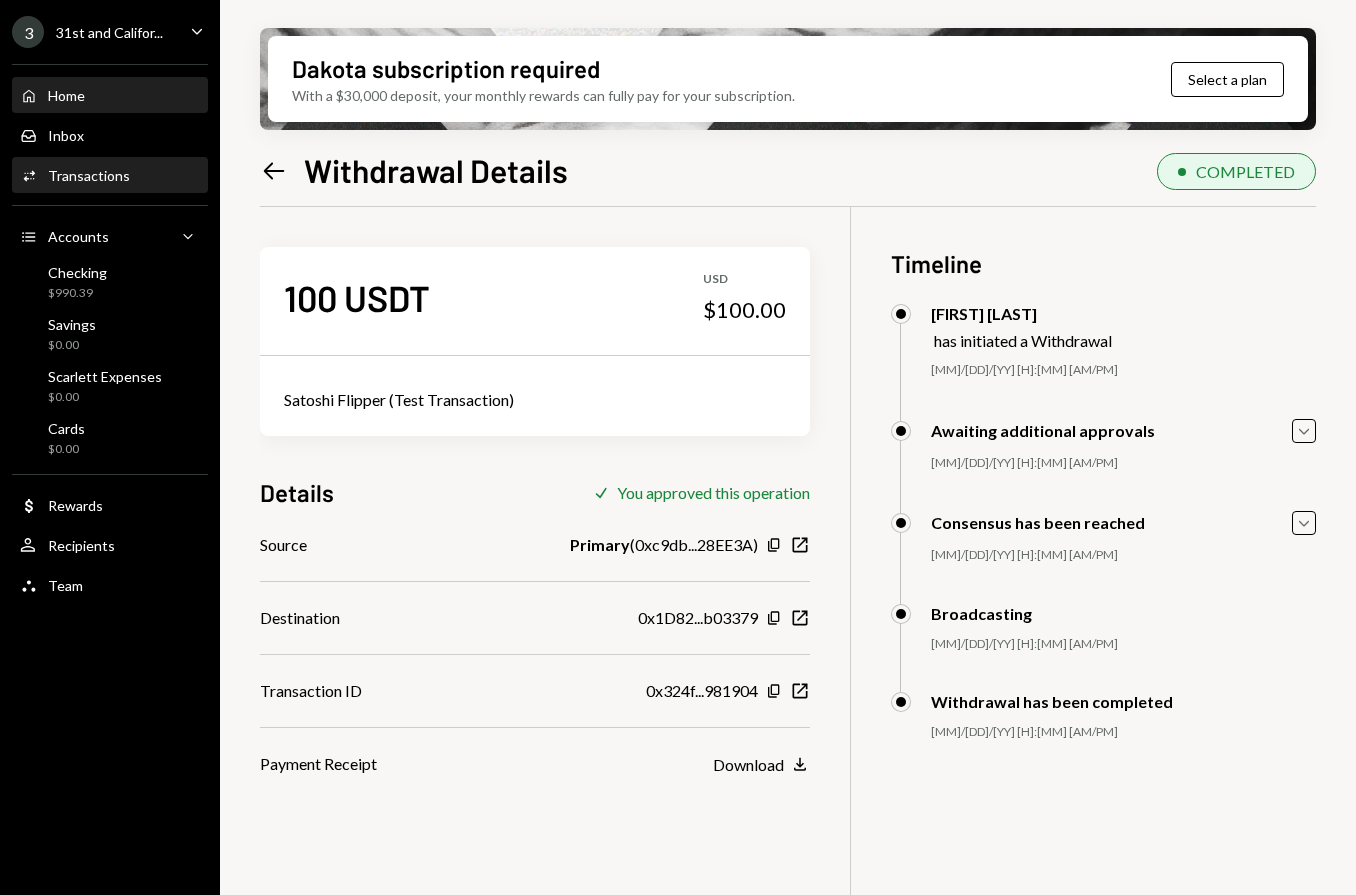 click on "Home" at bounding box center [66, 95] 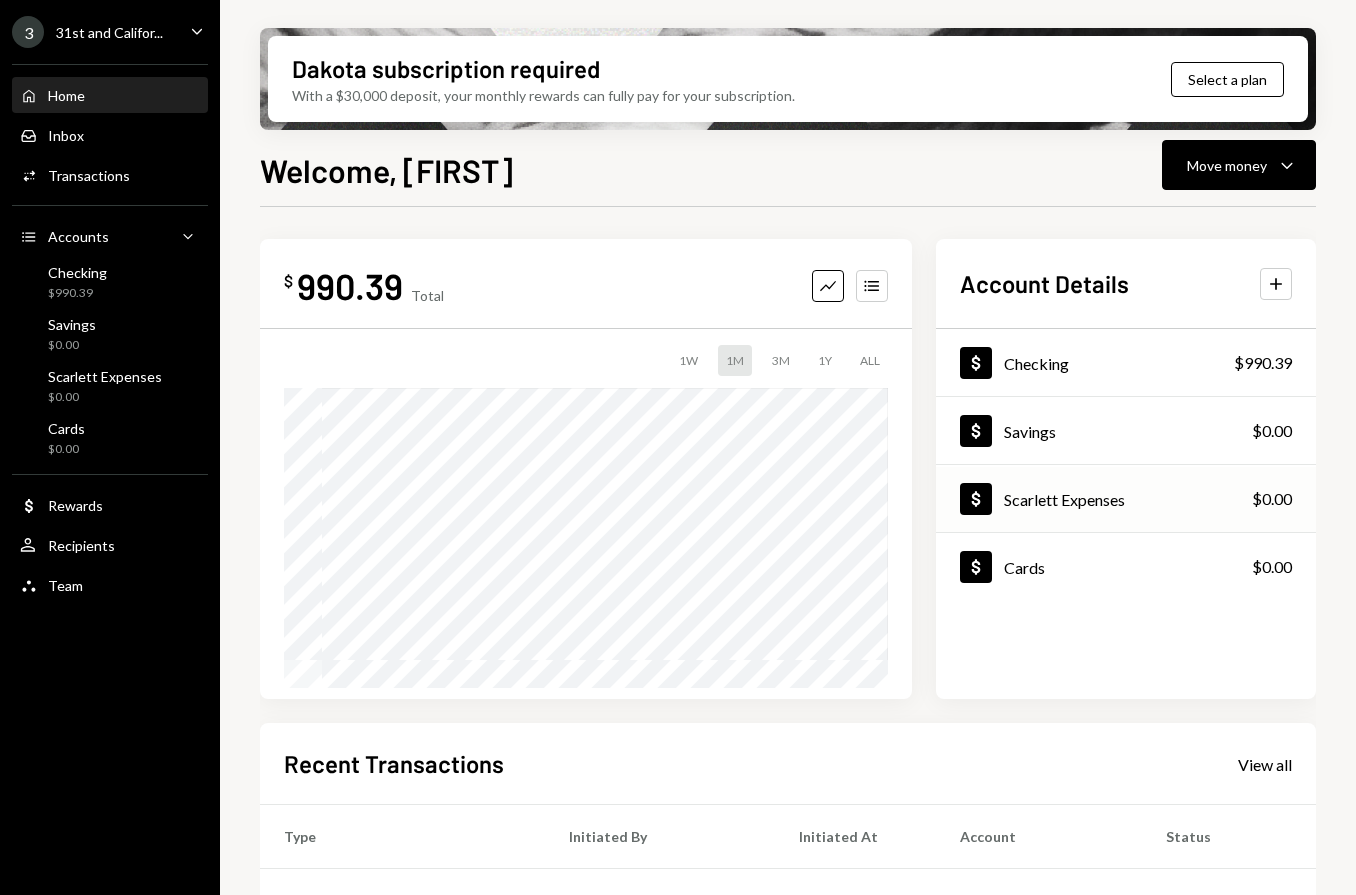 click on "Scarlett Expenses" at bounding box center [1064, 499] 